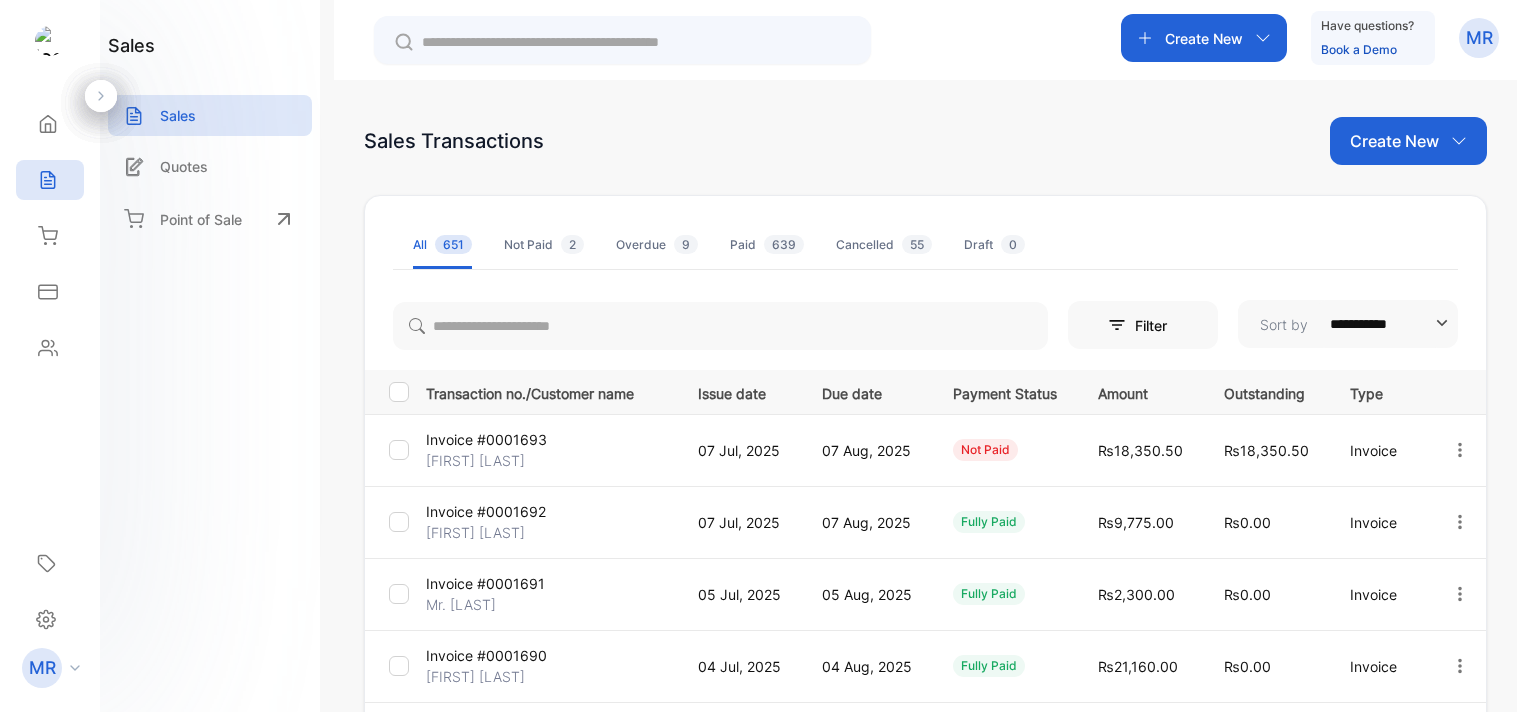 scroll, scrollTop: 0, scrollLeft: 0, axis: both 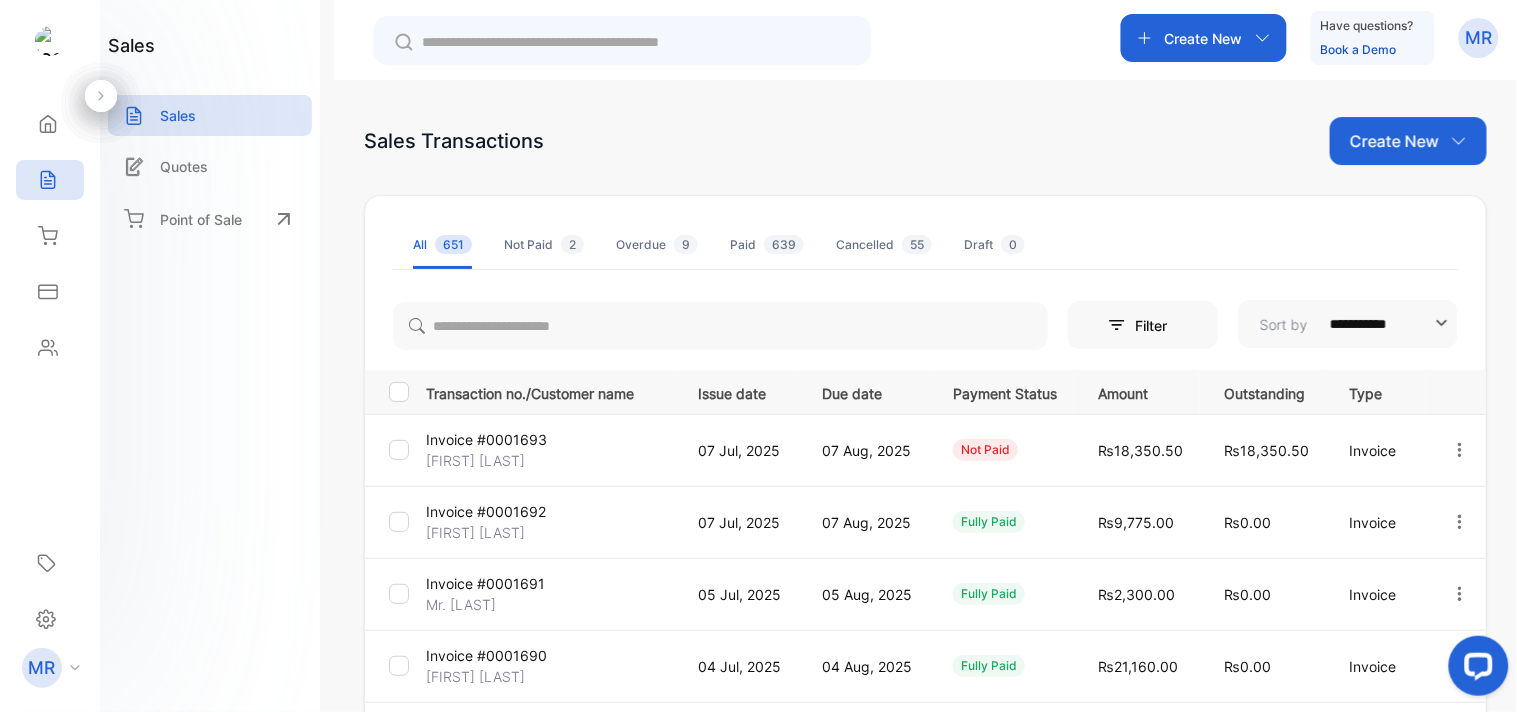 click at bounding box center (1460, 450) 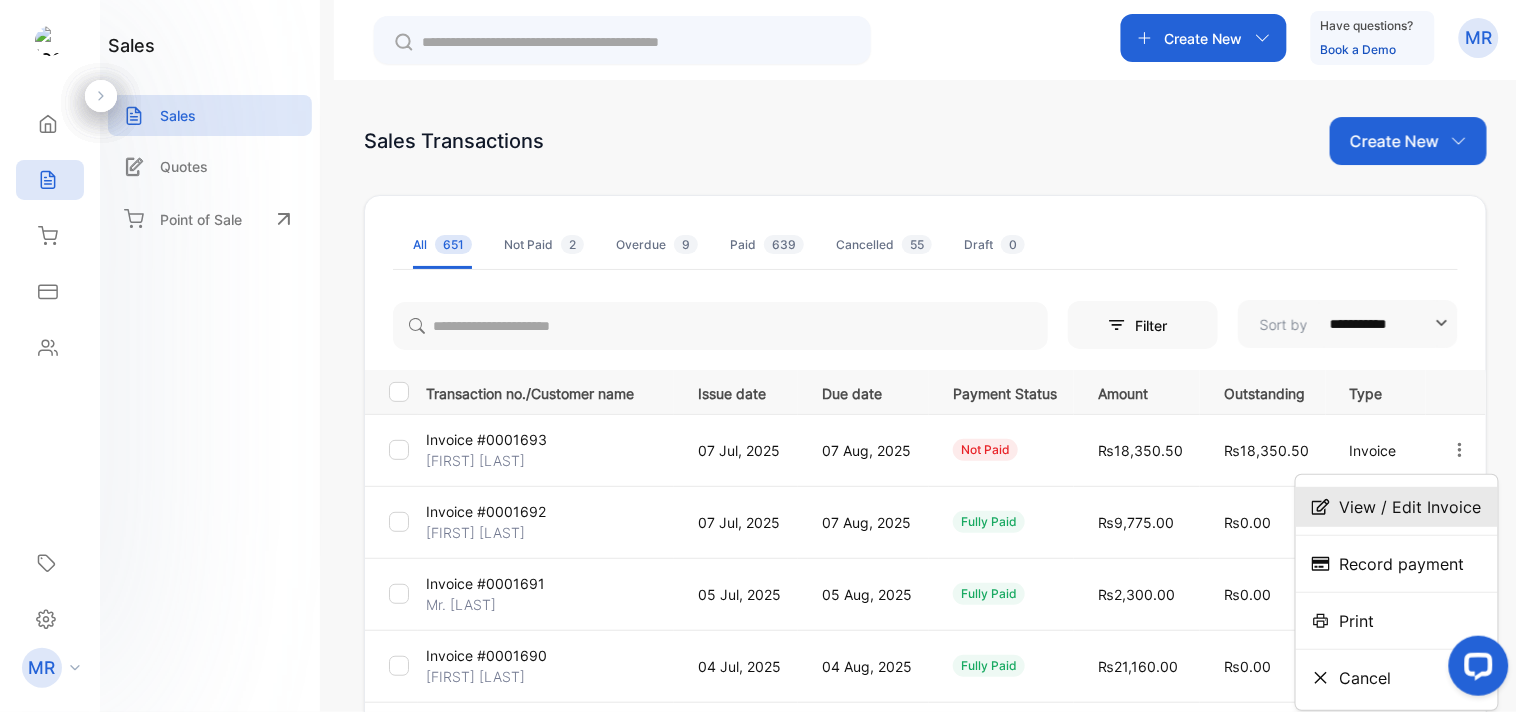 click on "View / Edit Invoice" at bounding box center [1411, 507] 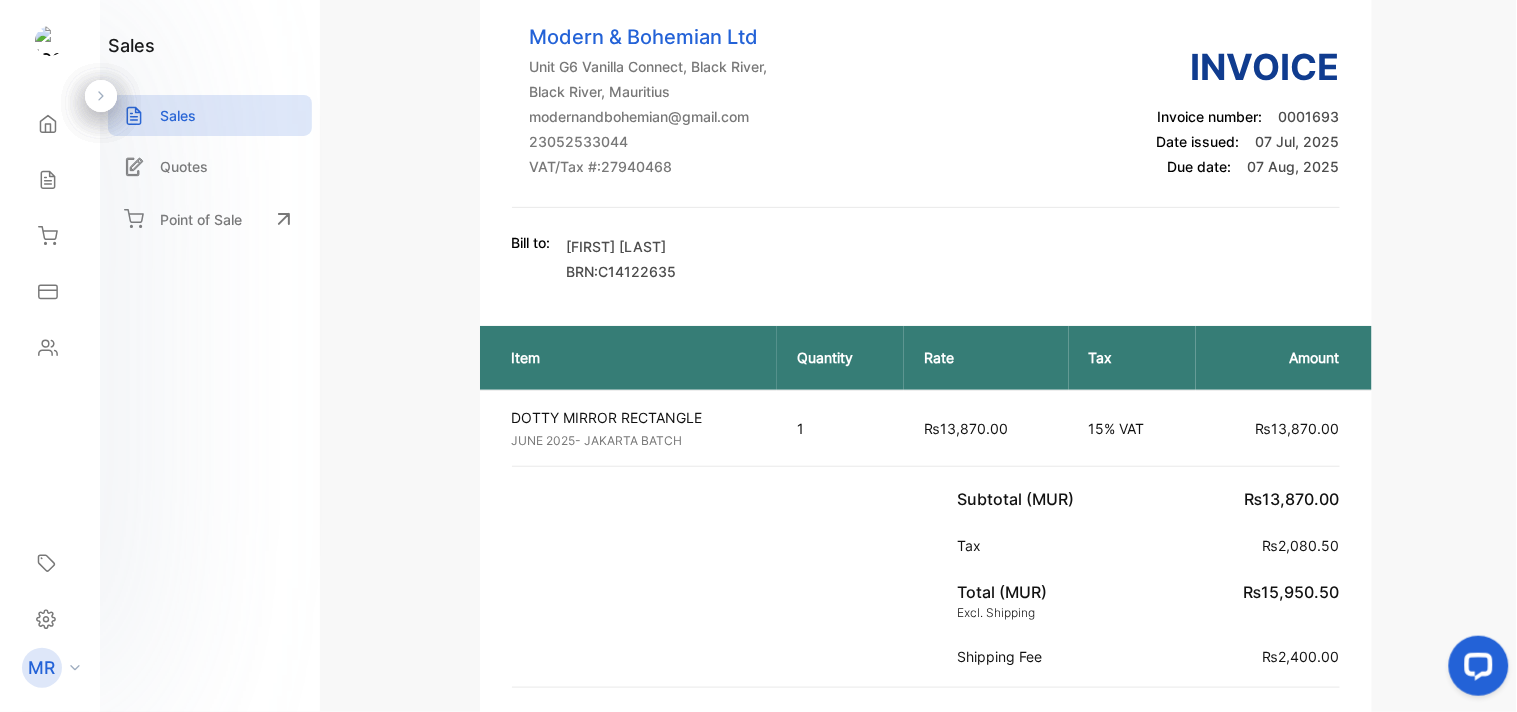 scroll, scrollTop: 0, scrollLeft: 0, axis: both 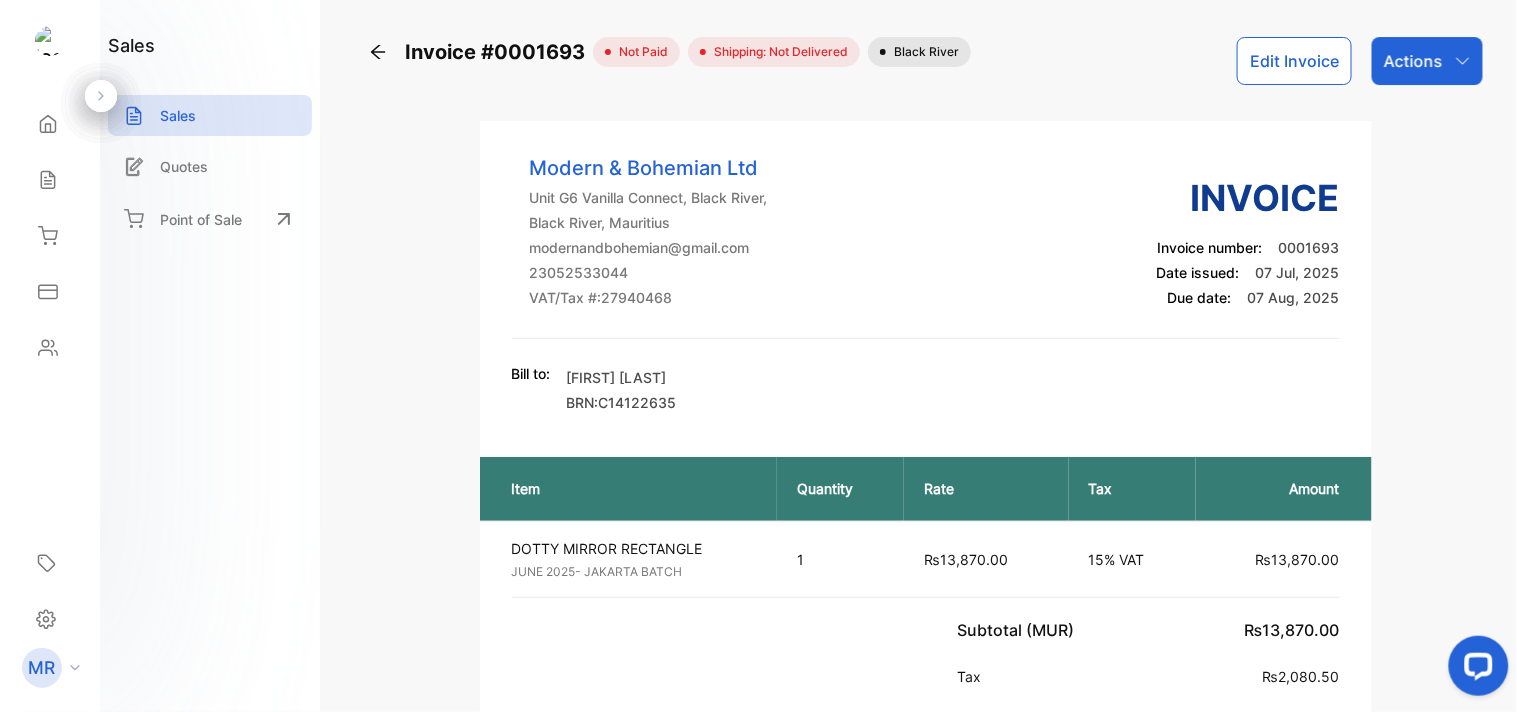 click on "Edit Invoice" at bounding box center (1294, 61) 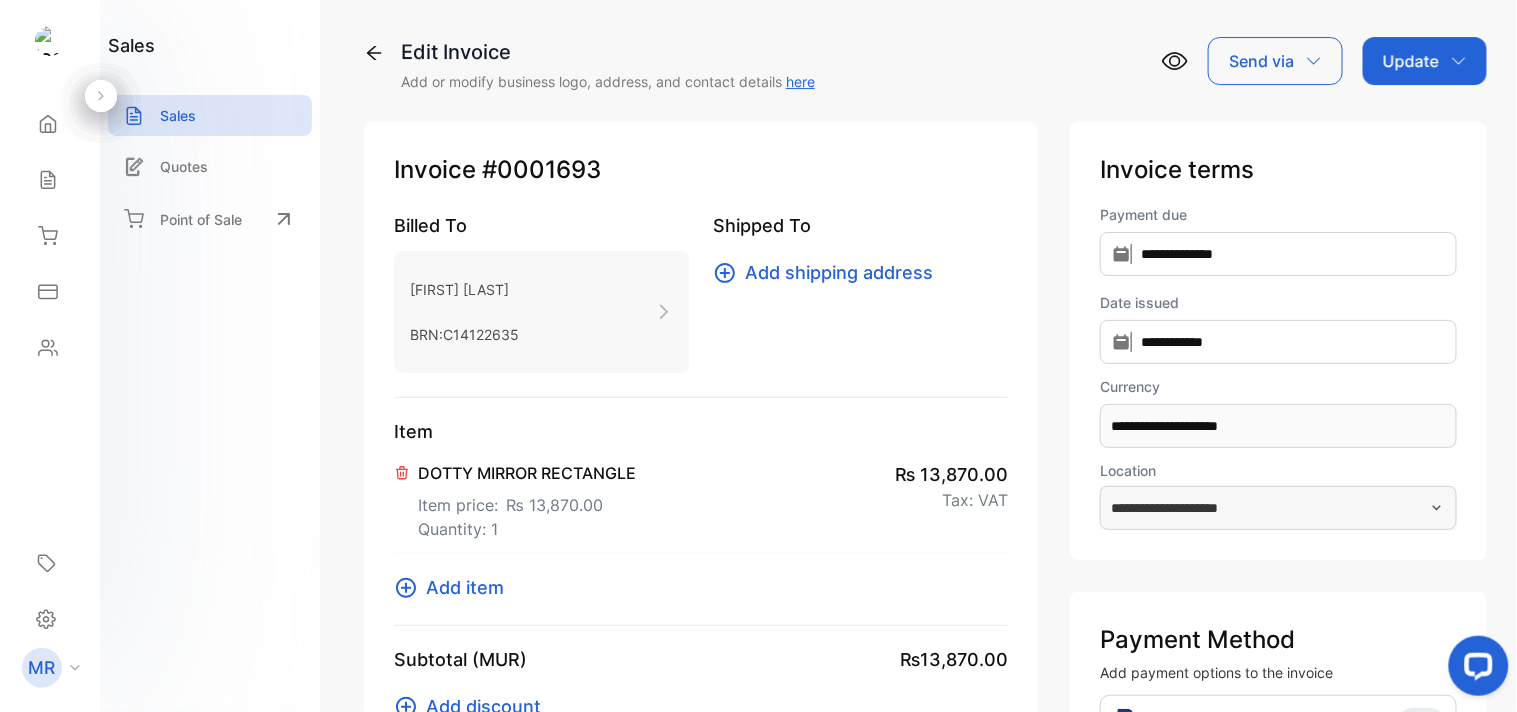 click on "Anne-lise Blackburn BRN:C14122635" at bounding box center [541, 312] 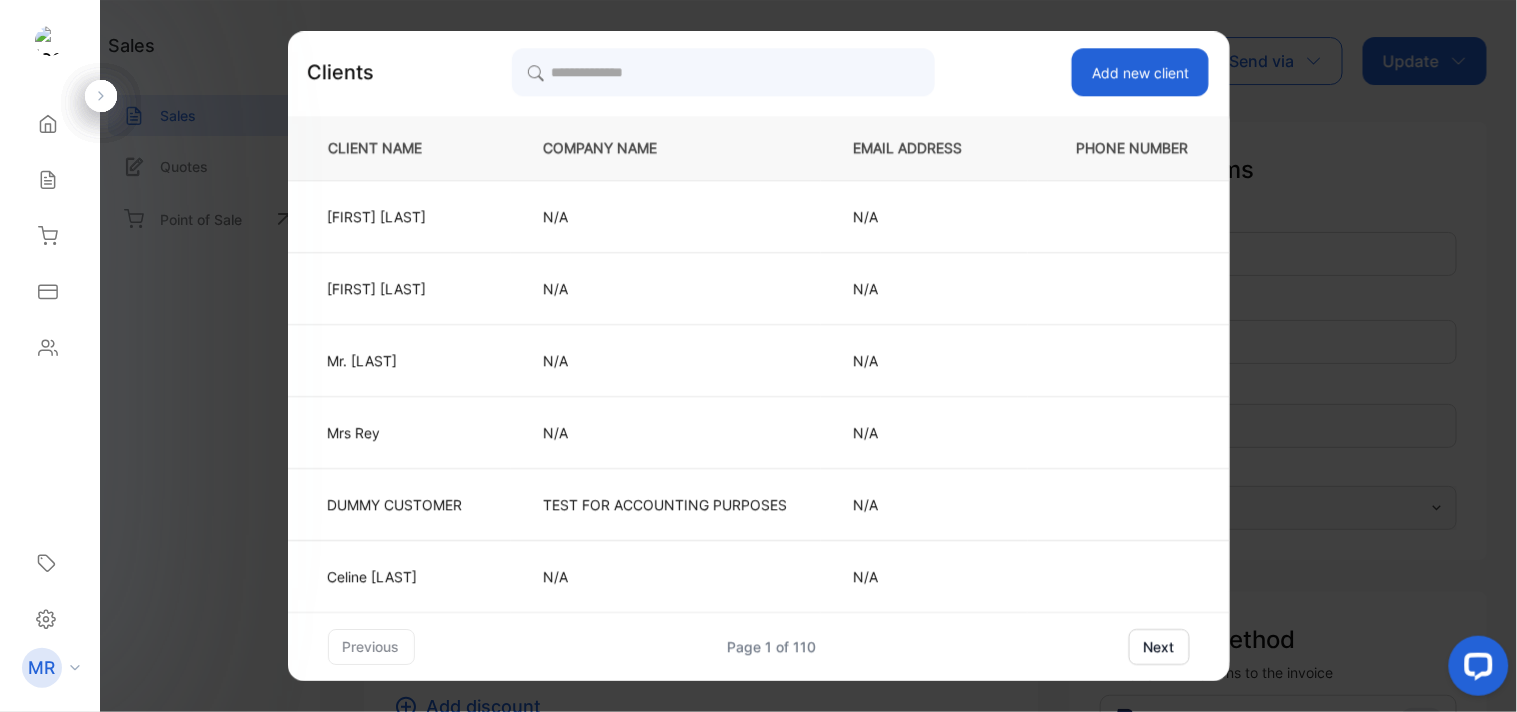 click on "N/A" at bounding box center (666, 216) 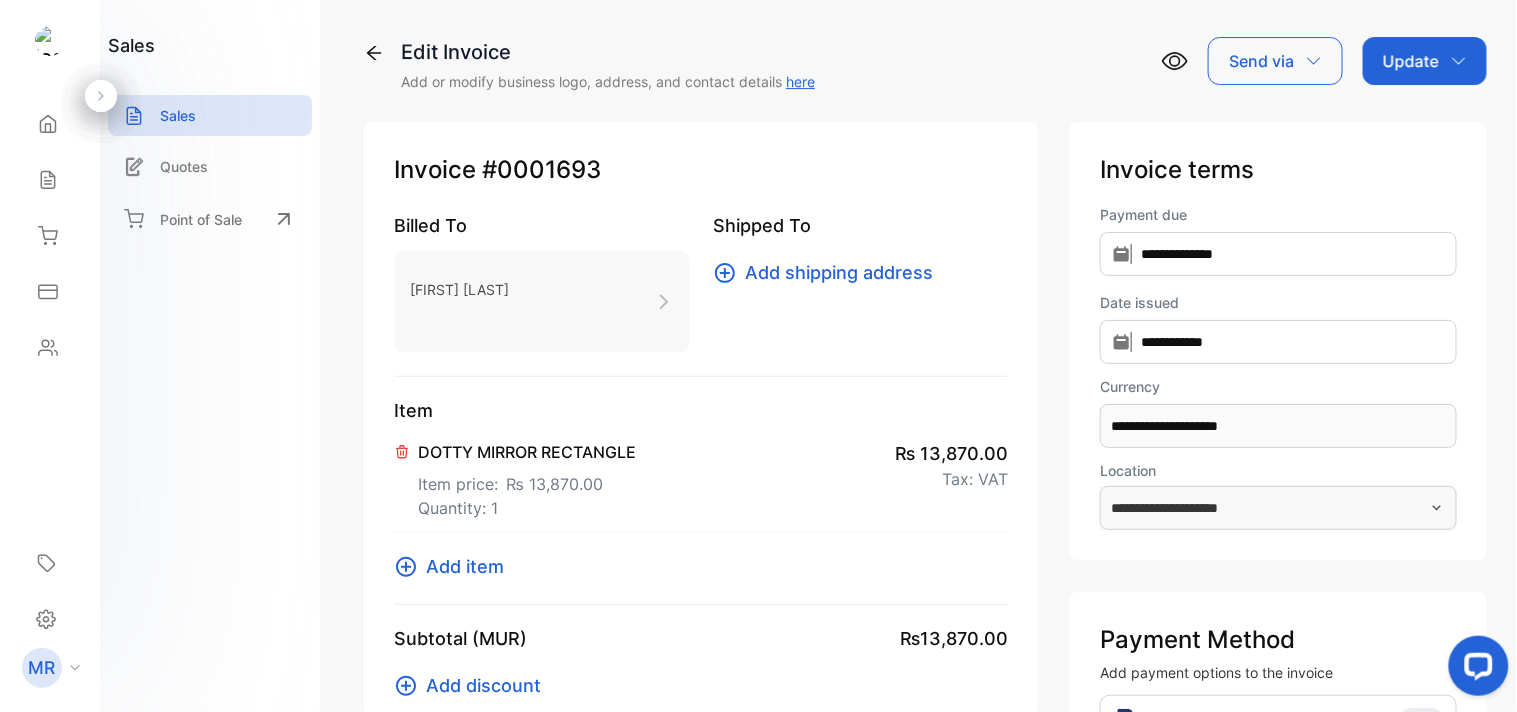 click on "[LAST] [LAST]" at bounding box center [541, 301] 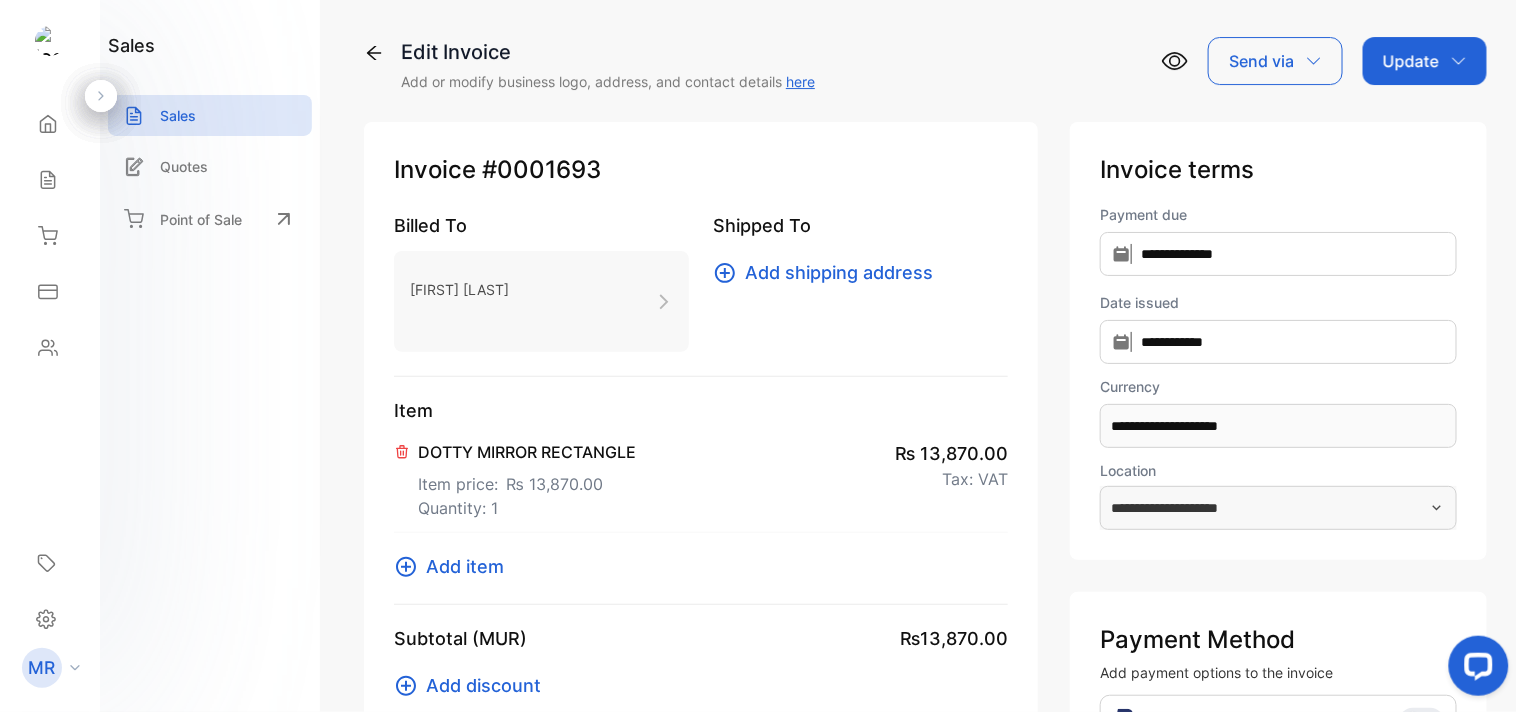 click on "[LAST] [LAST]" at bounding box center [541, 301] 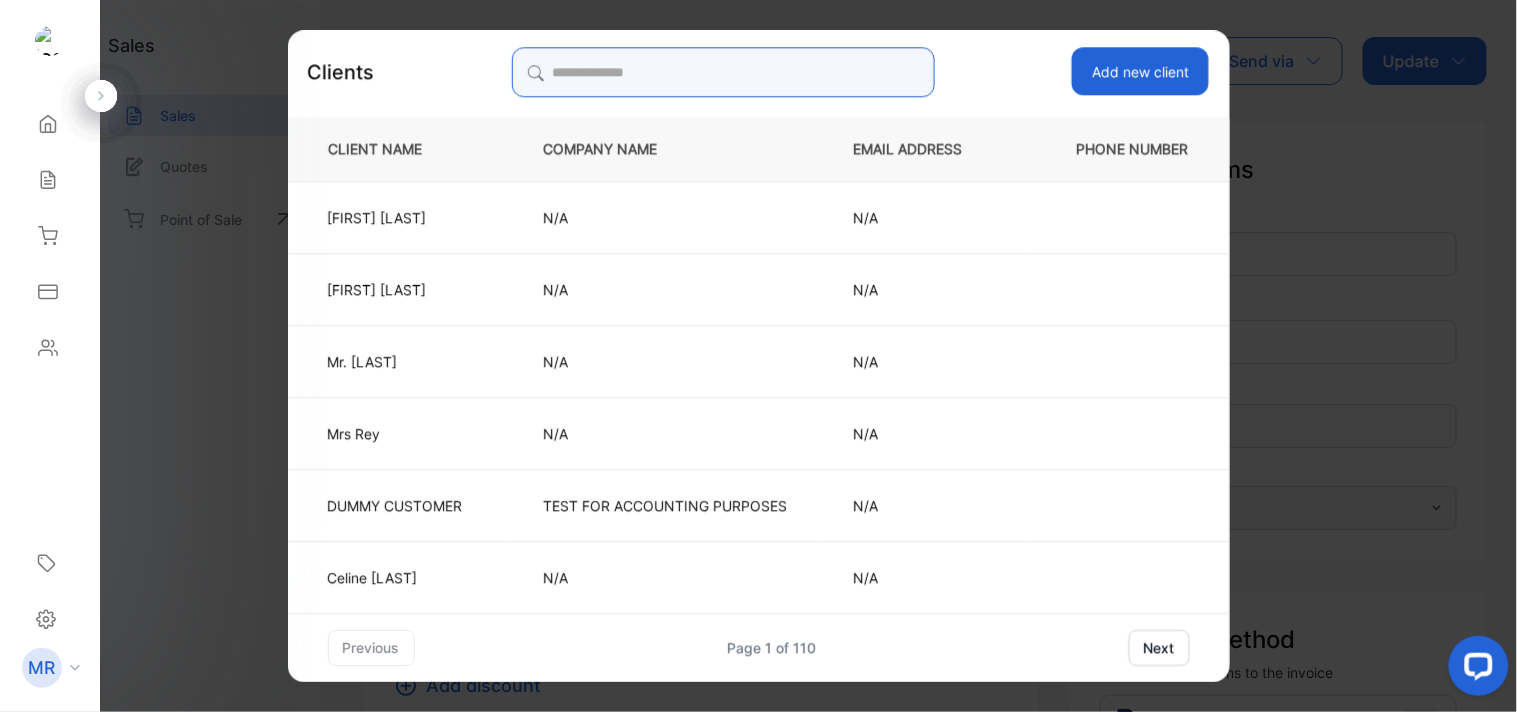 click at bounding box center [724, 72] 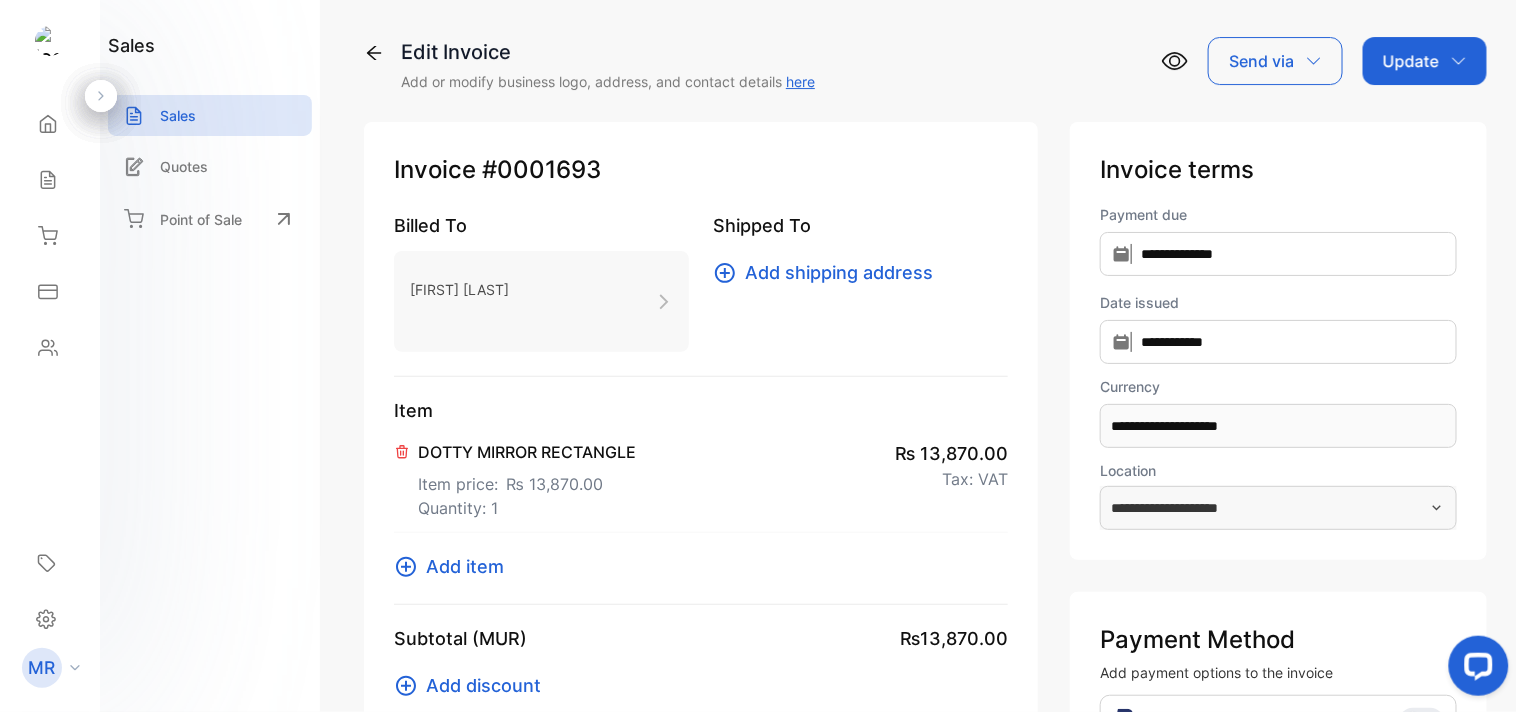 click on "[LAST] [LAST]" at bounding box center (541, 301) 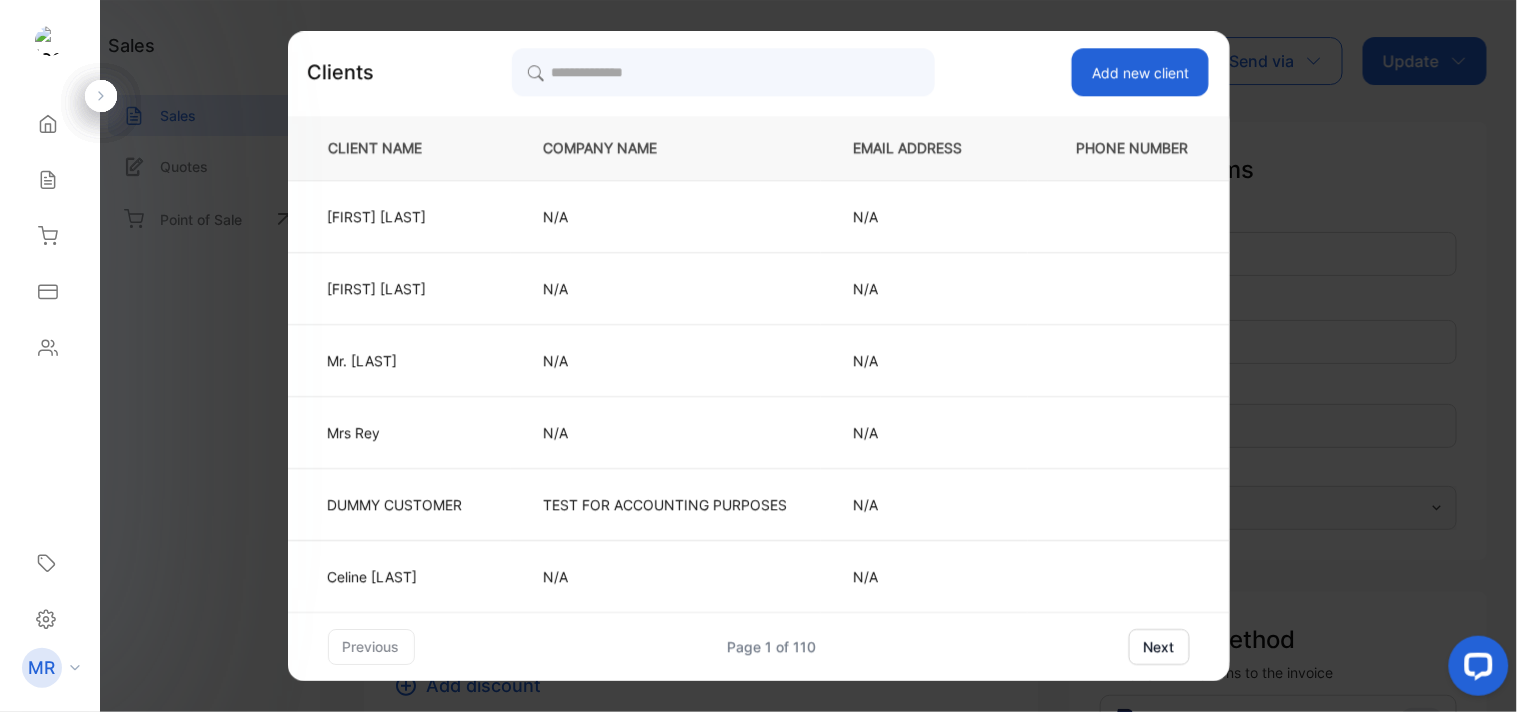 click on "Add new client" at bounding box center [1140, 72] 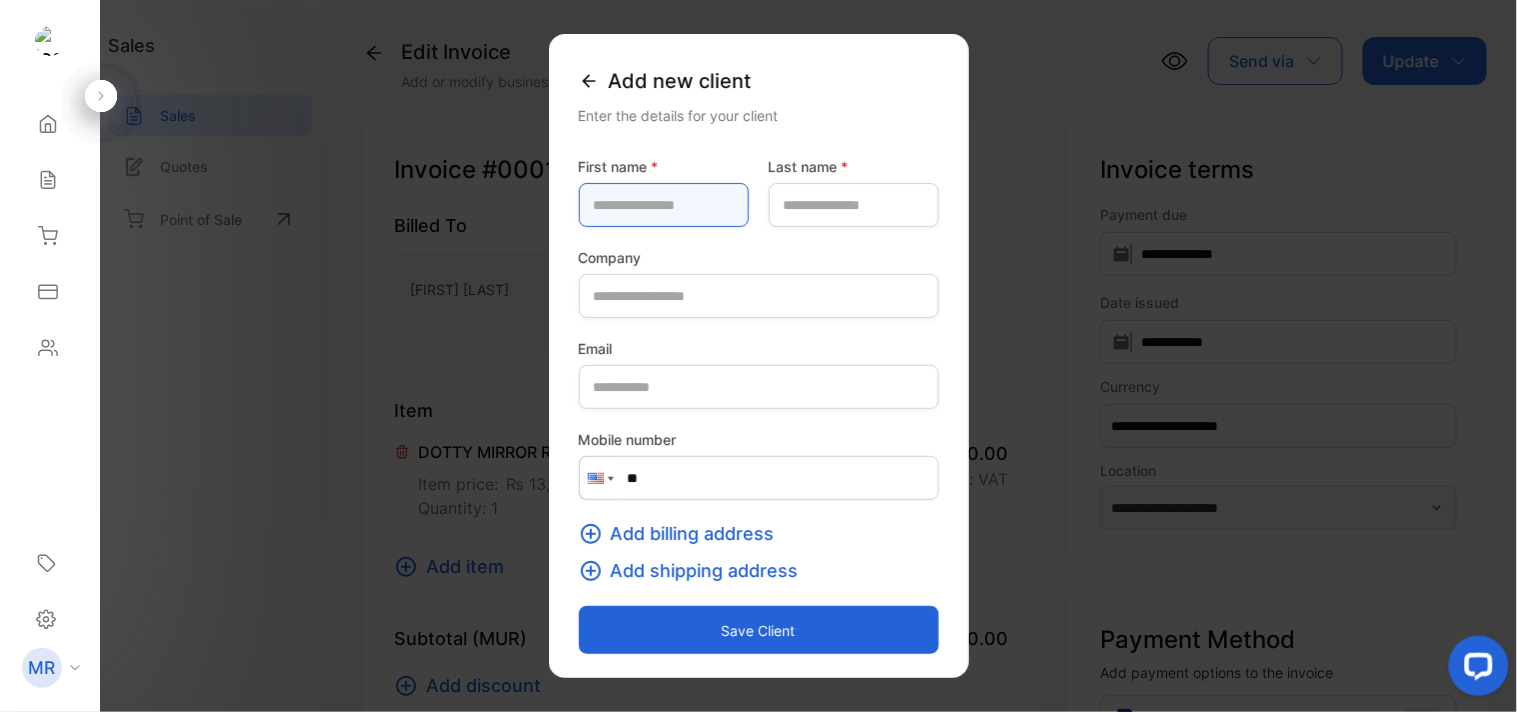 click at bounding box center (664, 205) 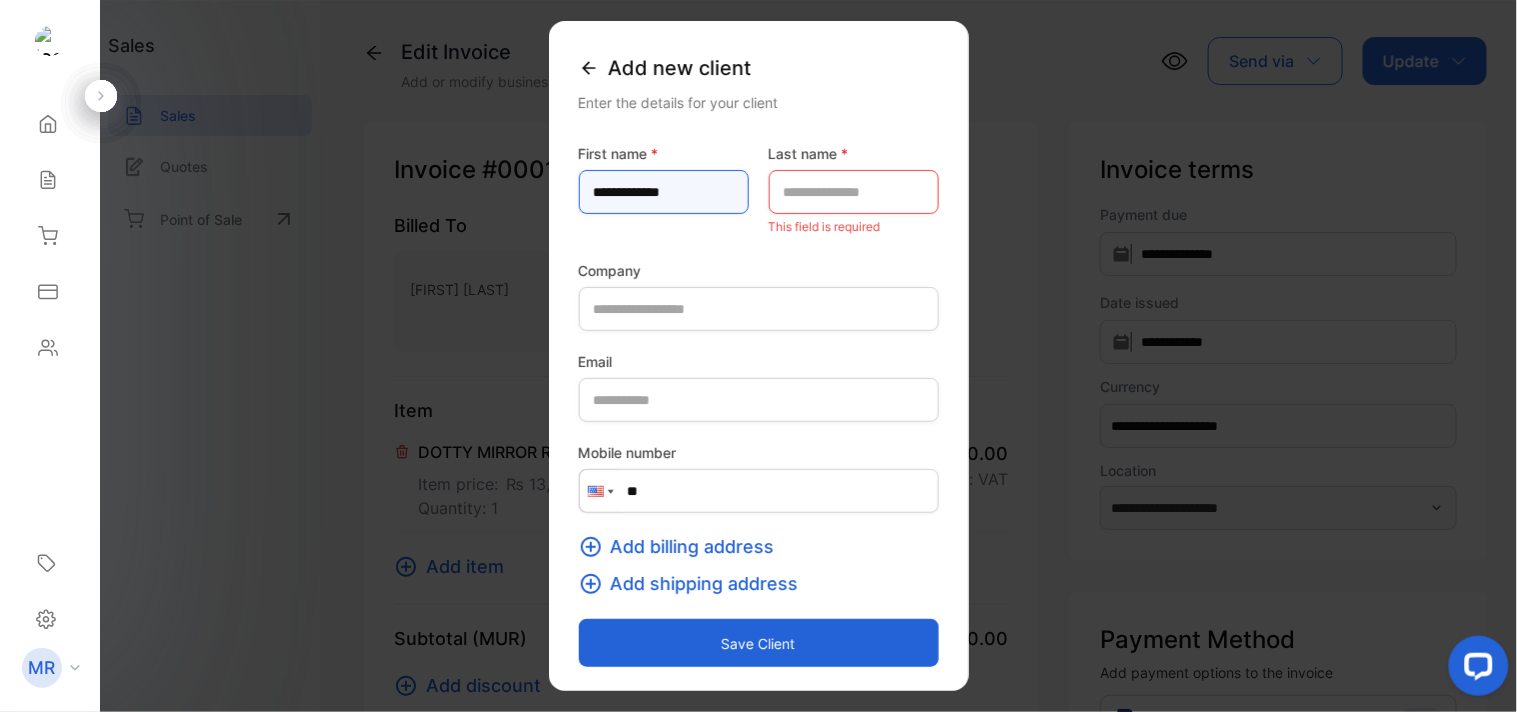 type on "**********" 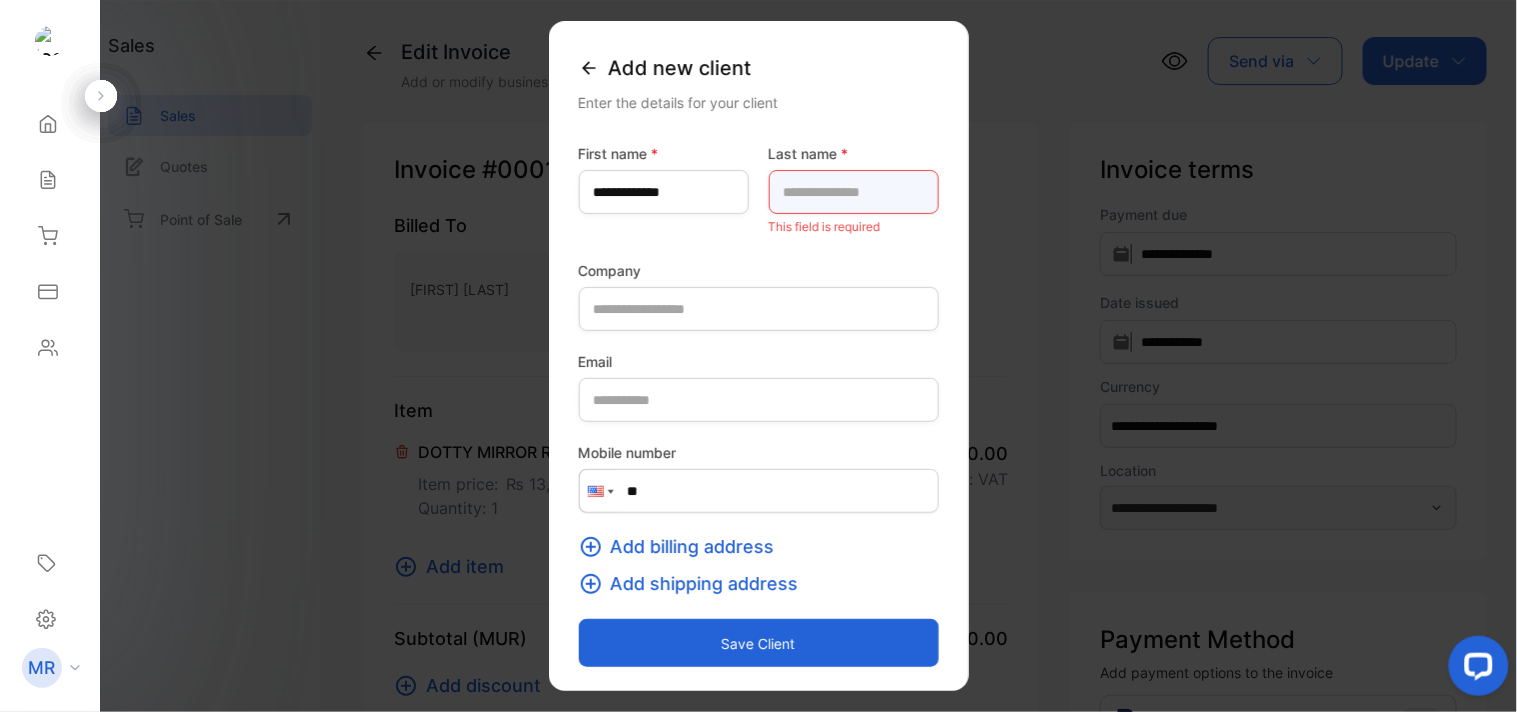 click at bounding box center [854, 192] 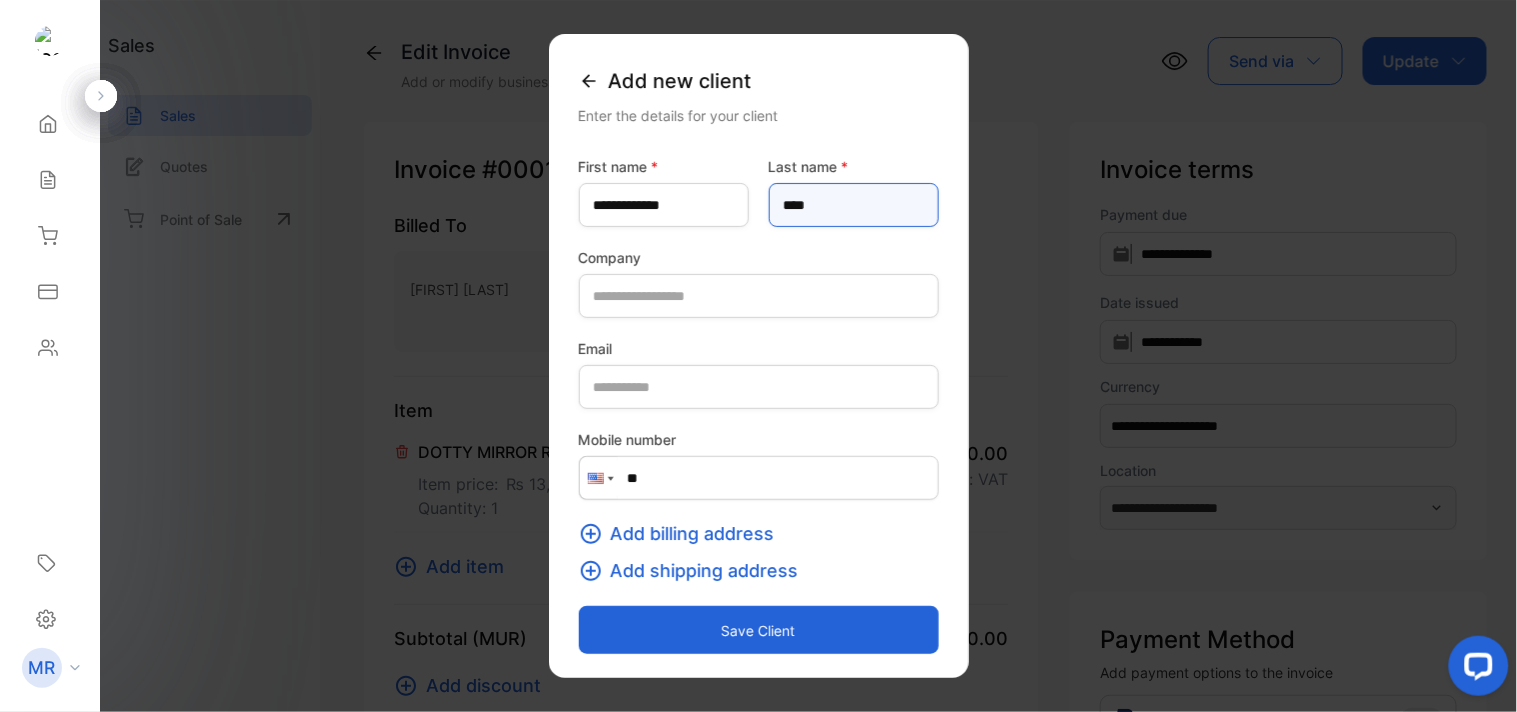 click on "****" at bounding box center [854, 205] 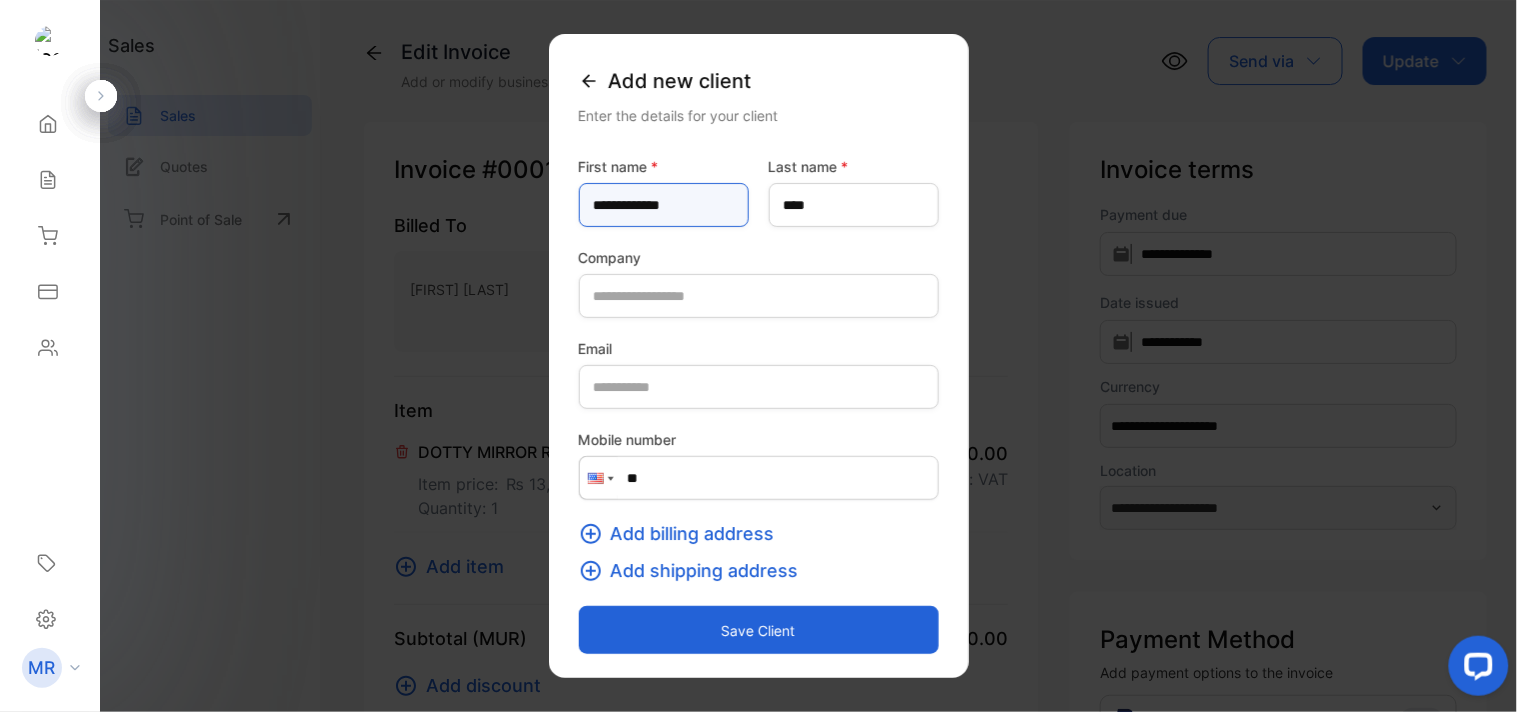 click on "**********" at bounding box center (664, 205) 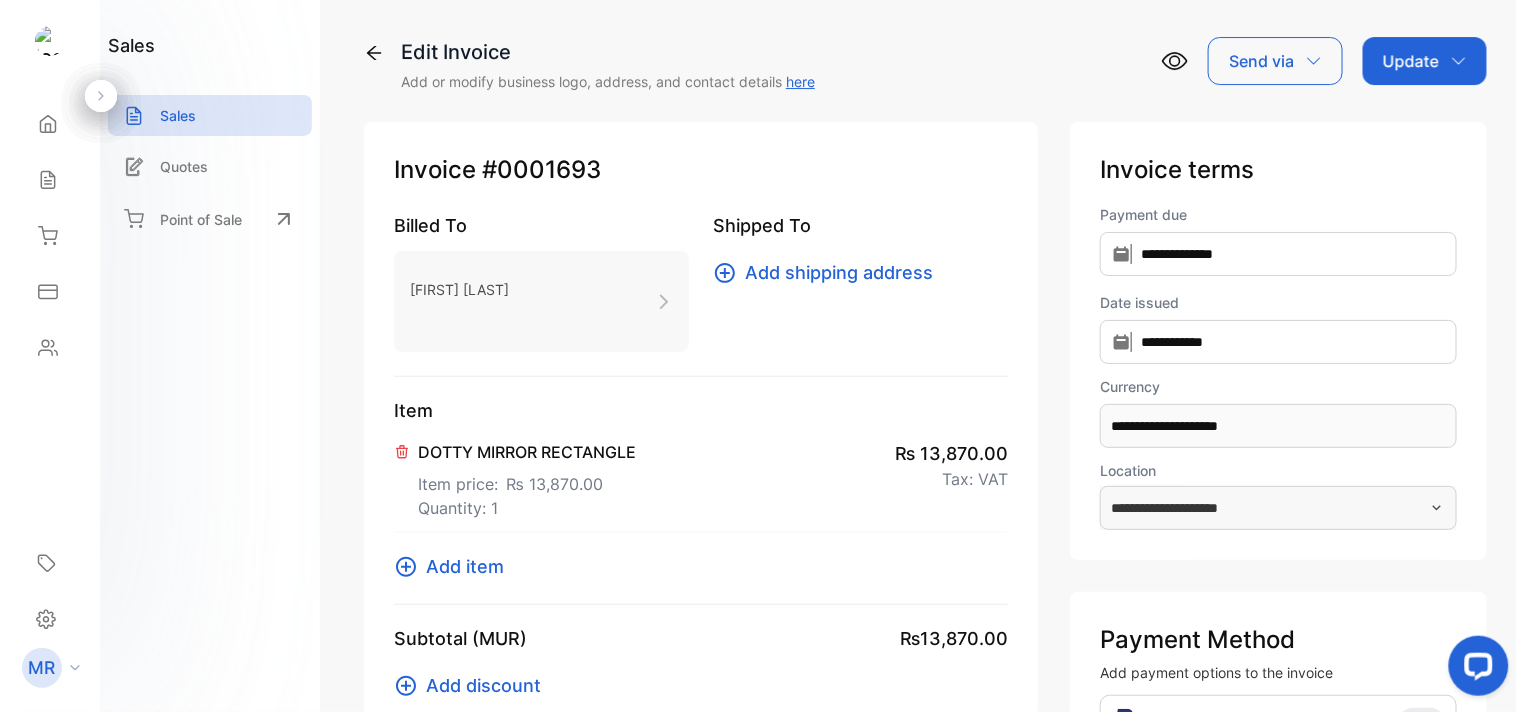 click on "[FIRST] [LAST]" at bounding box center (541, 301) 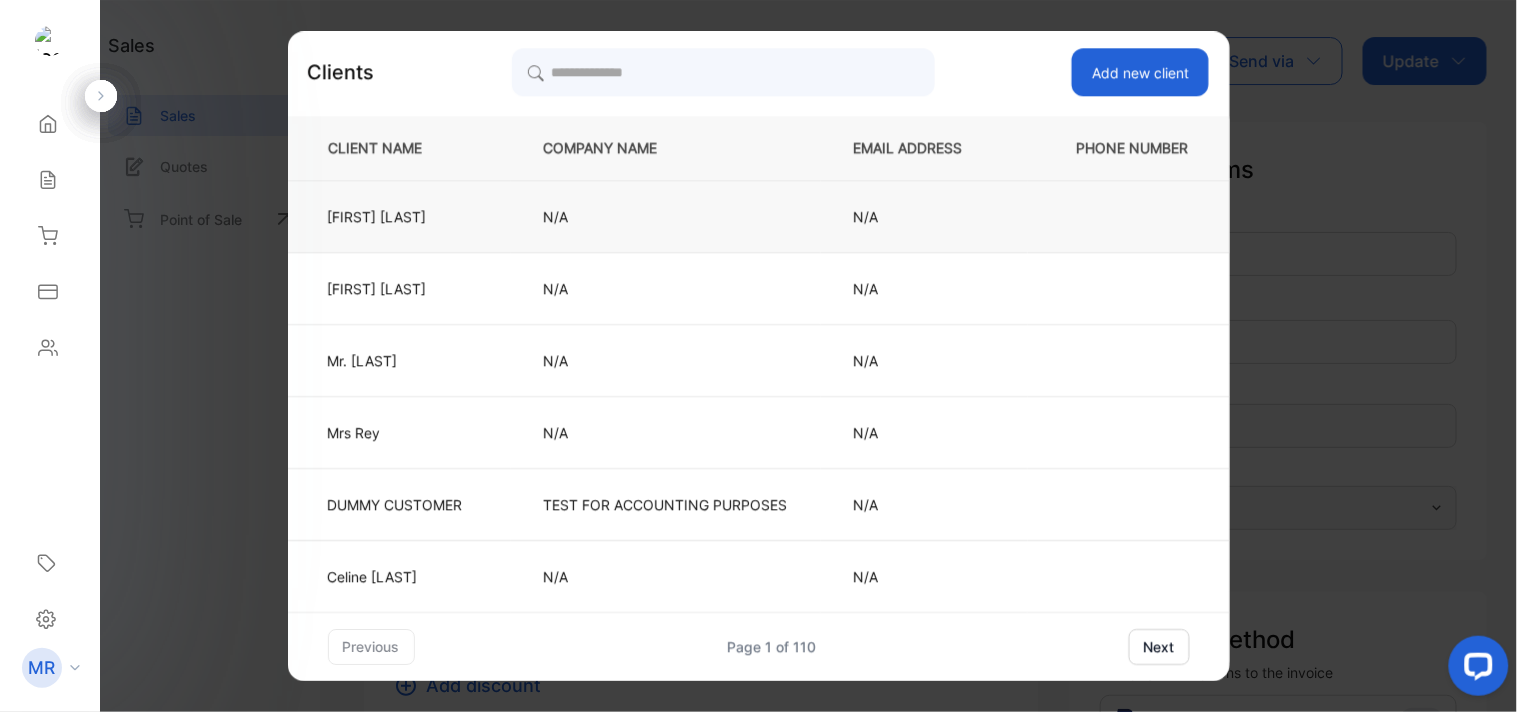 click on "Anne-lise   Blackburn" at bounding box center (395, 216) 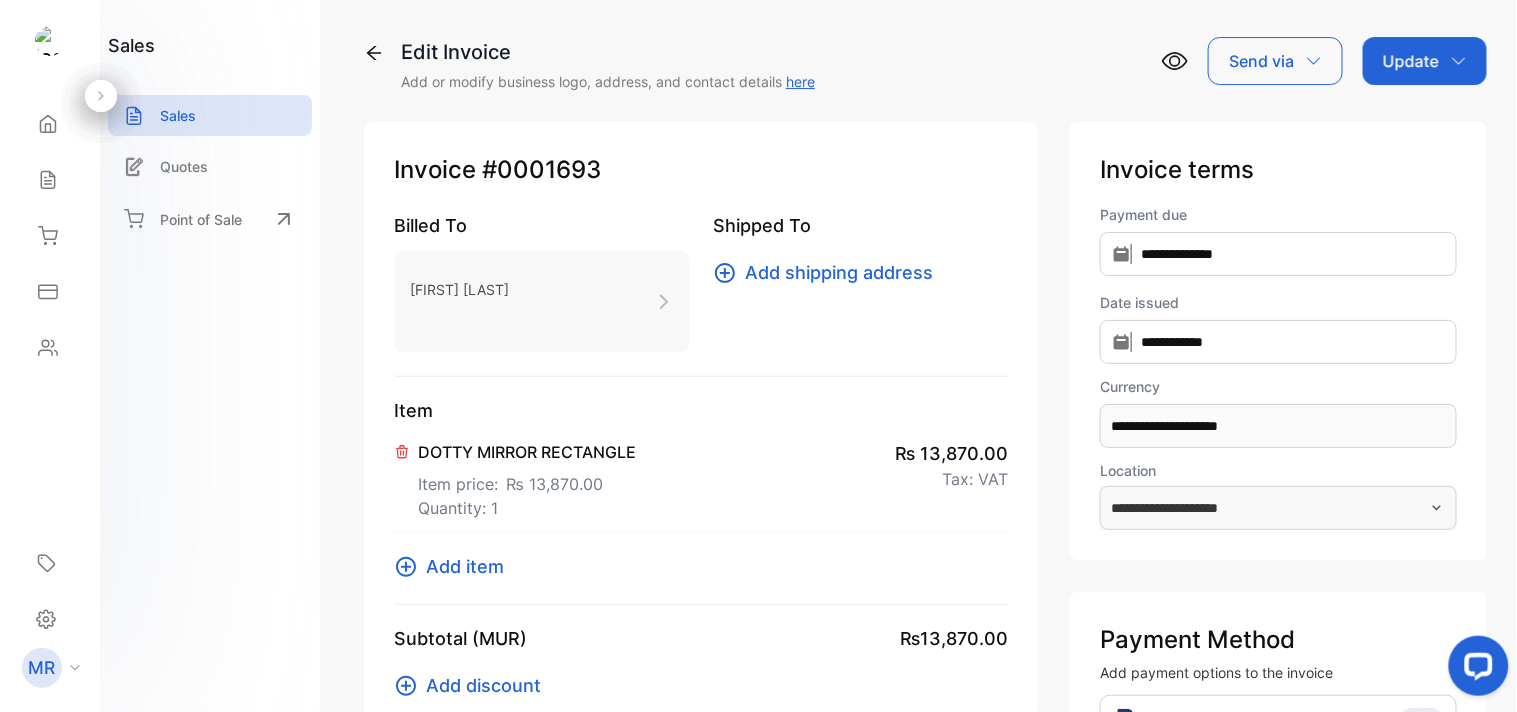 click on "[FIRST]-[FIRST] [LAST]" at bounding box center (541, 301) 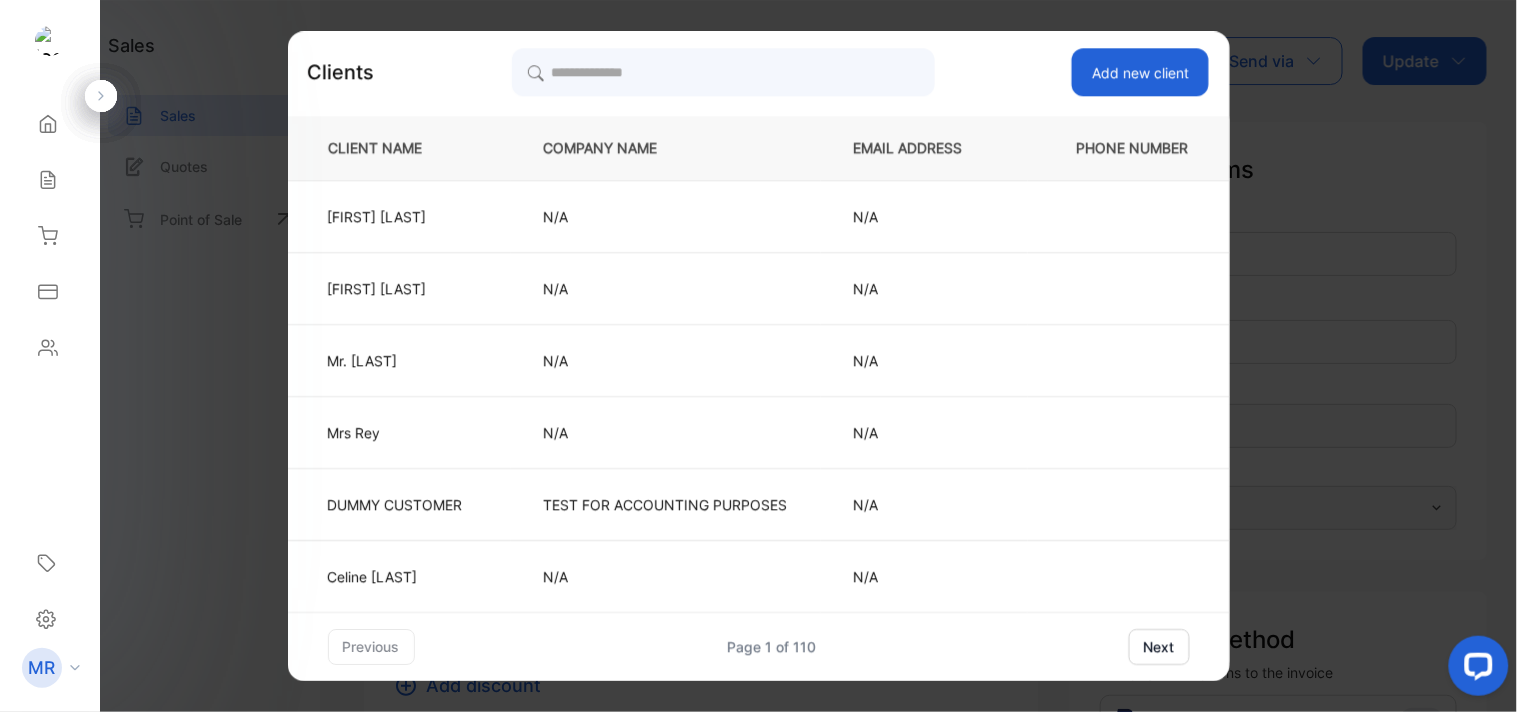 click on "Add new client" at bounding box center (1140, 72) 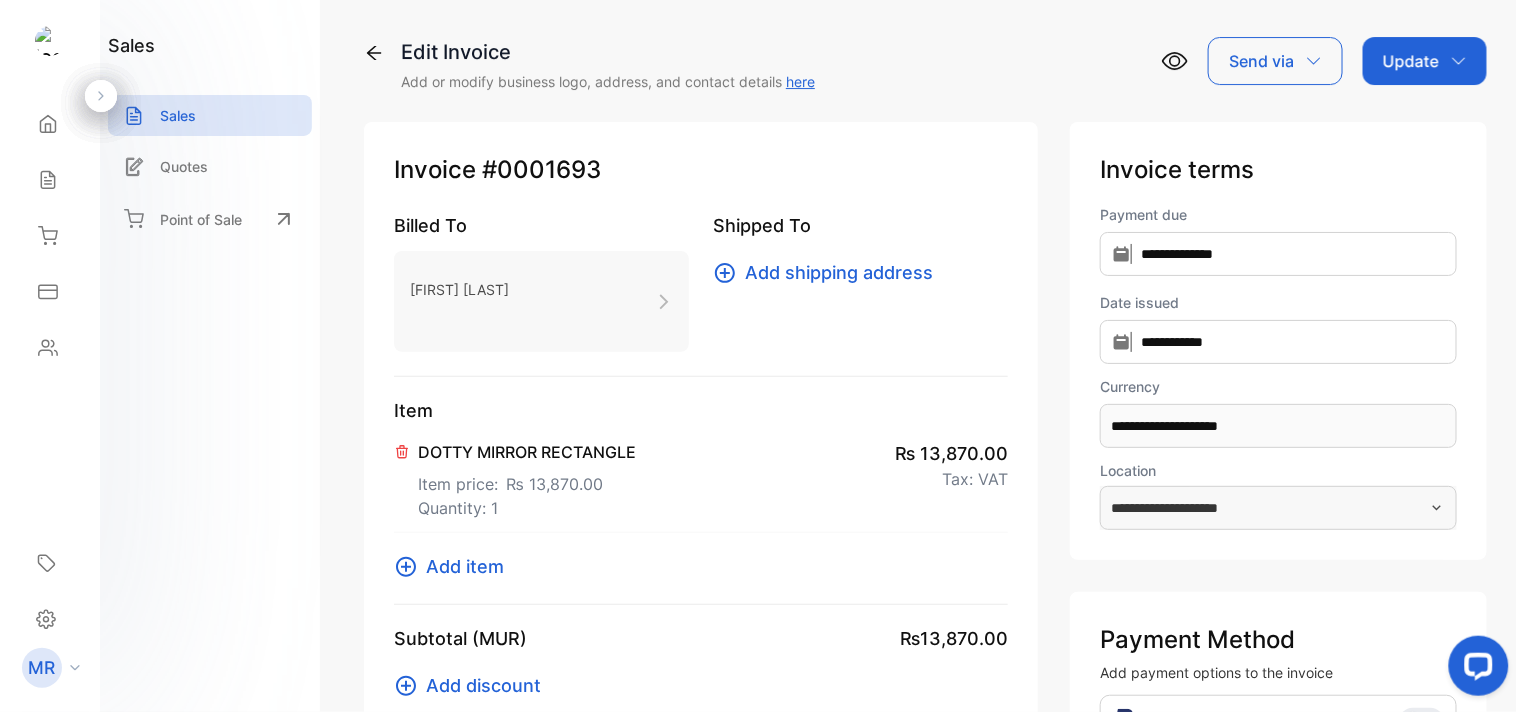 click on "[FIRST]-[FIRST] [LAST]" at bounding box center [541, 301] 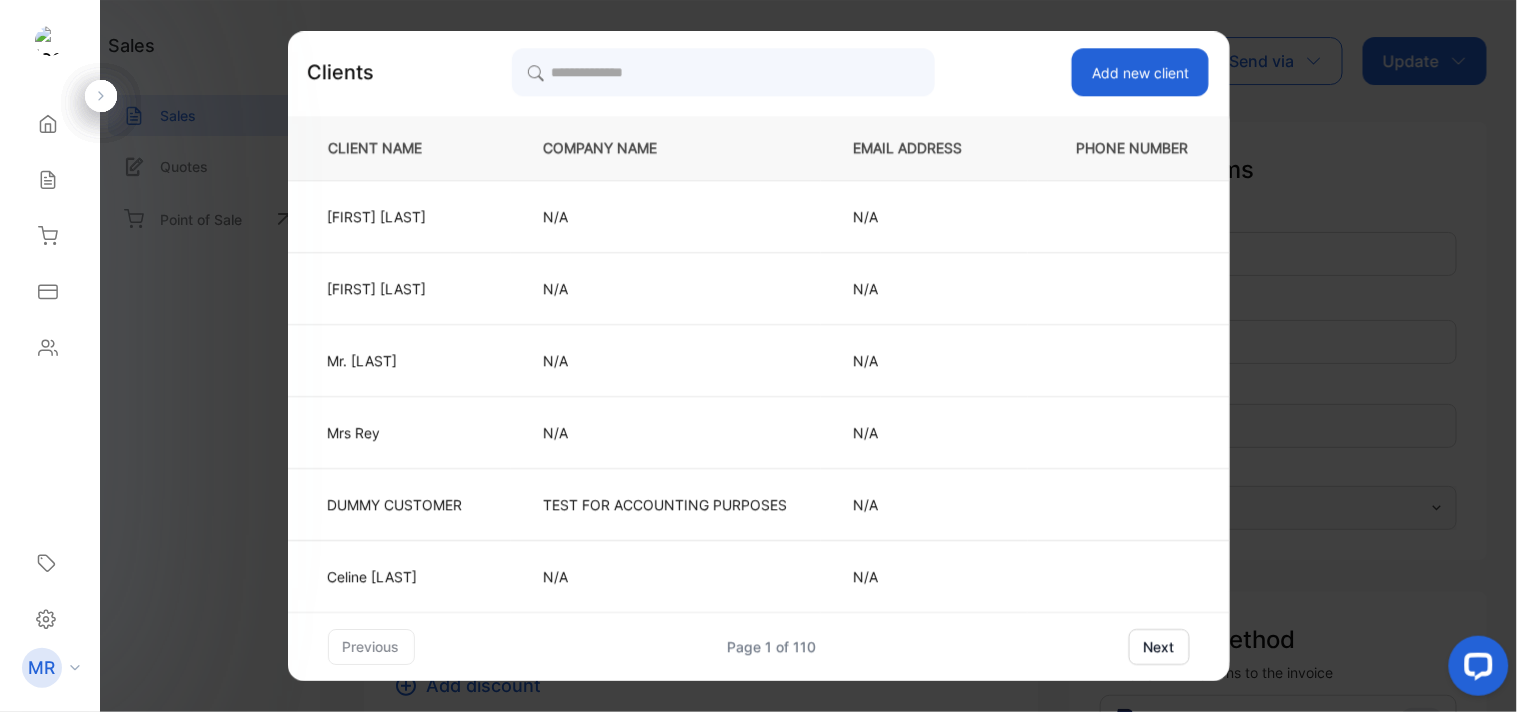 click on "Add new client" at bounding box center [1140, 72] 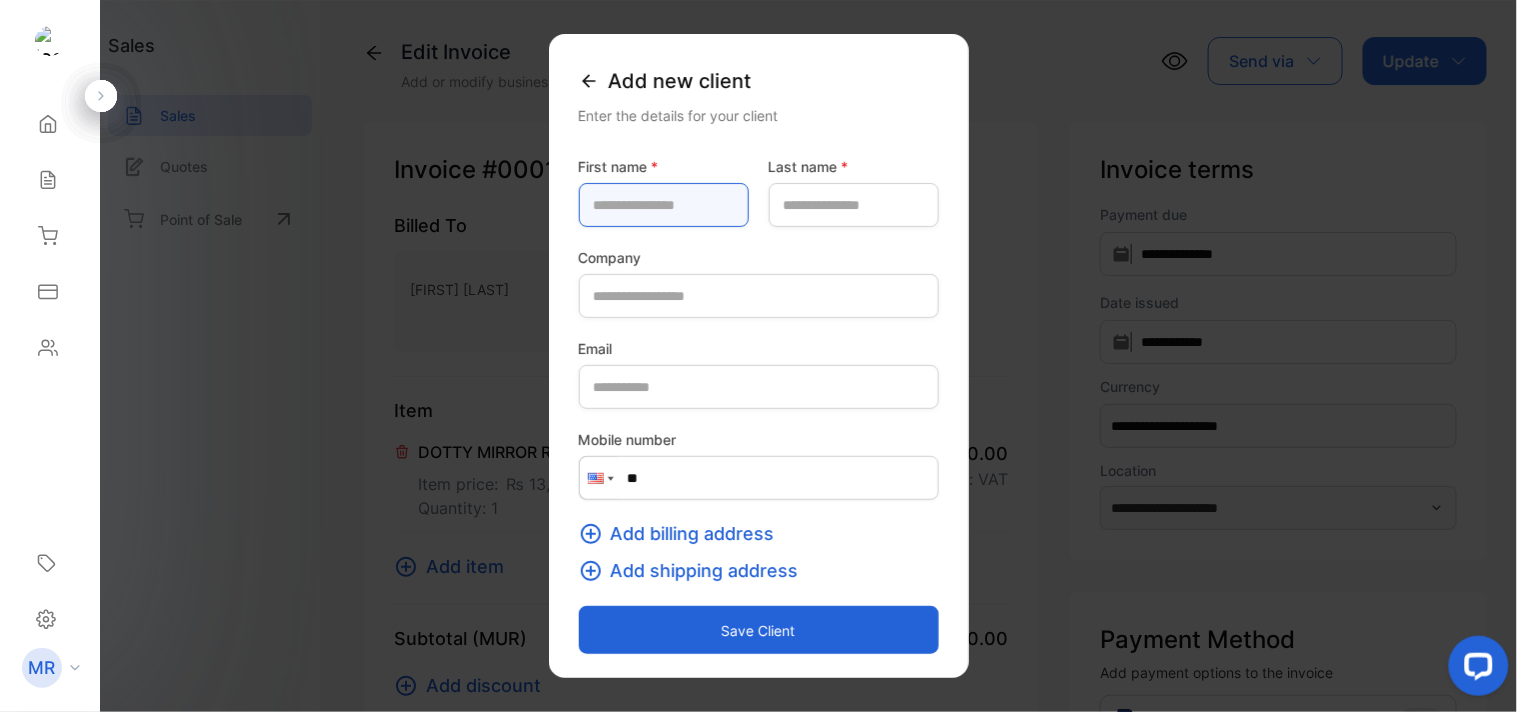 click at bounding box center [664, 205] 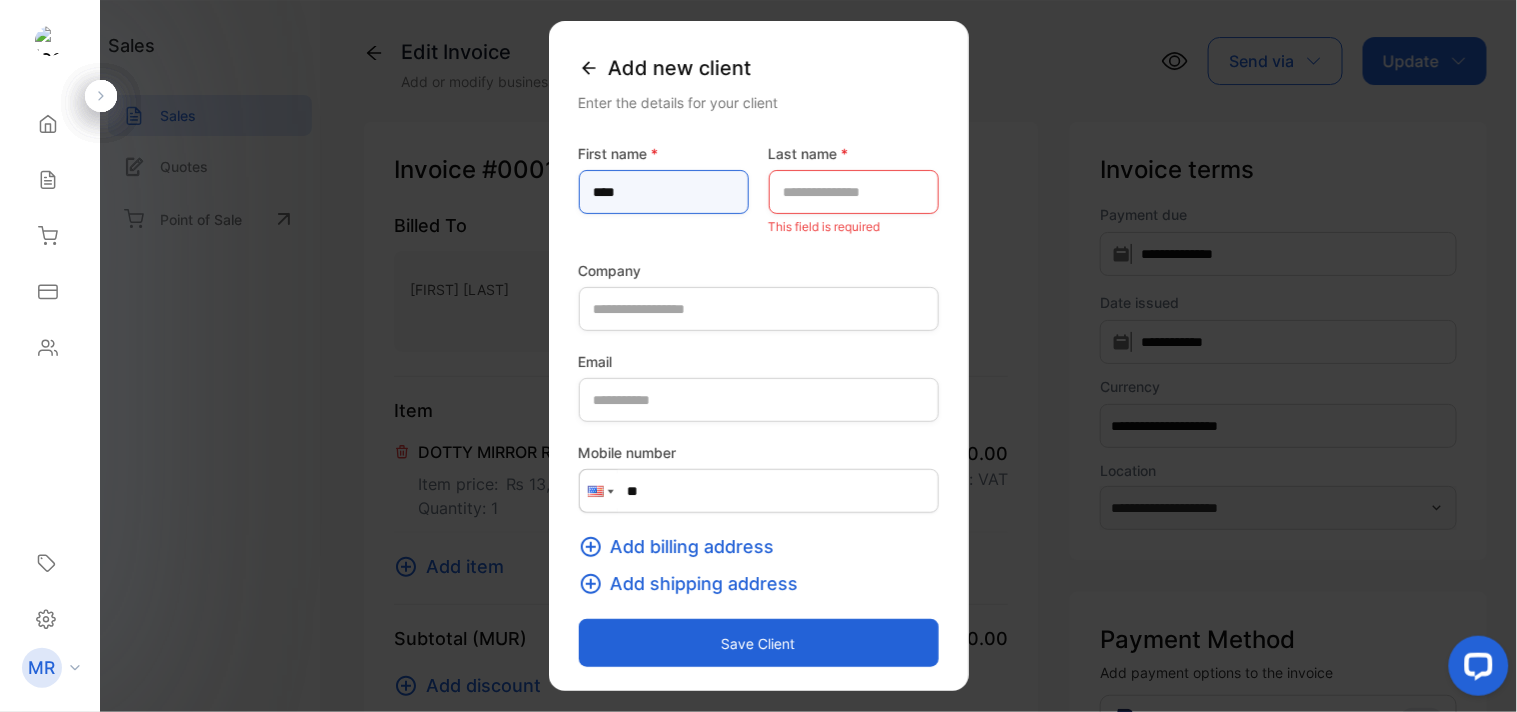 type on "**********" 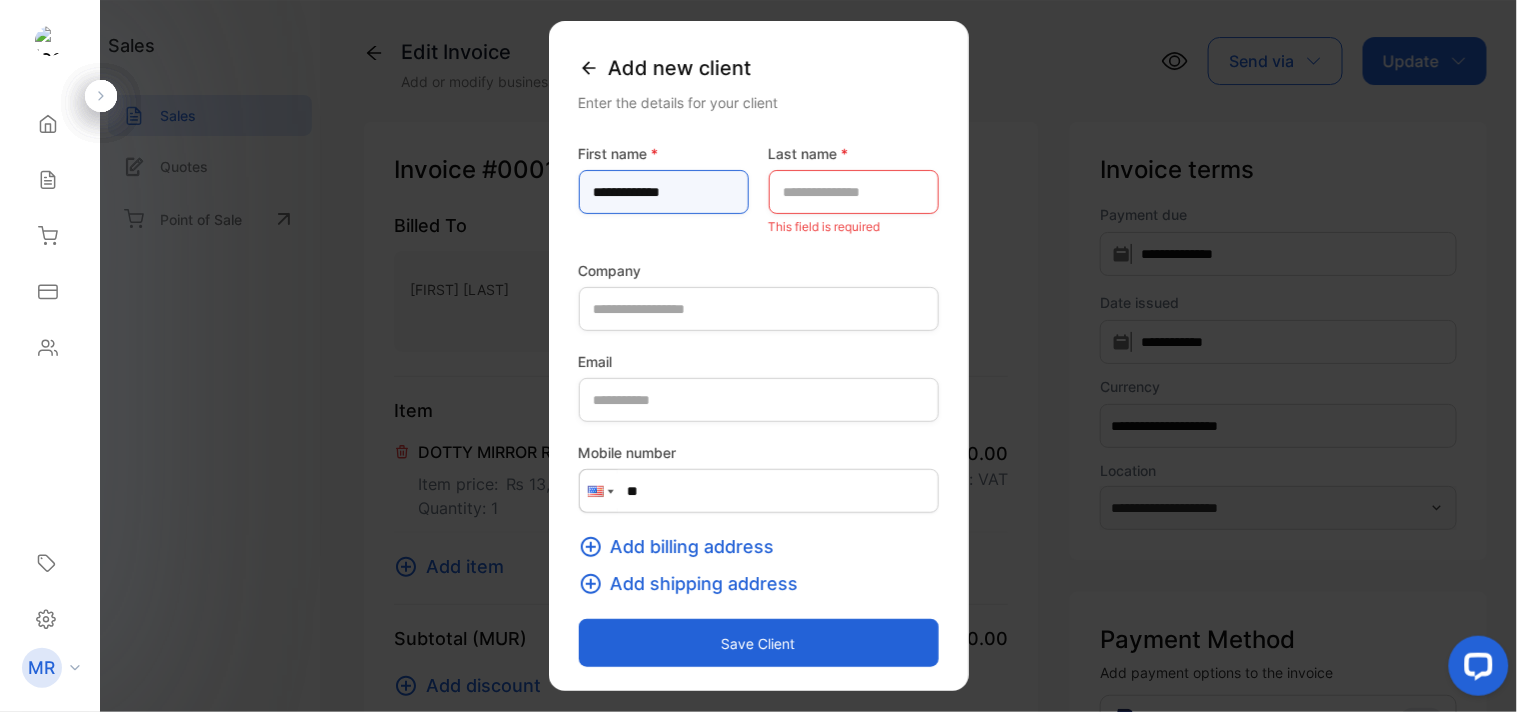 click on "**********" at bounding box center (664, 192) 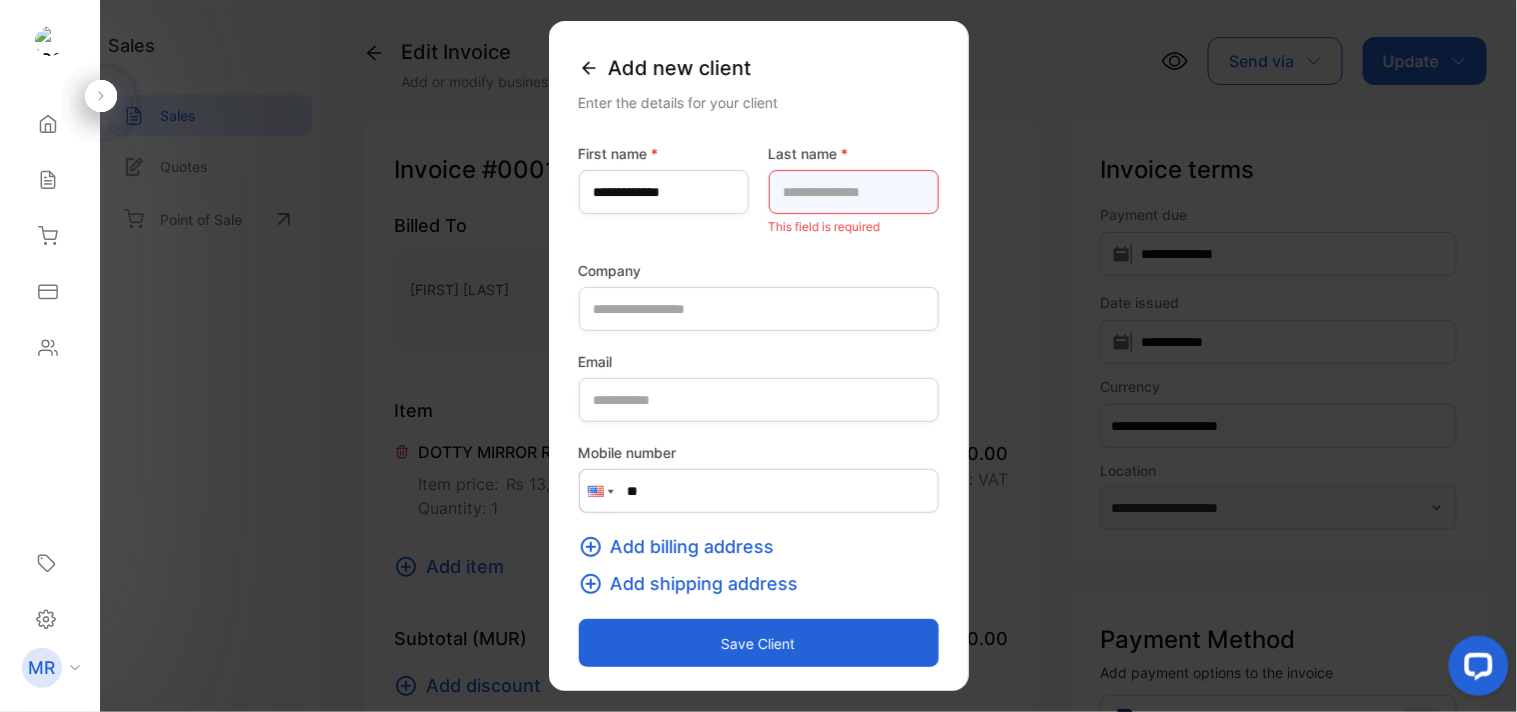 click at bounding box center (854, 192) 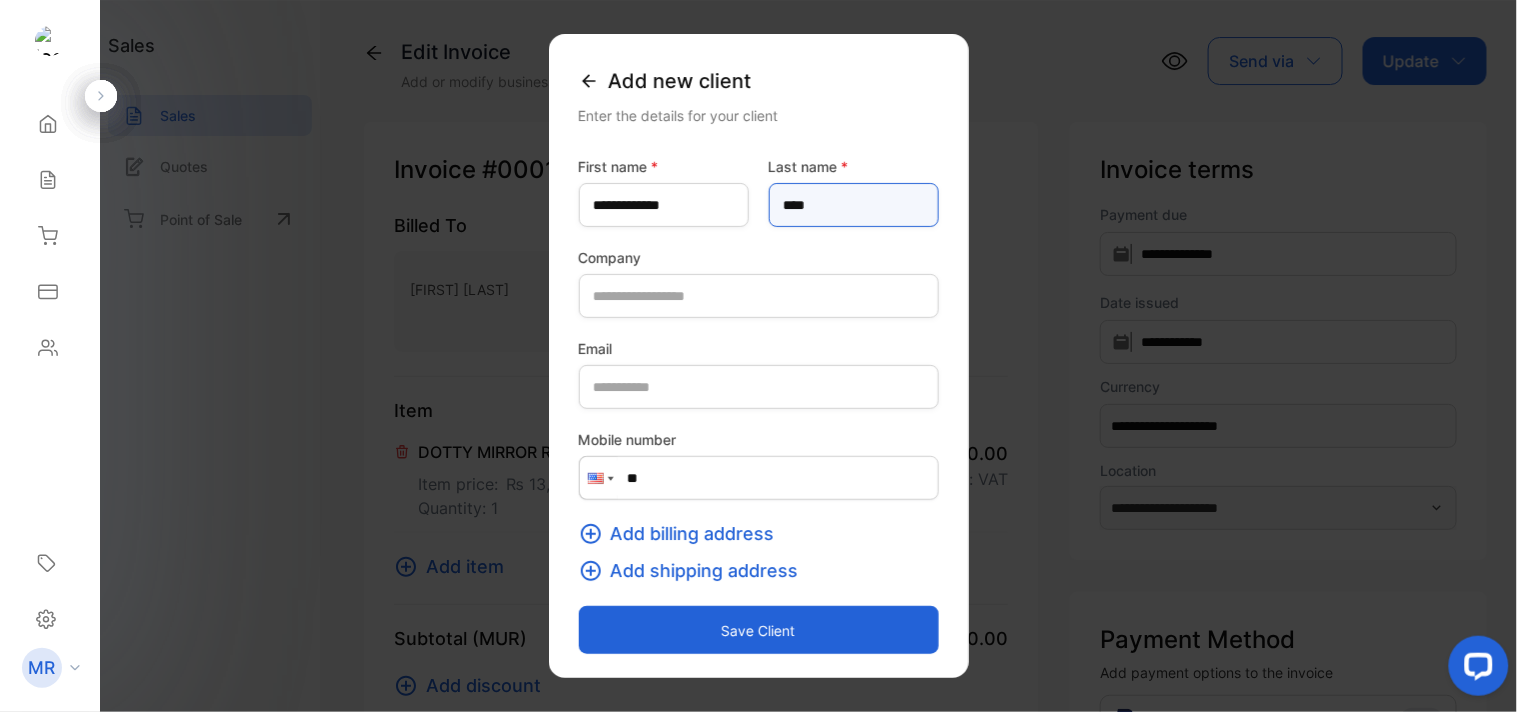 type on "****" 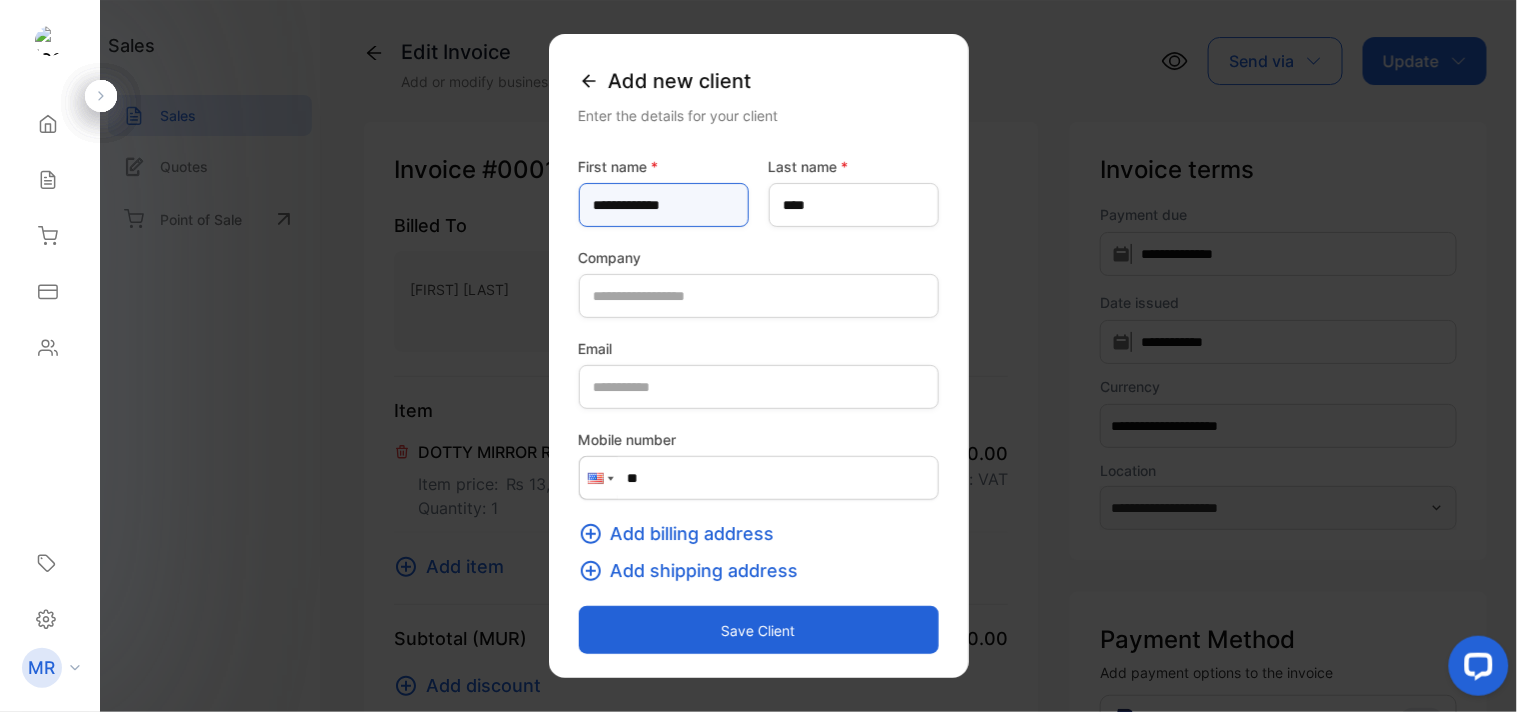 click on "**********" at bounding box center (664, 205) 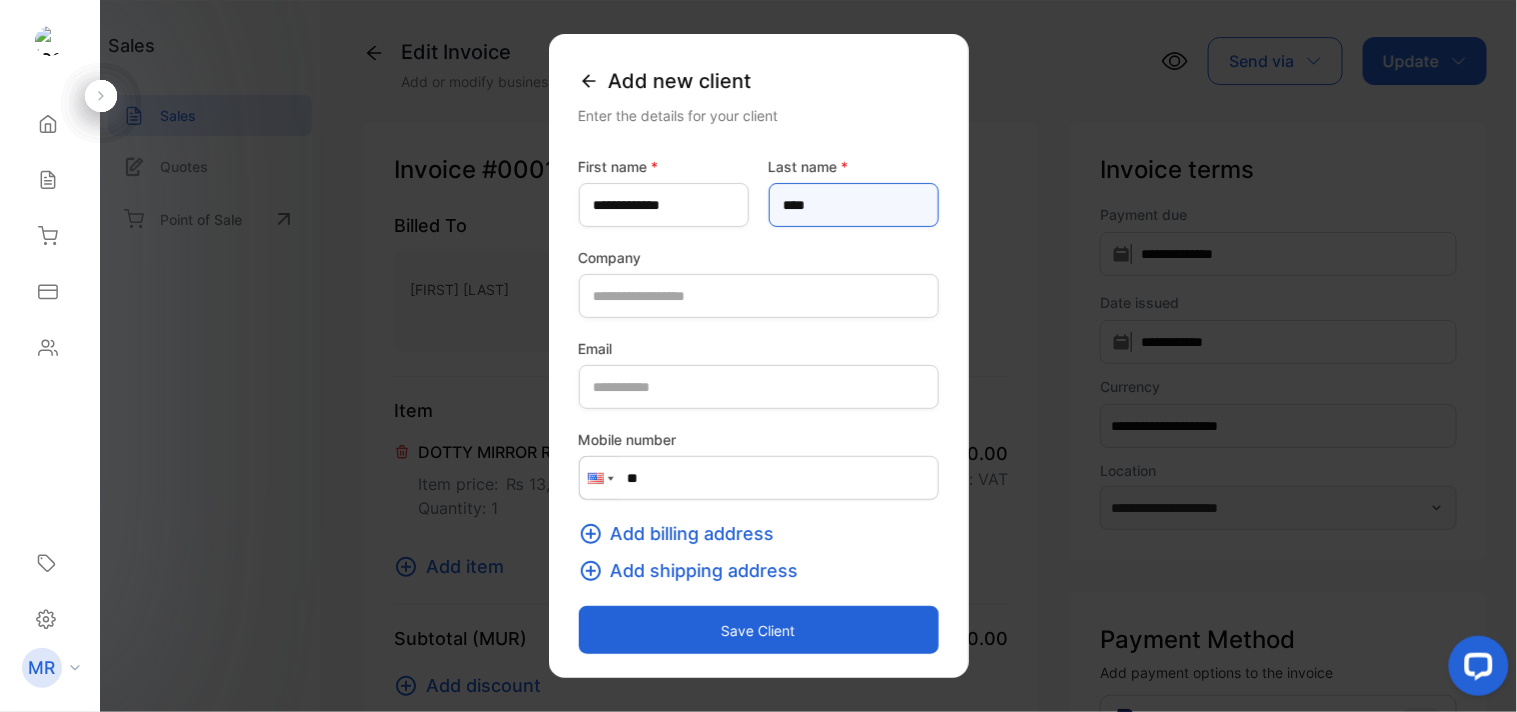 click on "****" at bounding box center (854, 205) 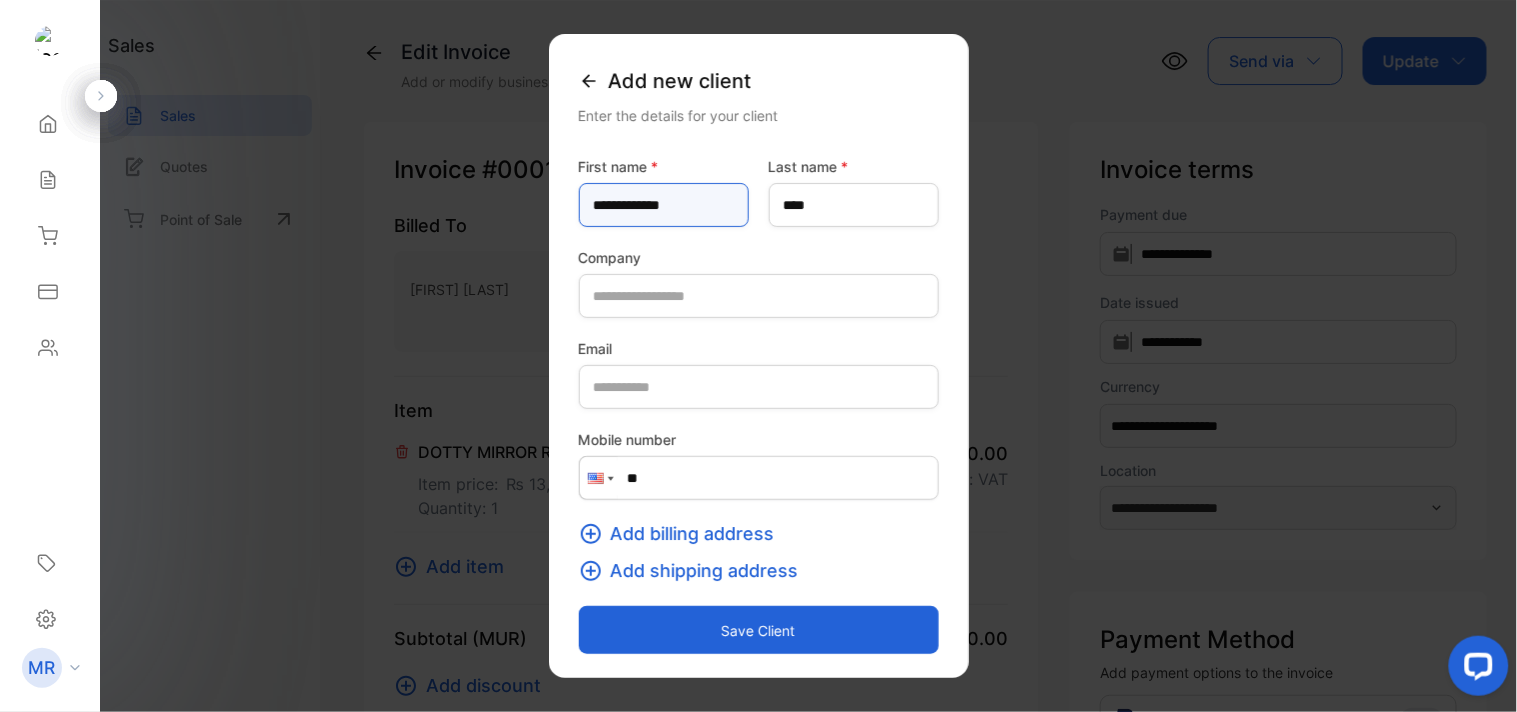 click on "**********" at bounding box center (664, 205) 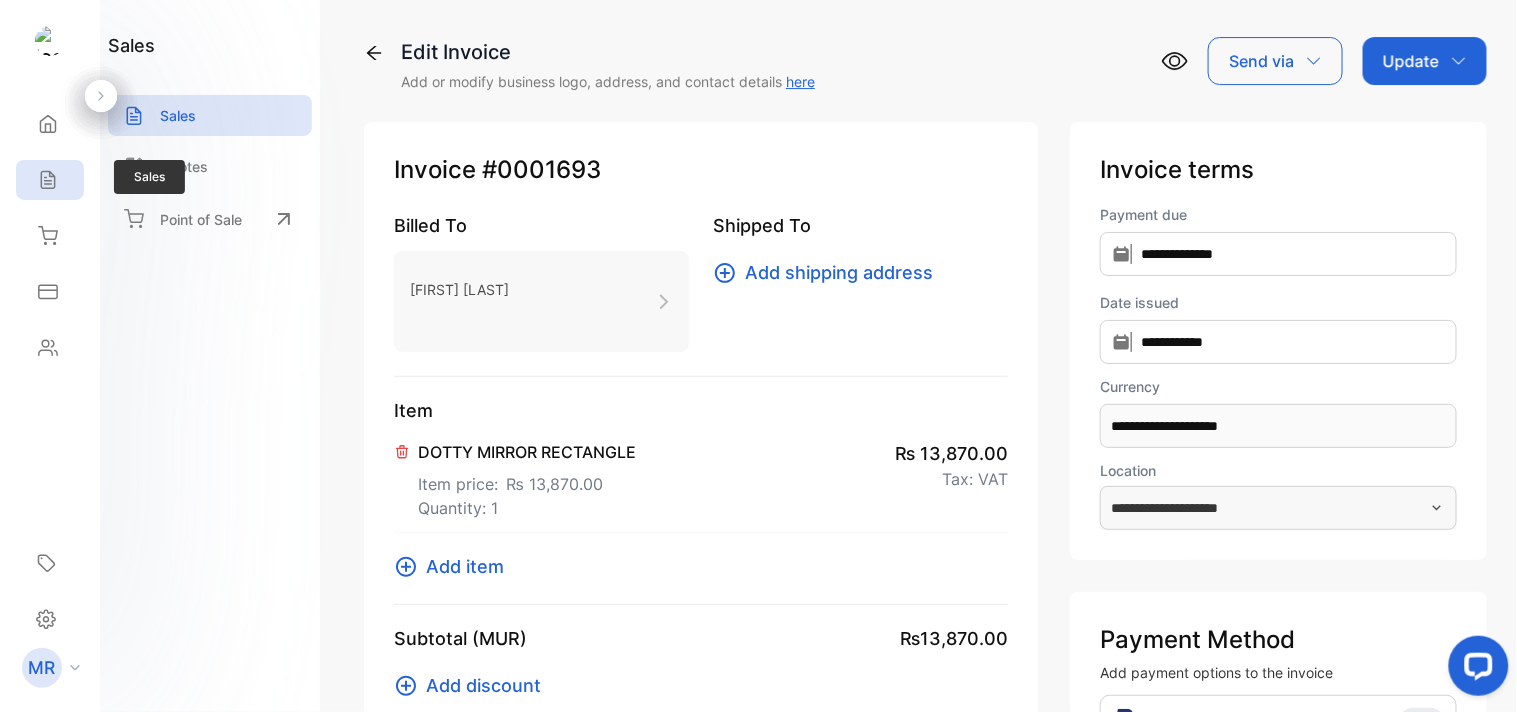 click at bounding box center (48, 124) 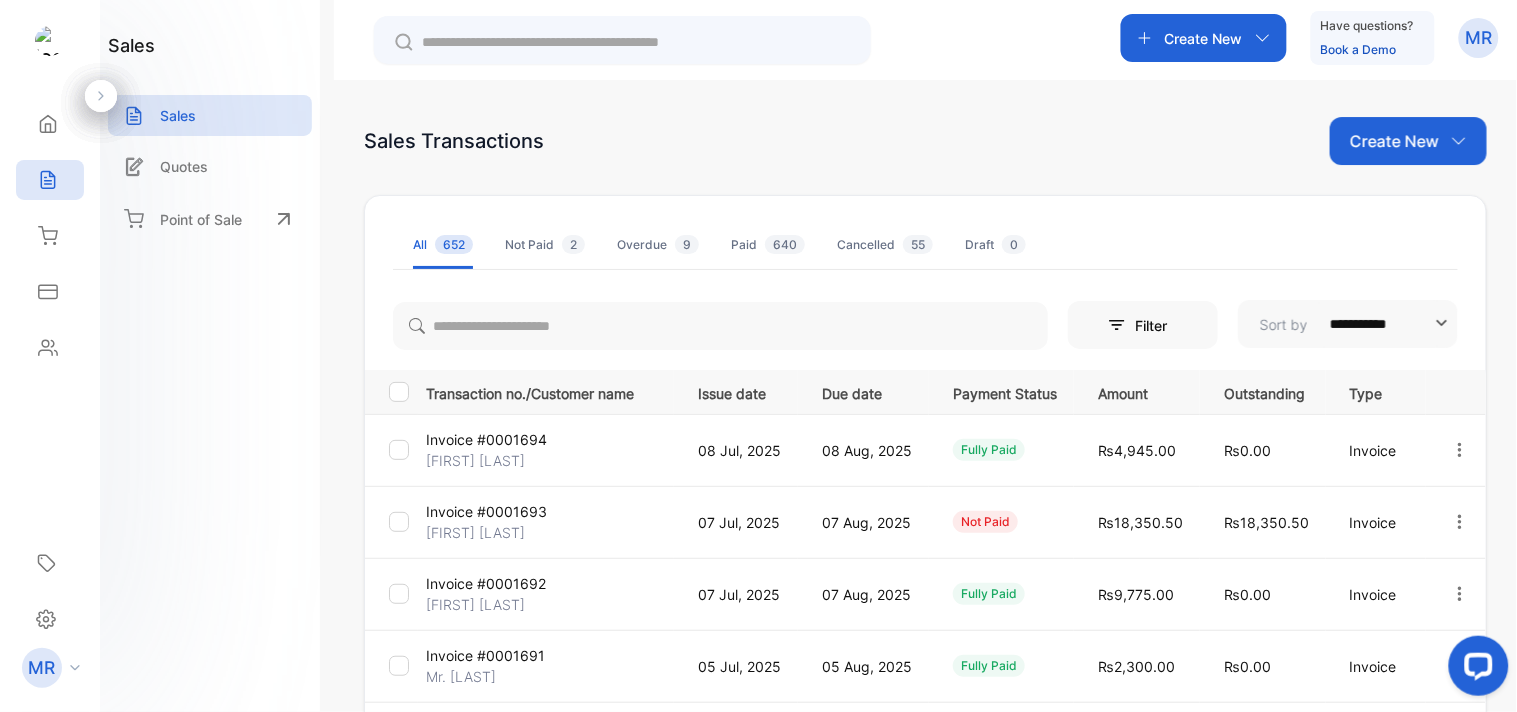 click at bounding box center [1460, 449] 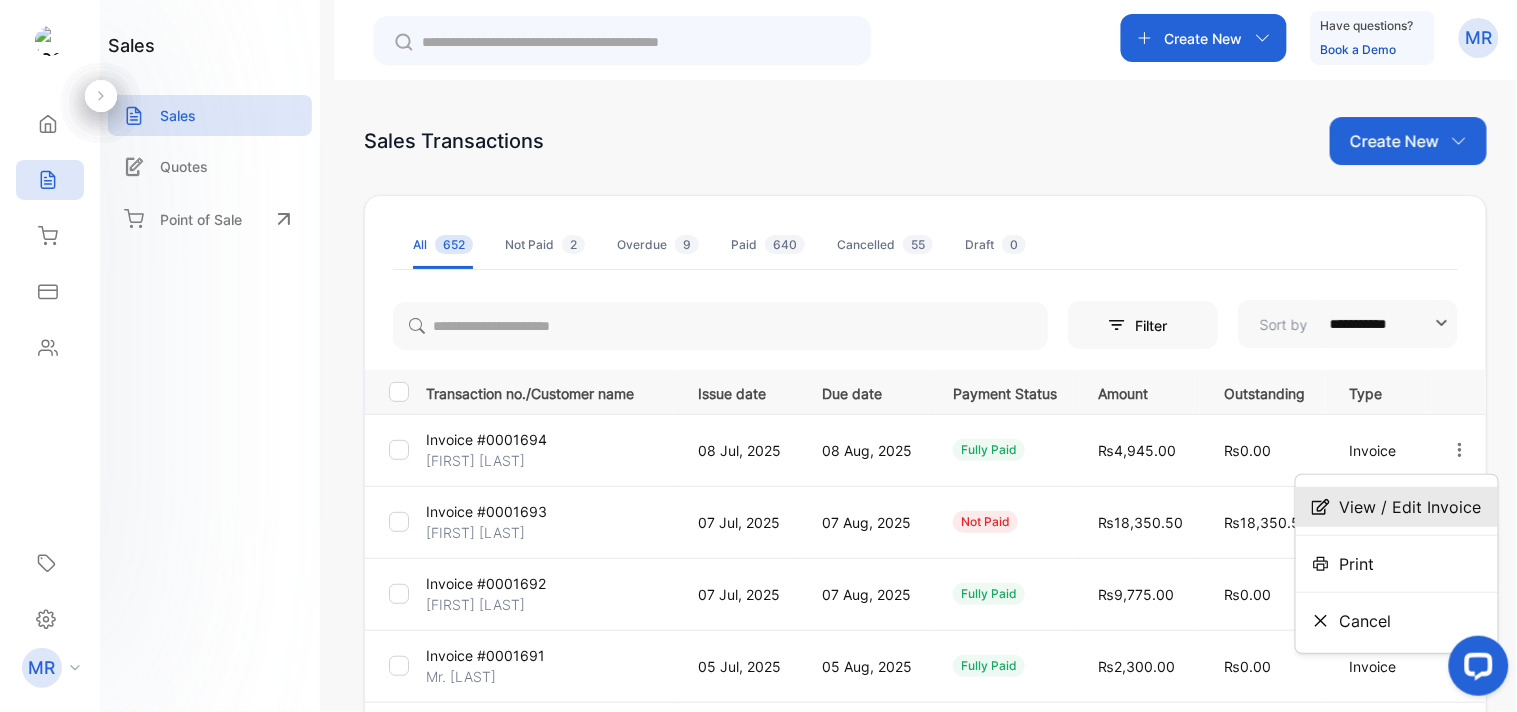 click on "View / Edit Invoice" at bounding box center (1411, 507) 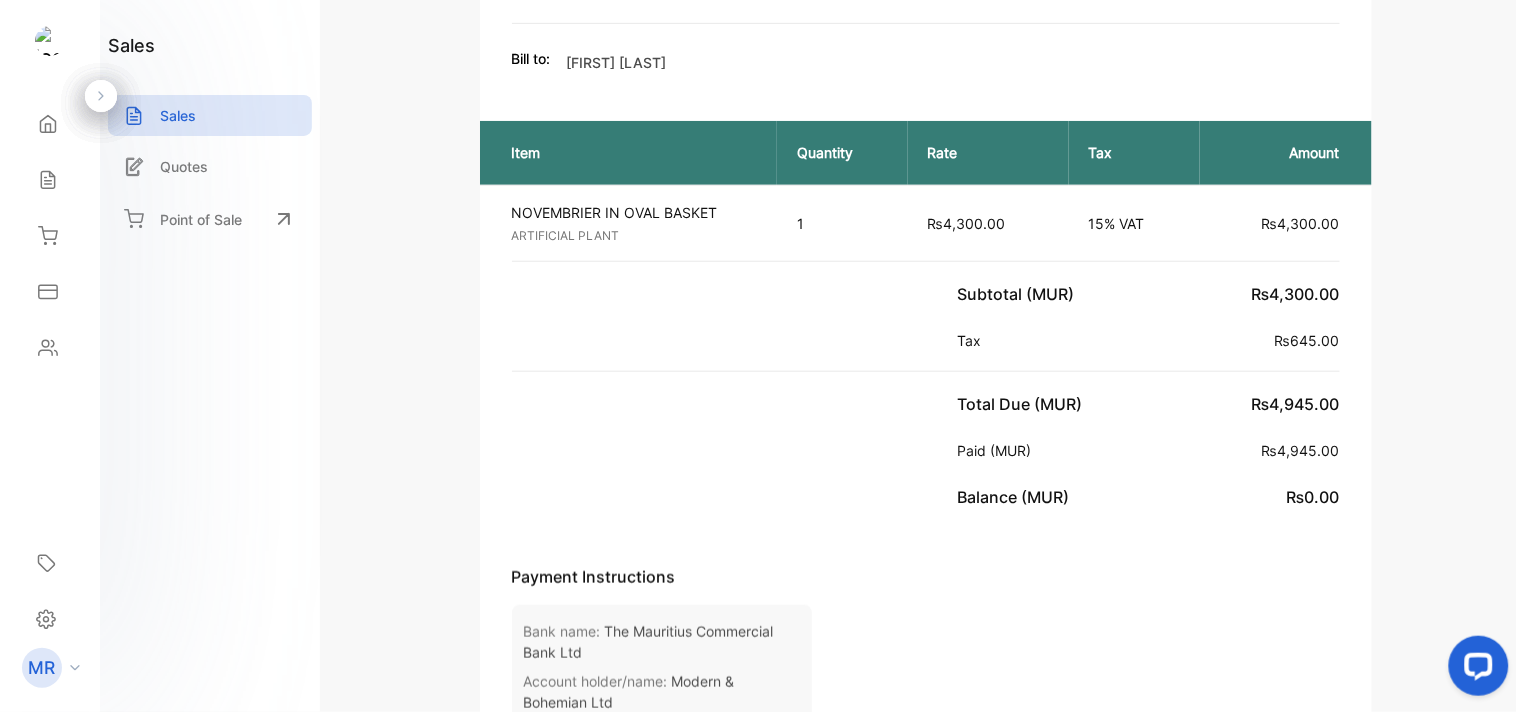 scroll, scrollTop: 0, scrollLeft: 0, axis: both 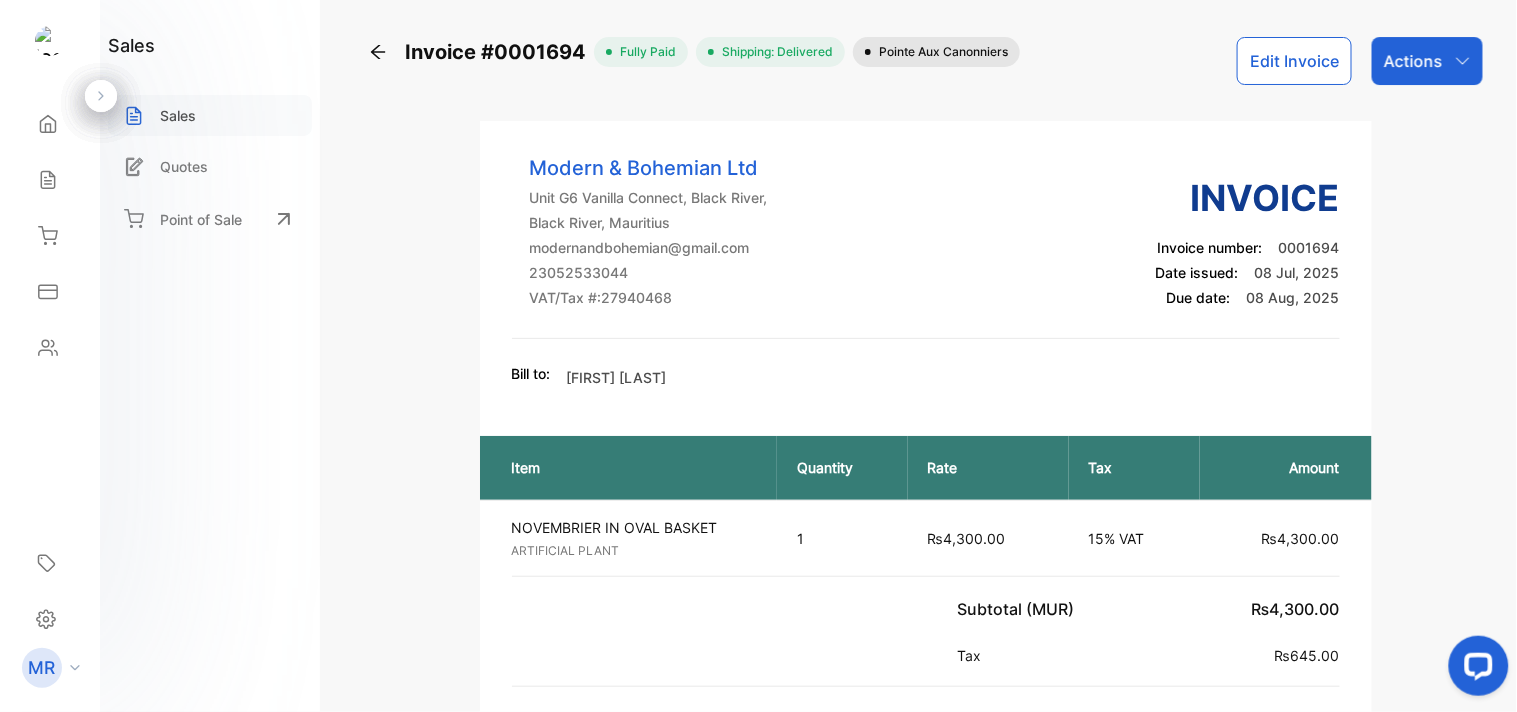 click on "Sales" at bounding box center [178, 115] 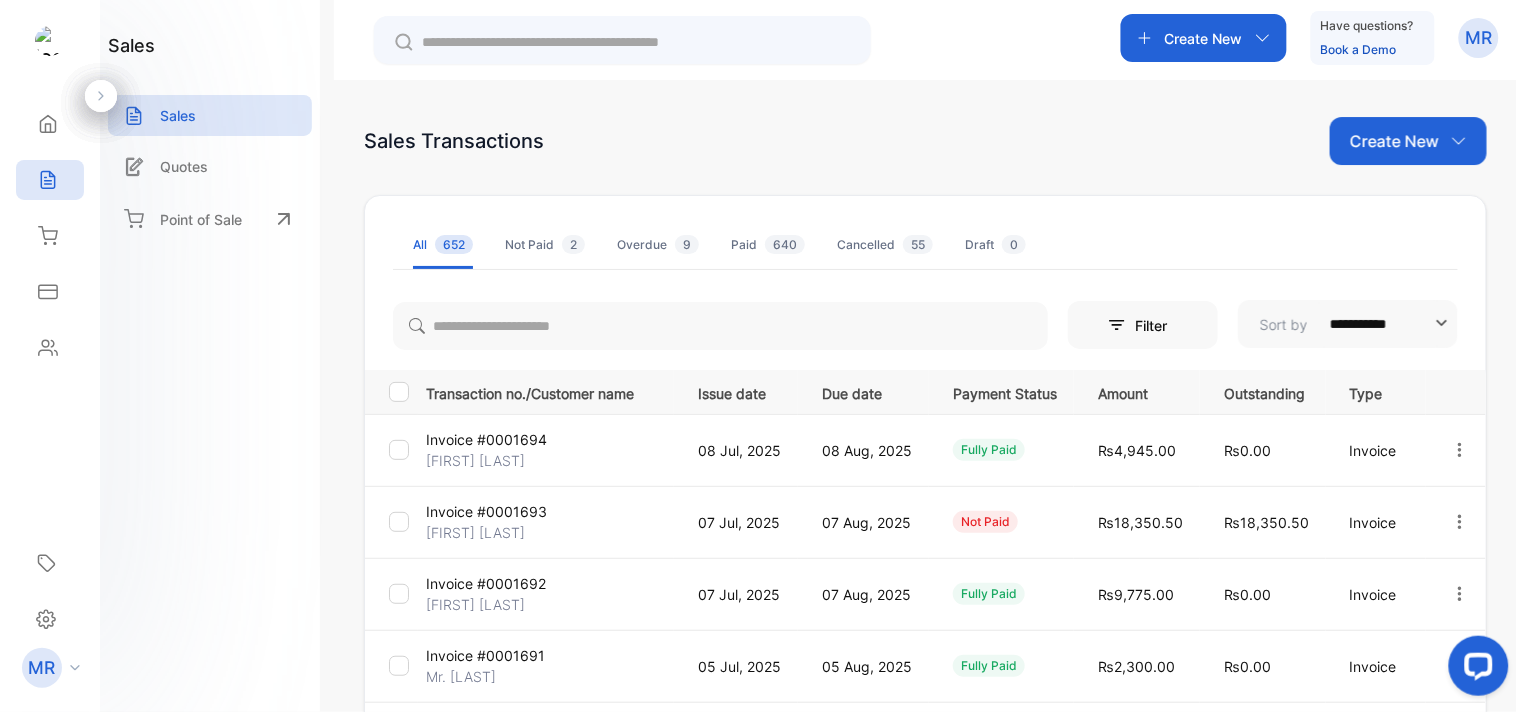 click on "Create New  Have questions? Book a Demo   MR" at bounding box center (925, 40) 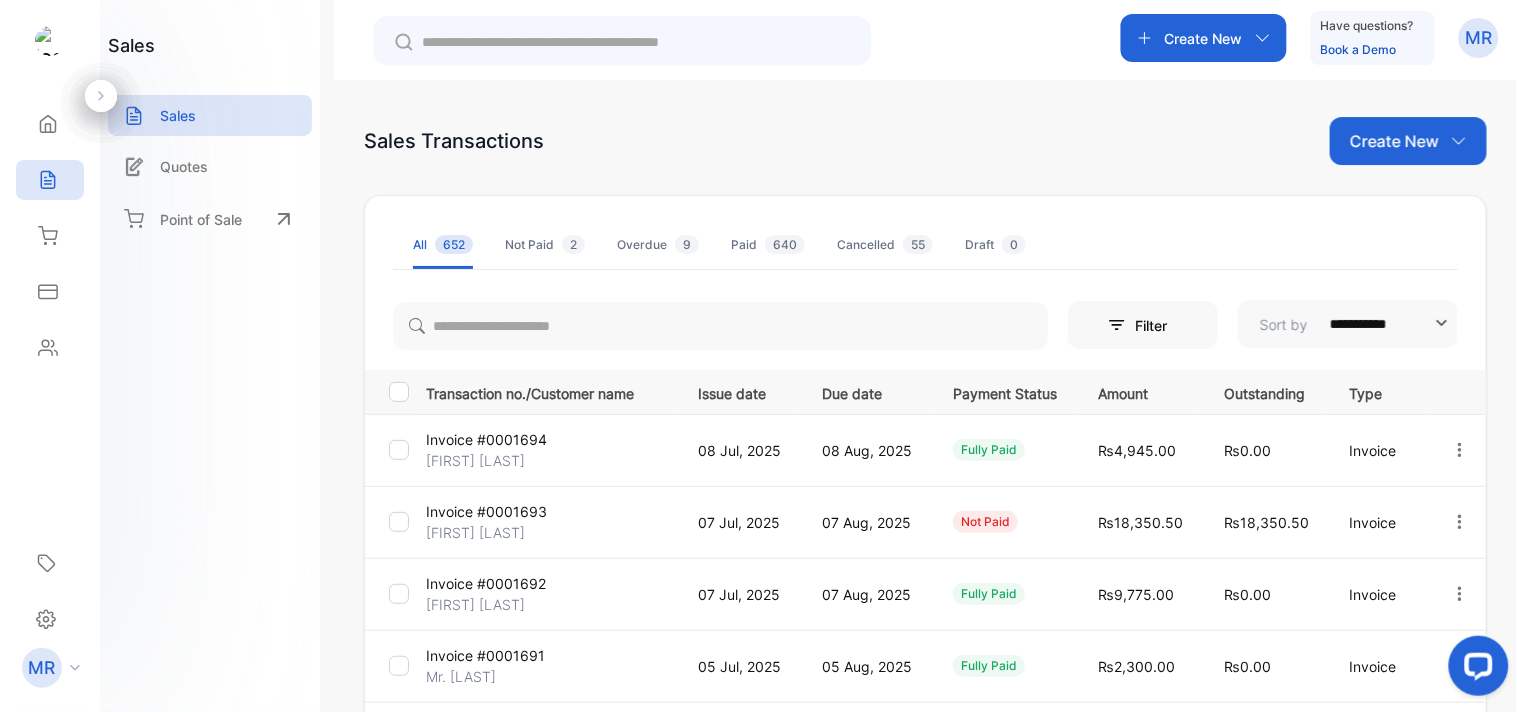 click at bounding box center [1460, 522] 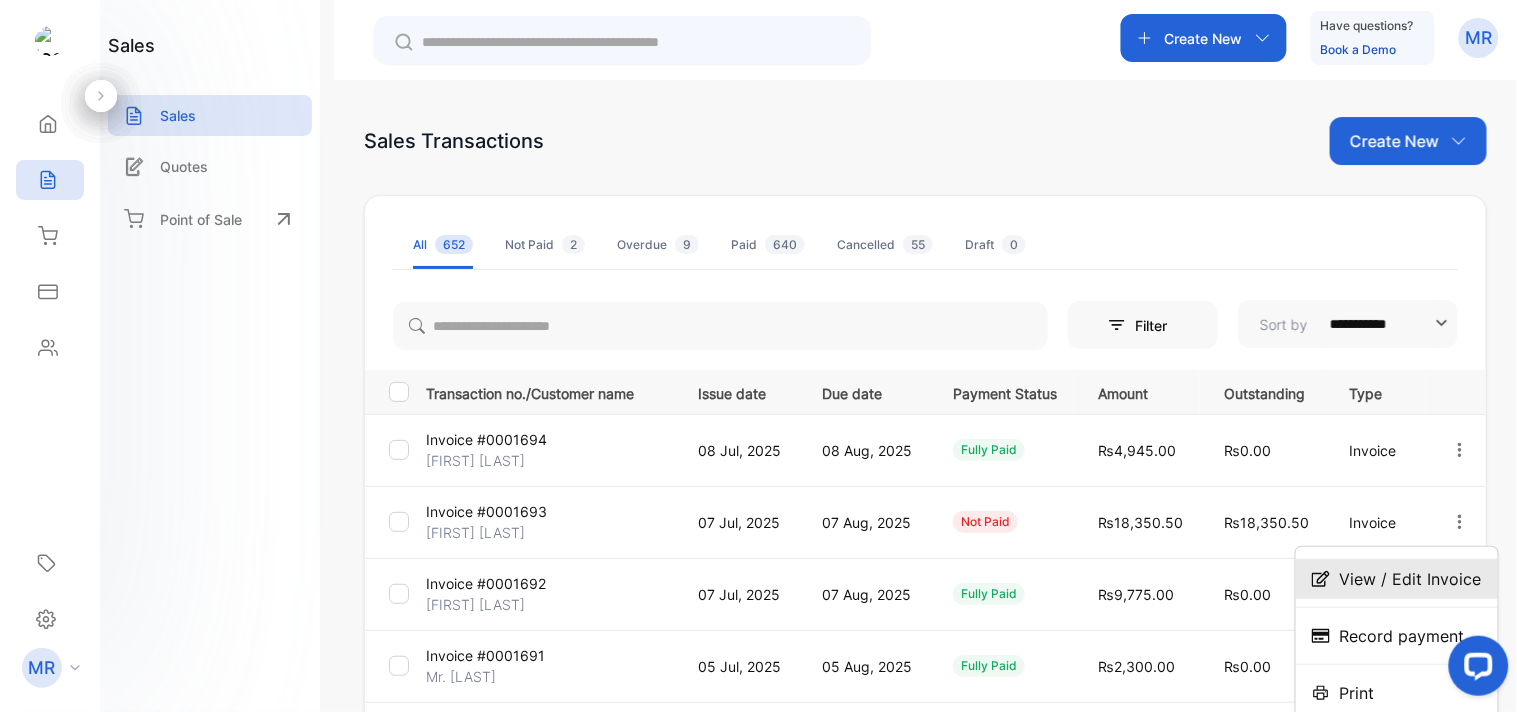 click on "View / Edit Invoice" at bounding box center [1411, 579] 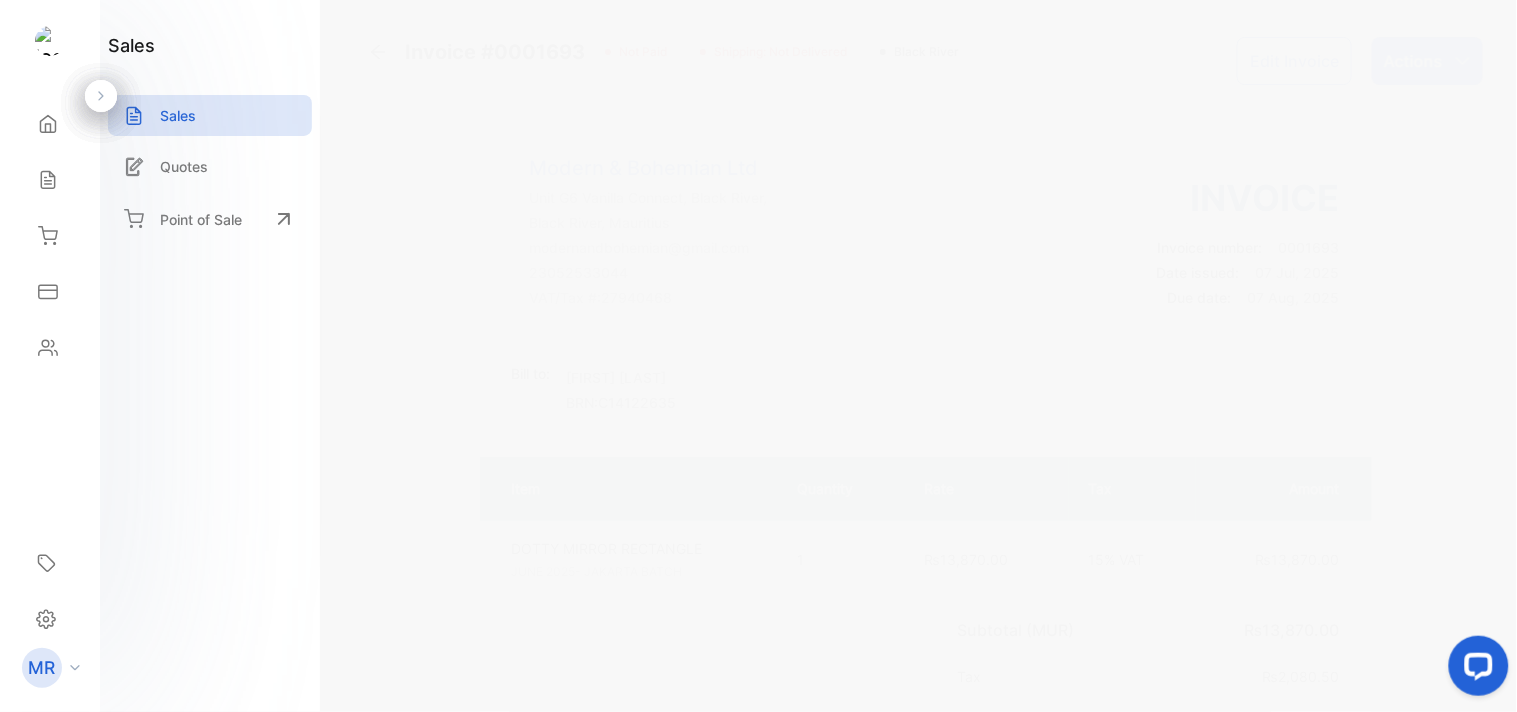 click on "Actions" at bounding box center (1427, 61) 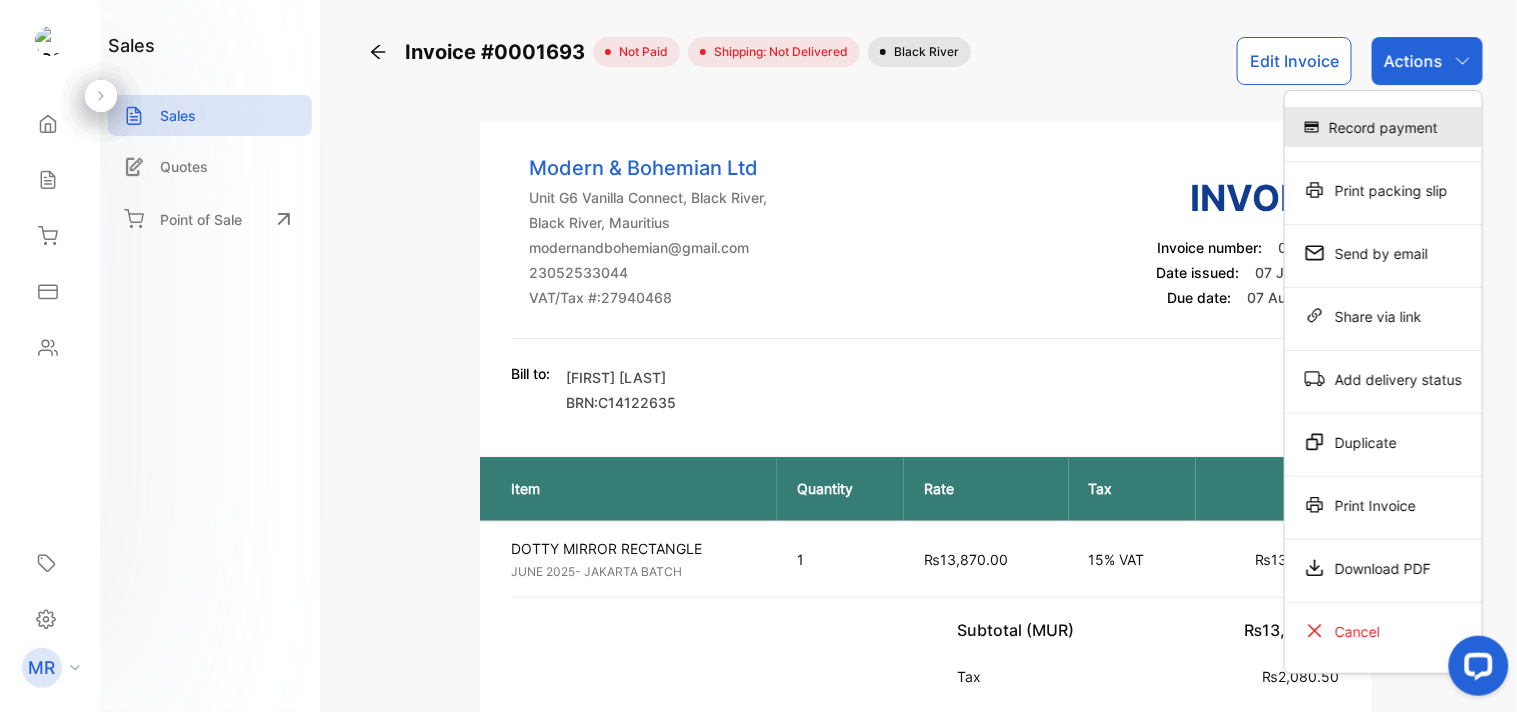 click on "Record payment" at bounding box center [1383, 127] 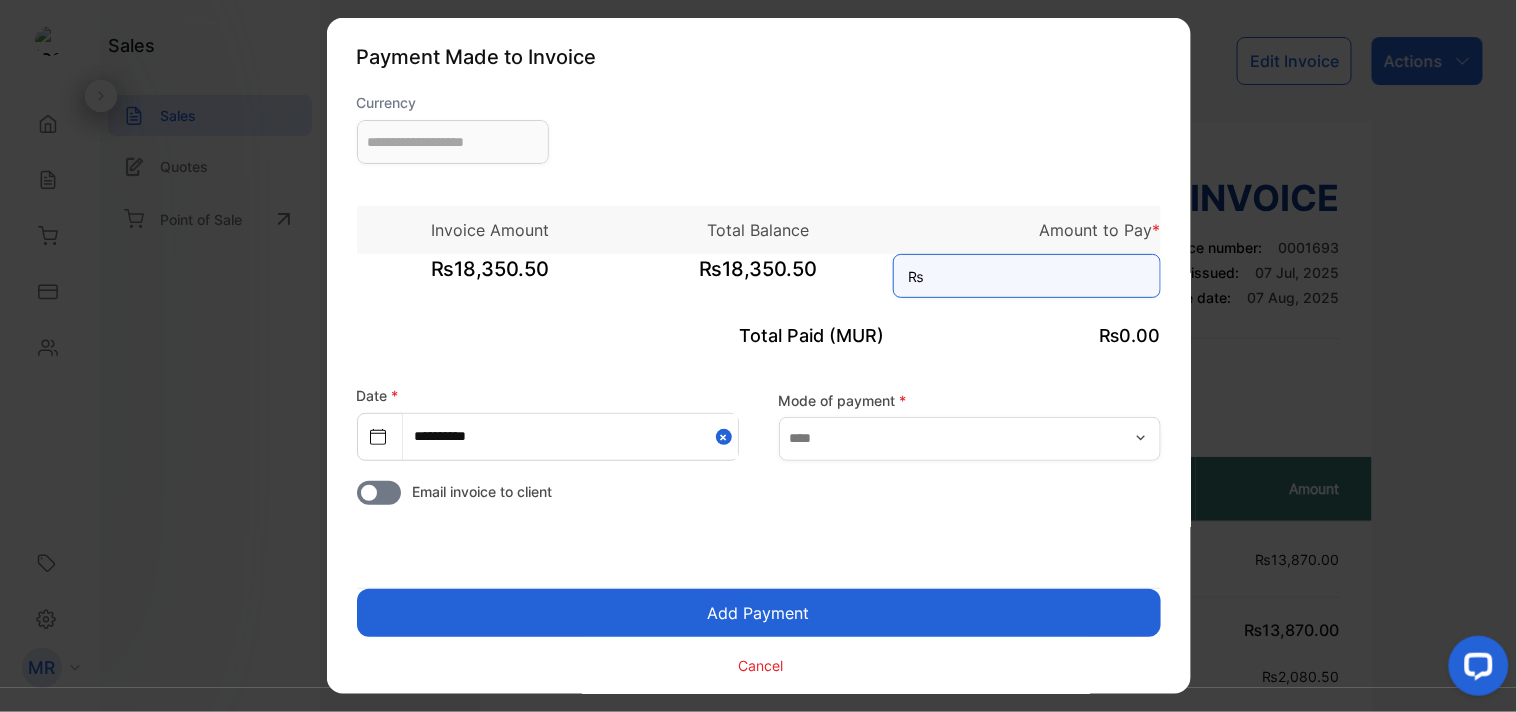 click at bounding box center [1027, 276] 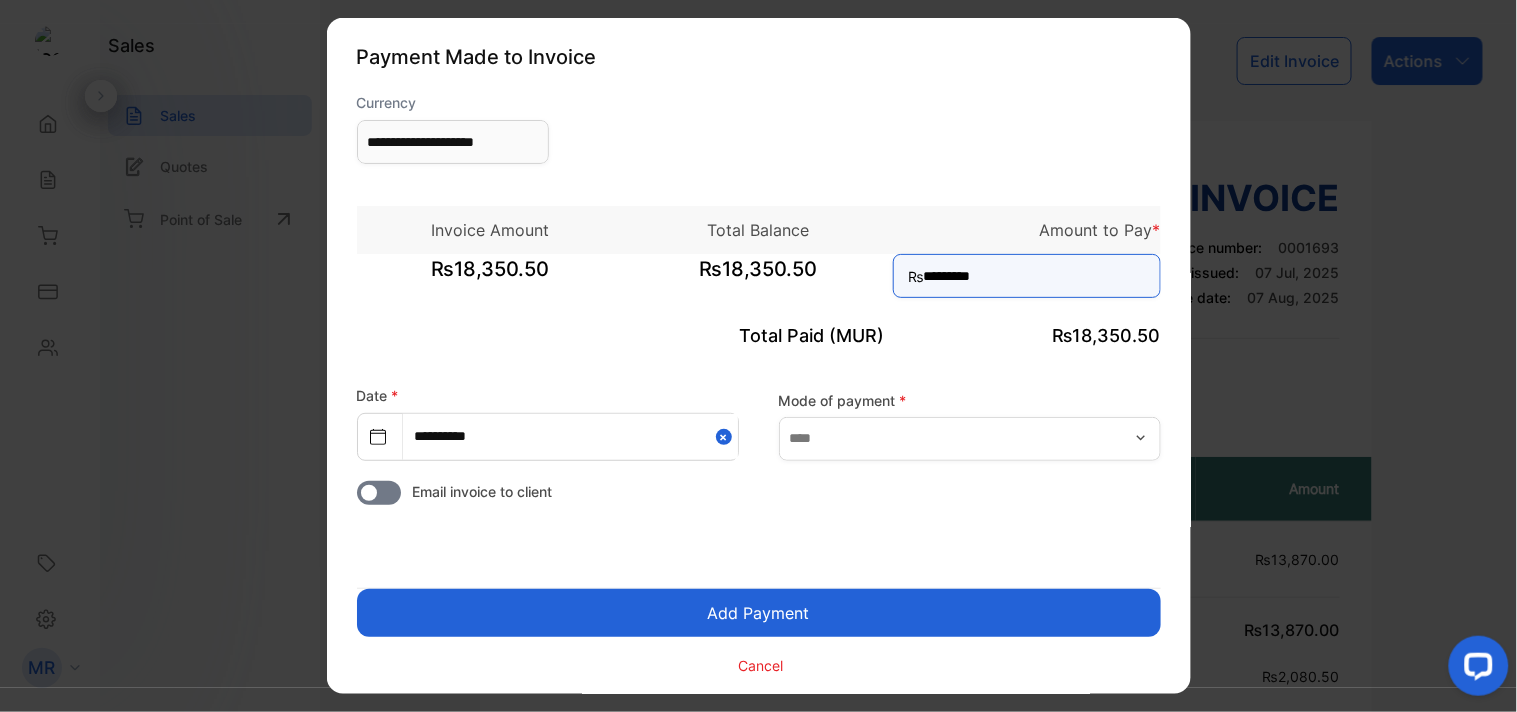 type on "*********" 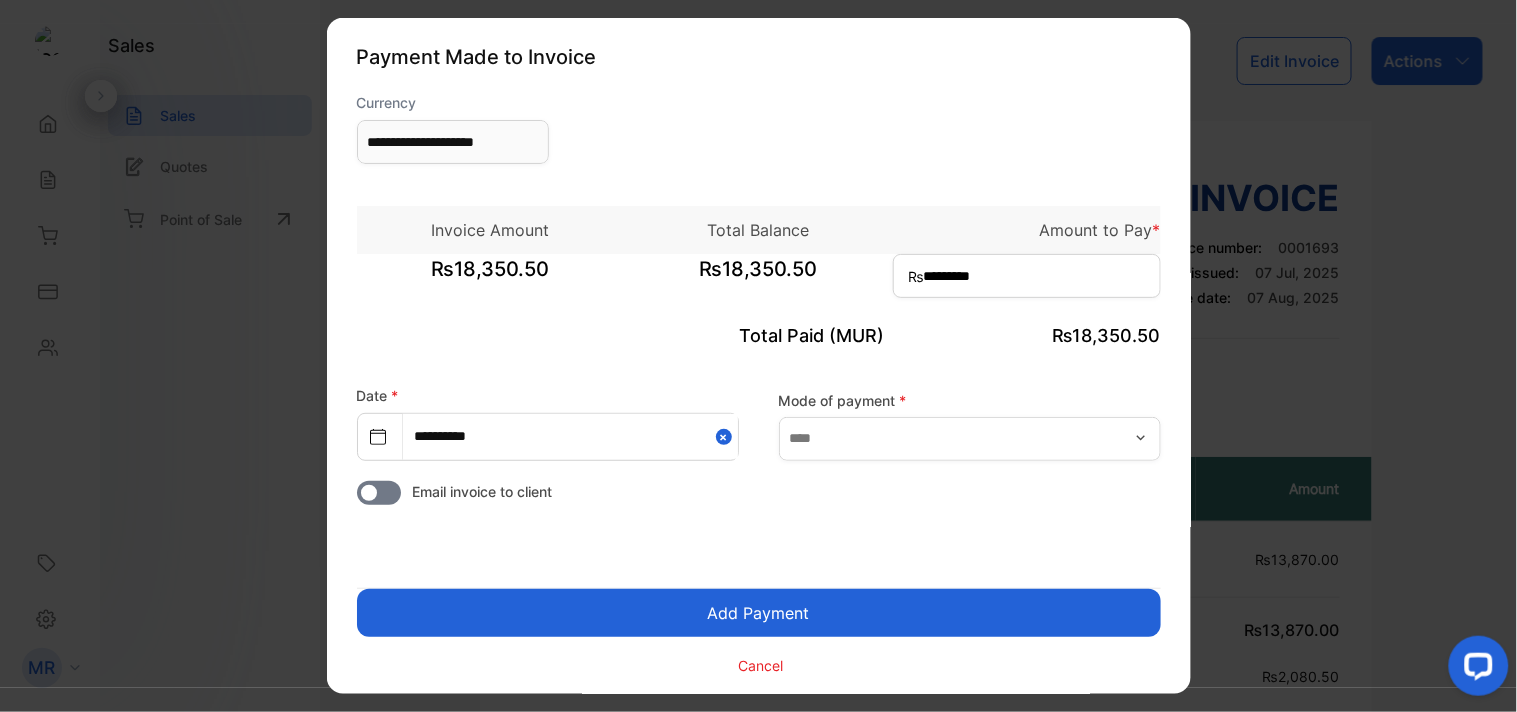 click at bounding box center [1141, 438] 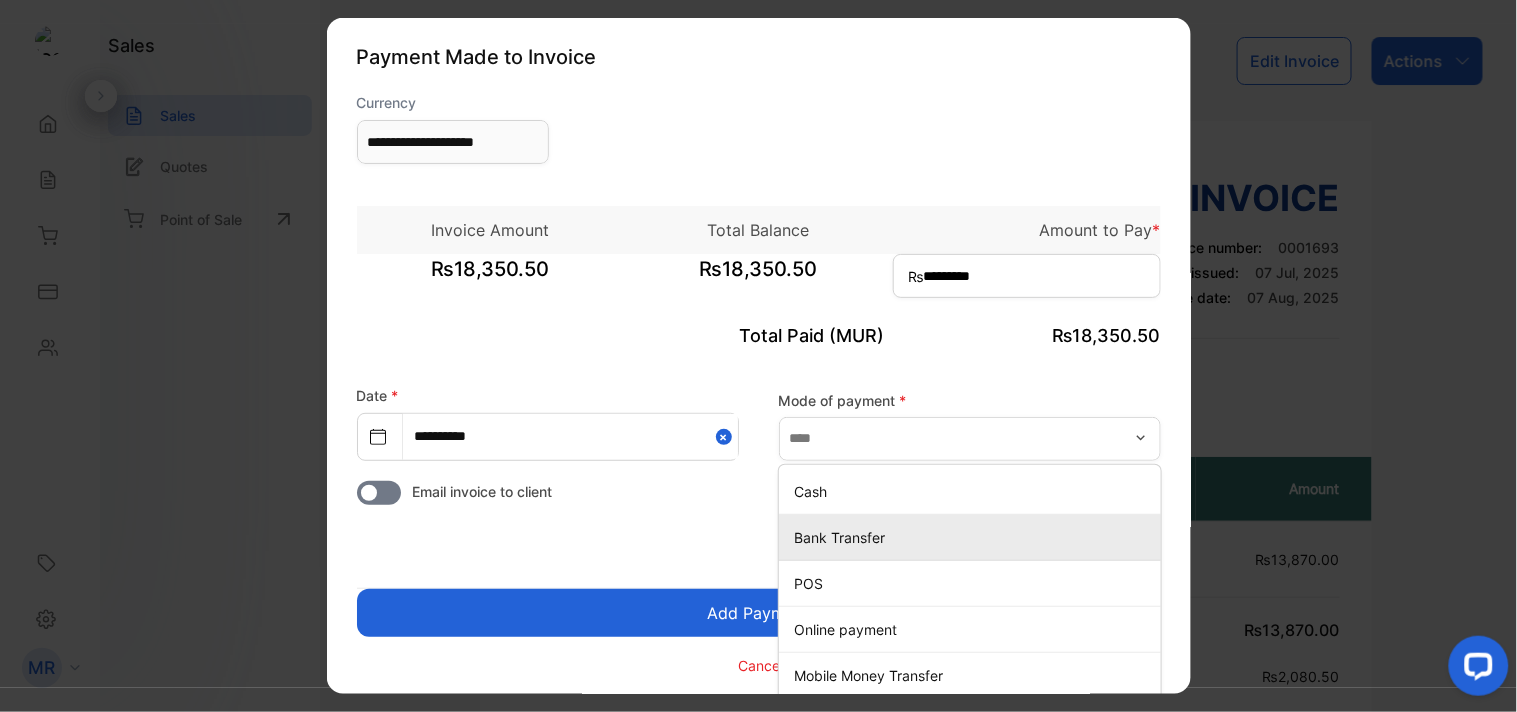 click on "Bank Transfer" at bounding box center (974, 536) 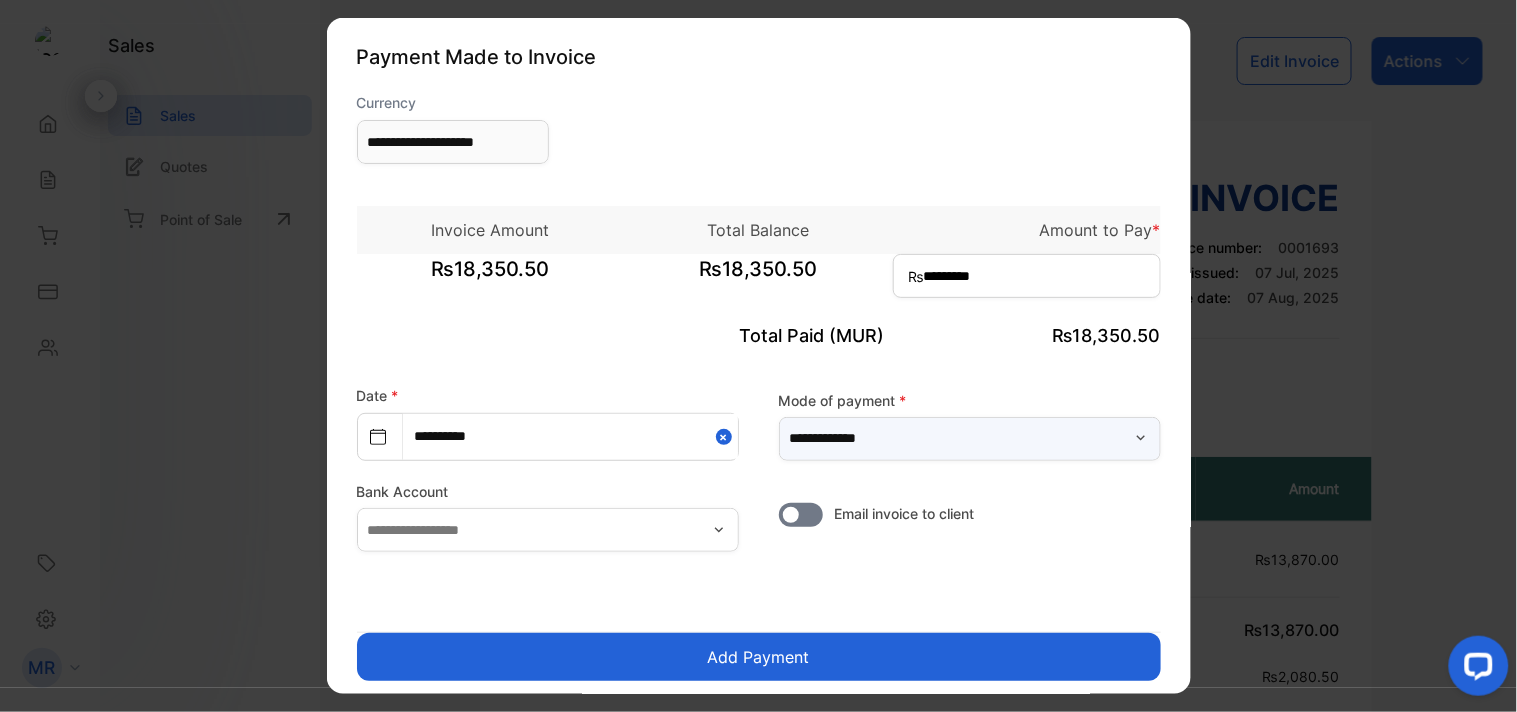 scroll, scrollTop: 51, scrollLeft: 0, axis: vertical 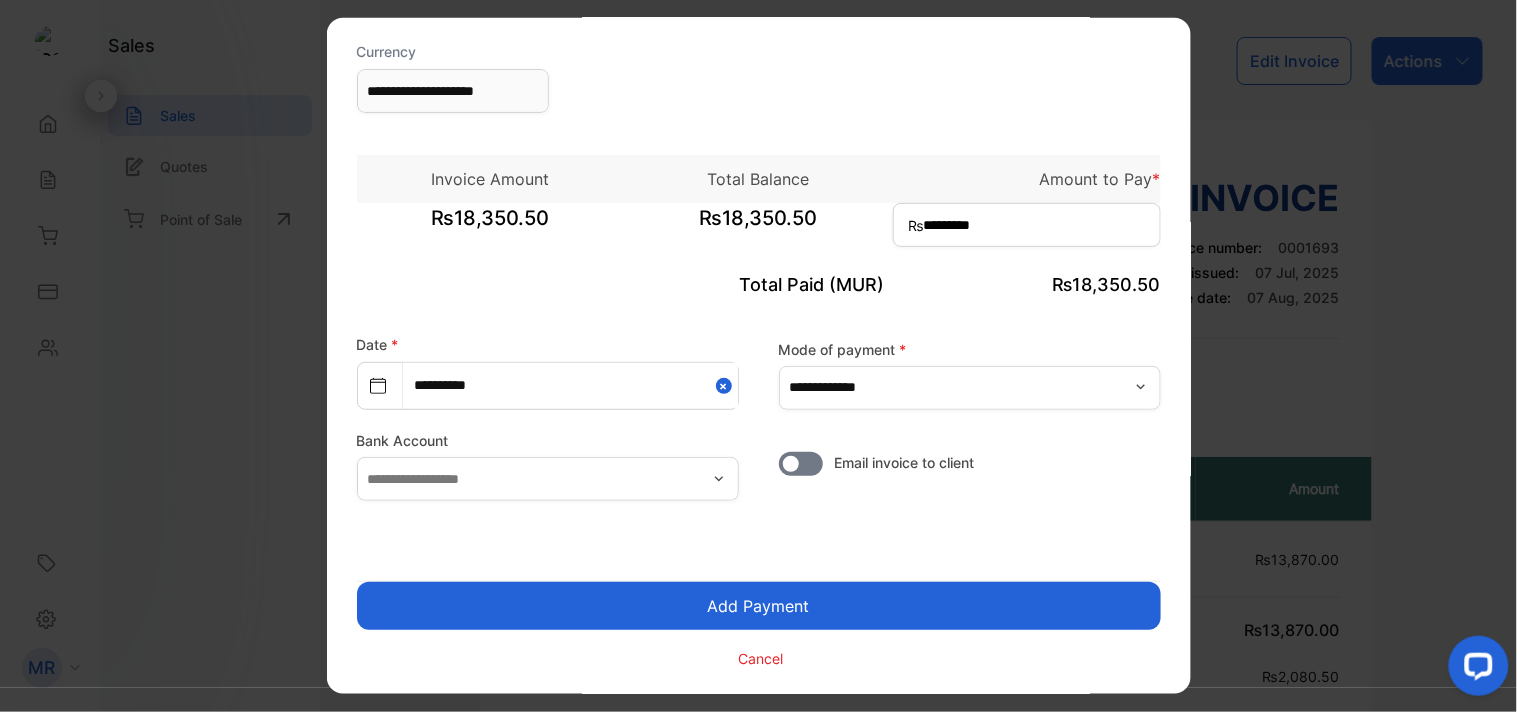 click on "Add Payment" at bounding box center (759, 606) 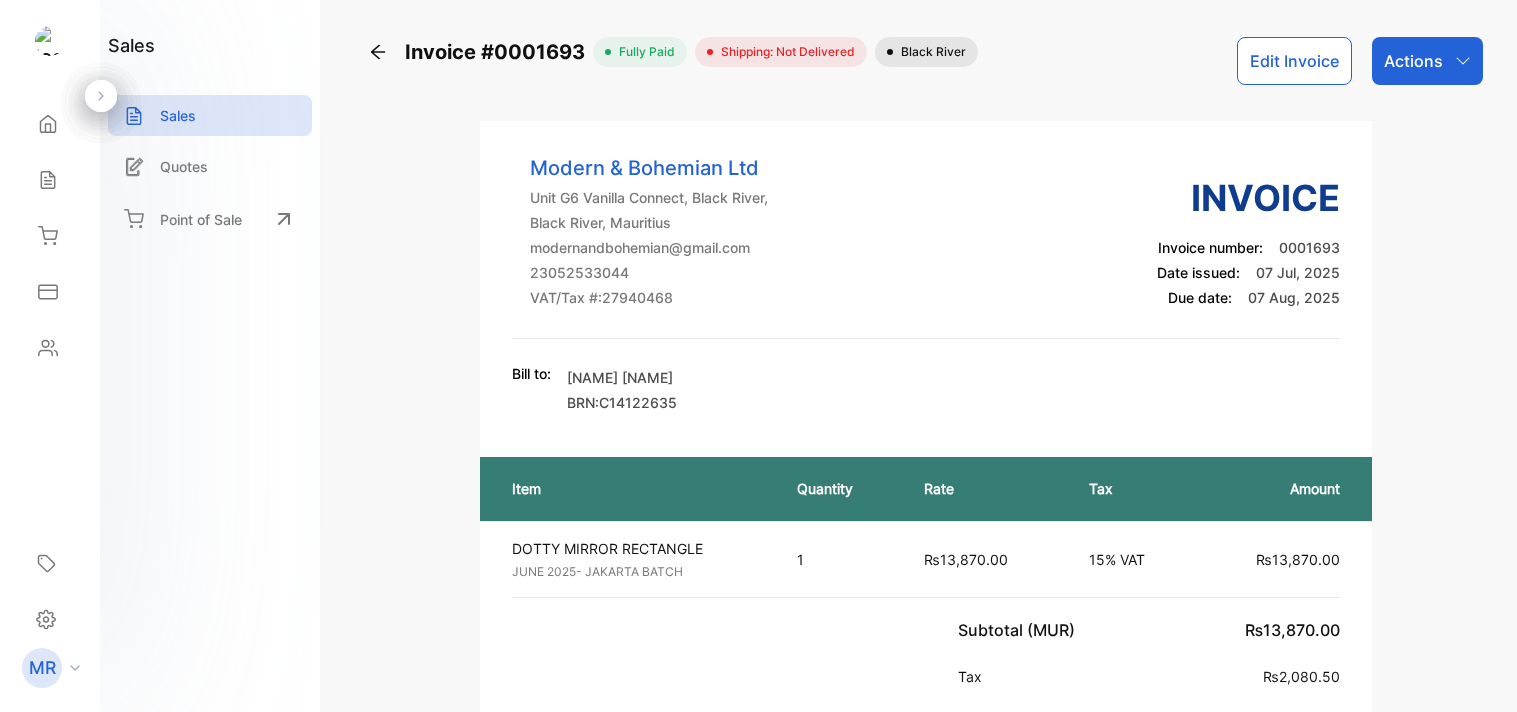 scroll, scrollTop: 0, scrollLeft: 0, axis: both 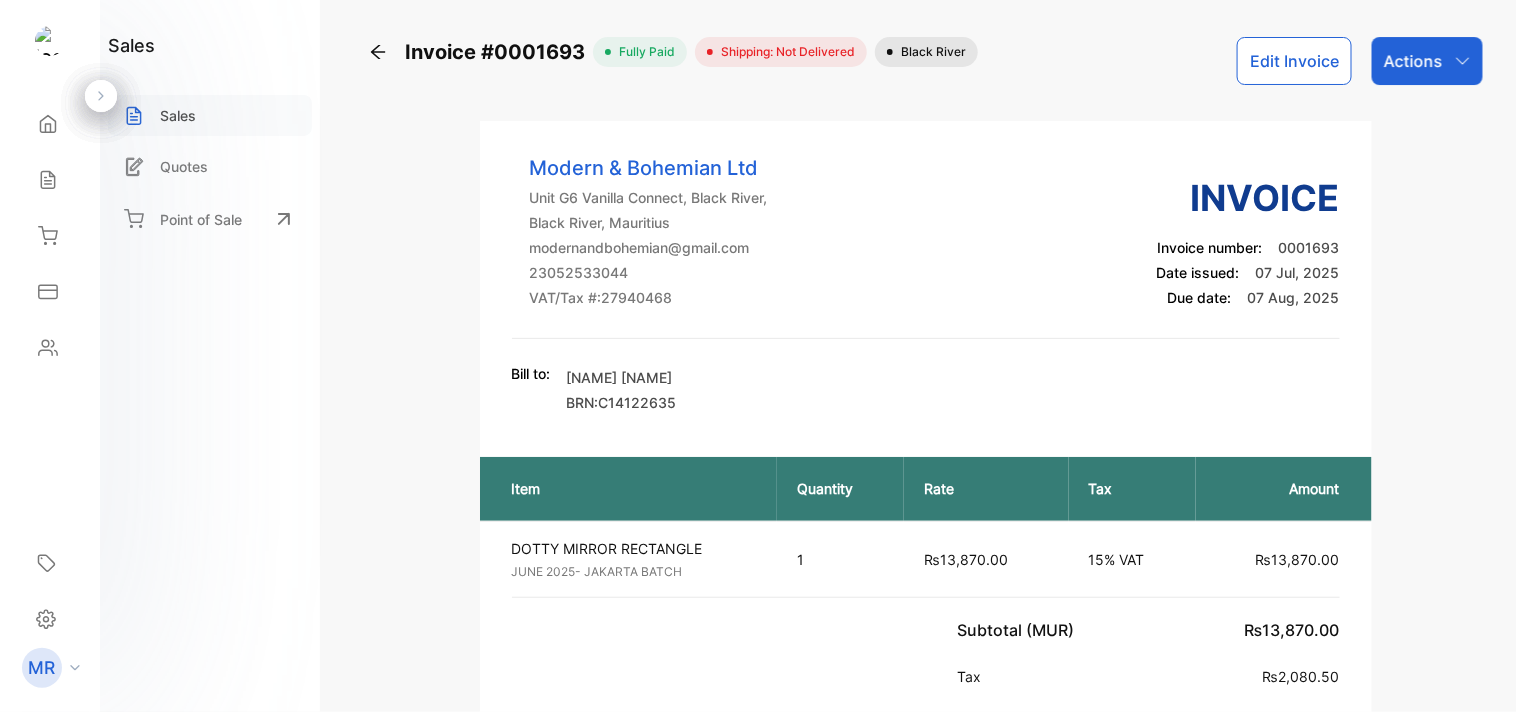 click on "Sales" at bounding box center (178, 115) 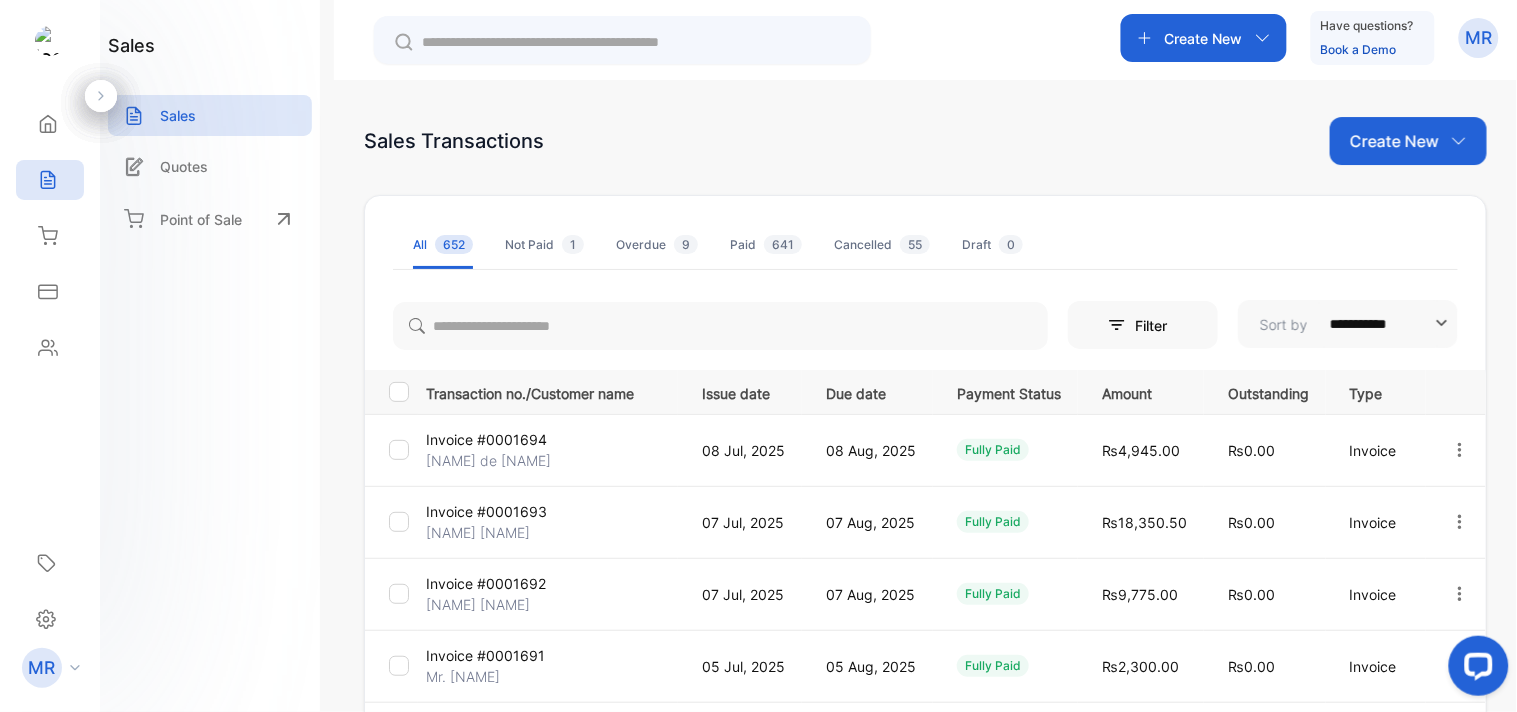 scroll, scrollTop: 0, scrollLeft: 0, axis: both 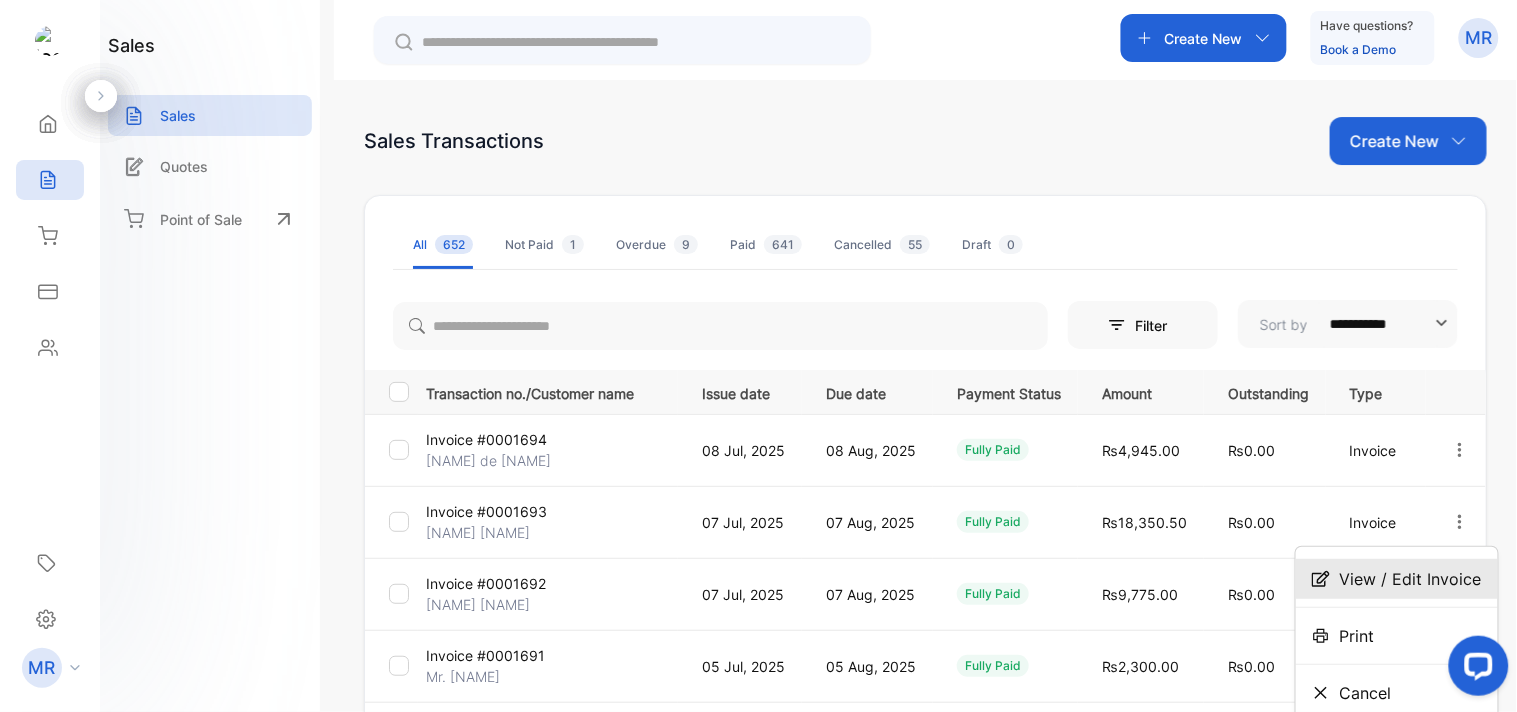click on "View / Edit Invoice" at bounding box center [1411, 579] 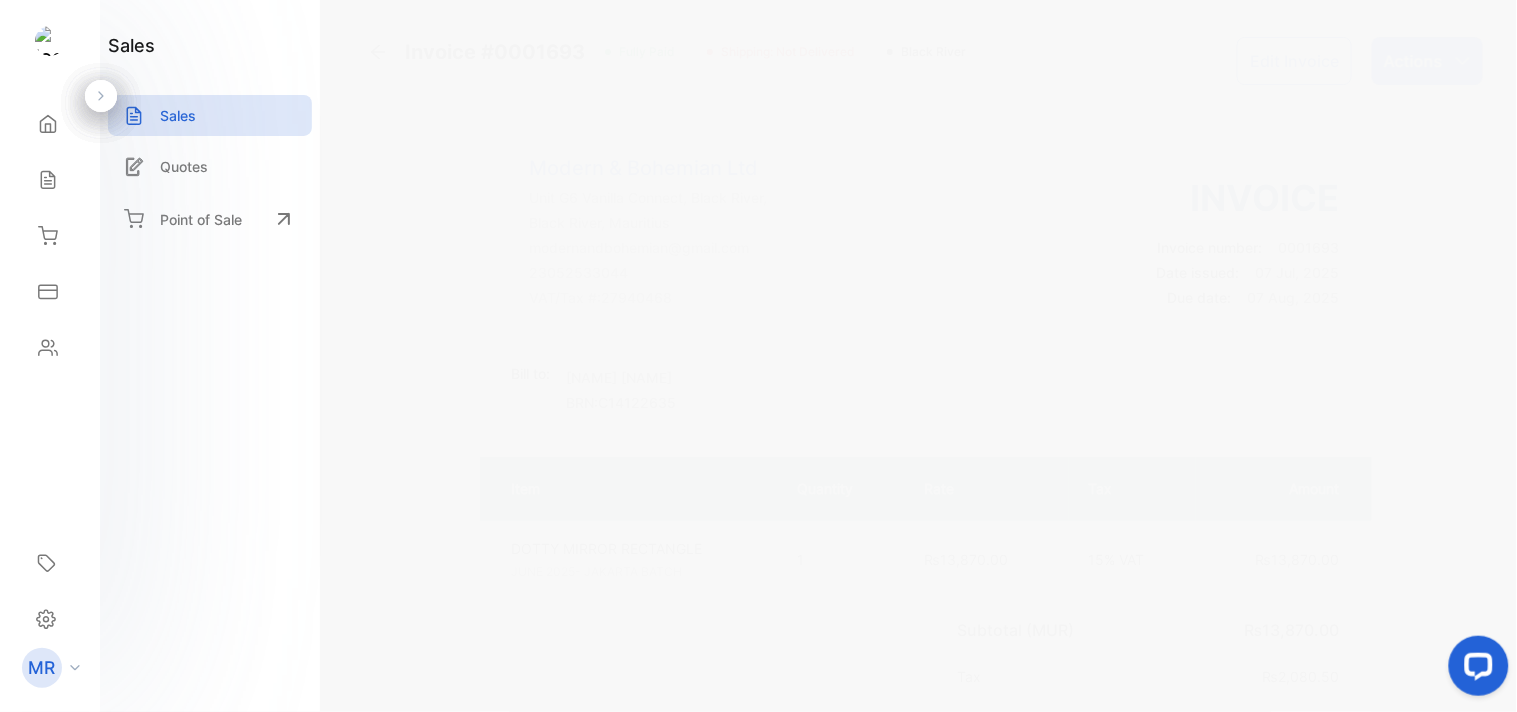 click on "Actions" at bounding box center [1413, 61] 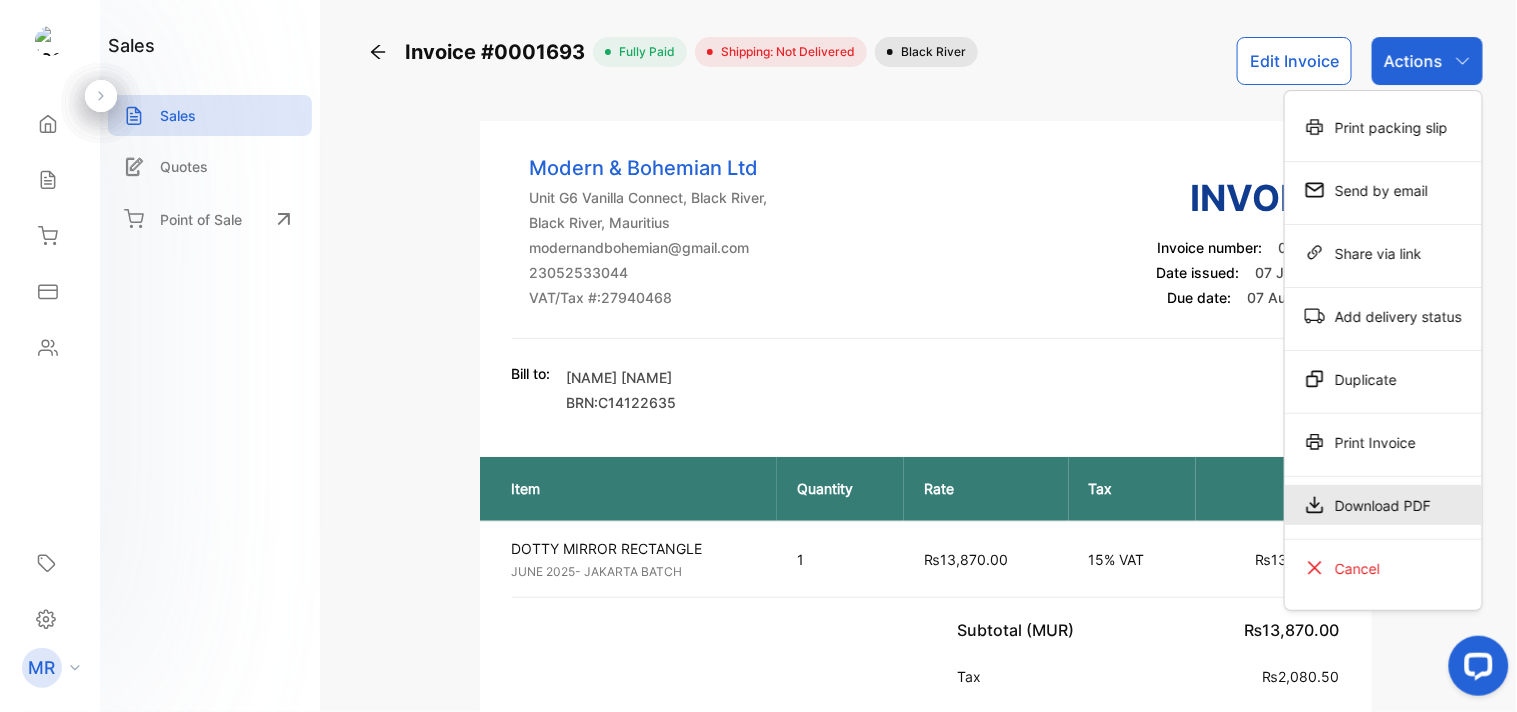 click on "Download PDF" at bounding box center [1383, 127] 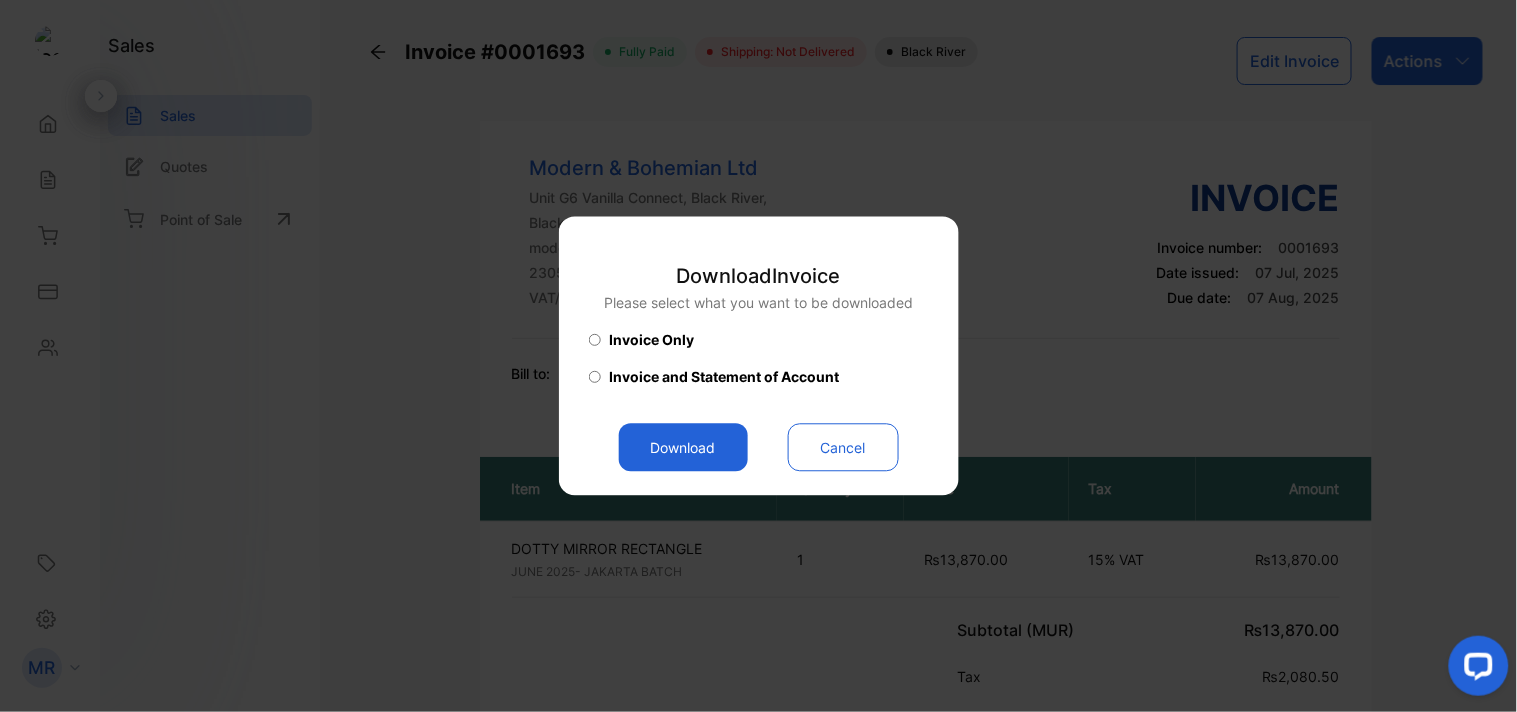 click on "Download" at bounding box center [683, 448] 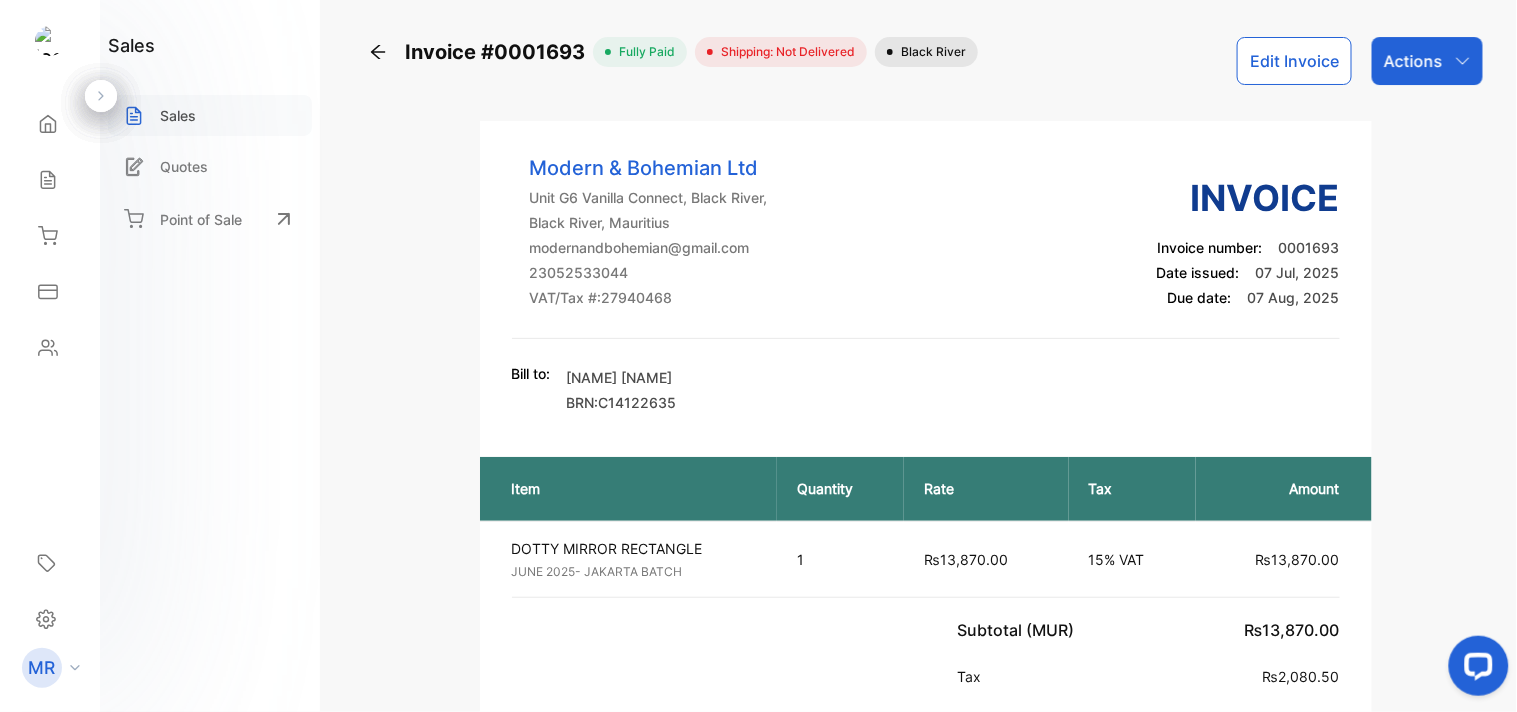 click on "Sales" at bounding box center (178, 115) 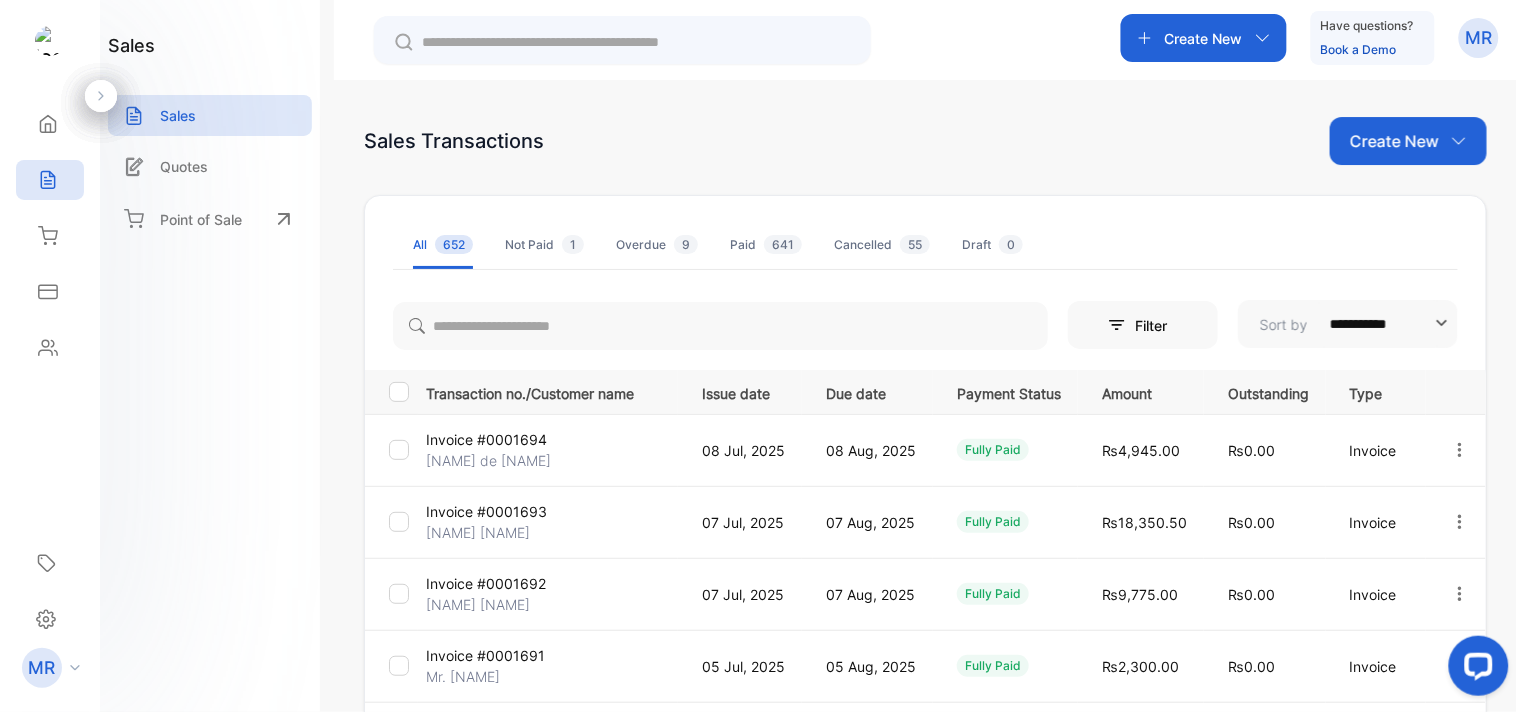 click at bounding box center [1460, 521] 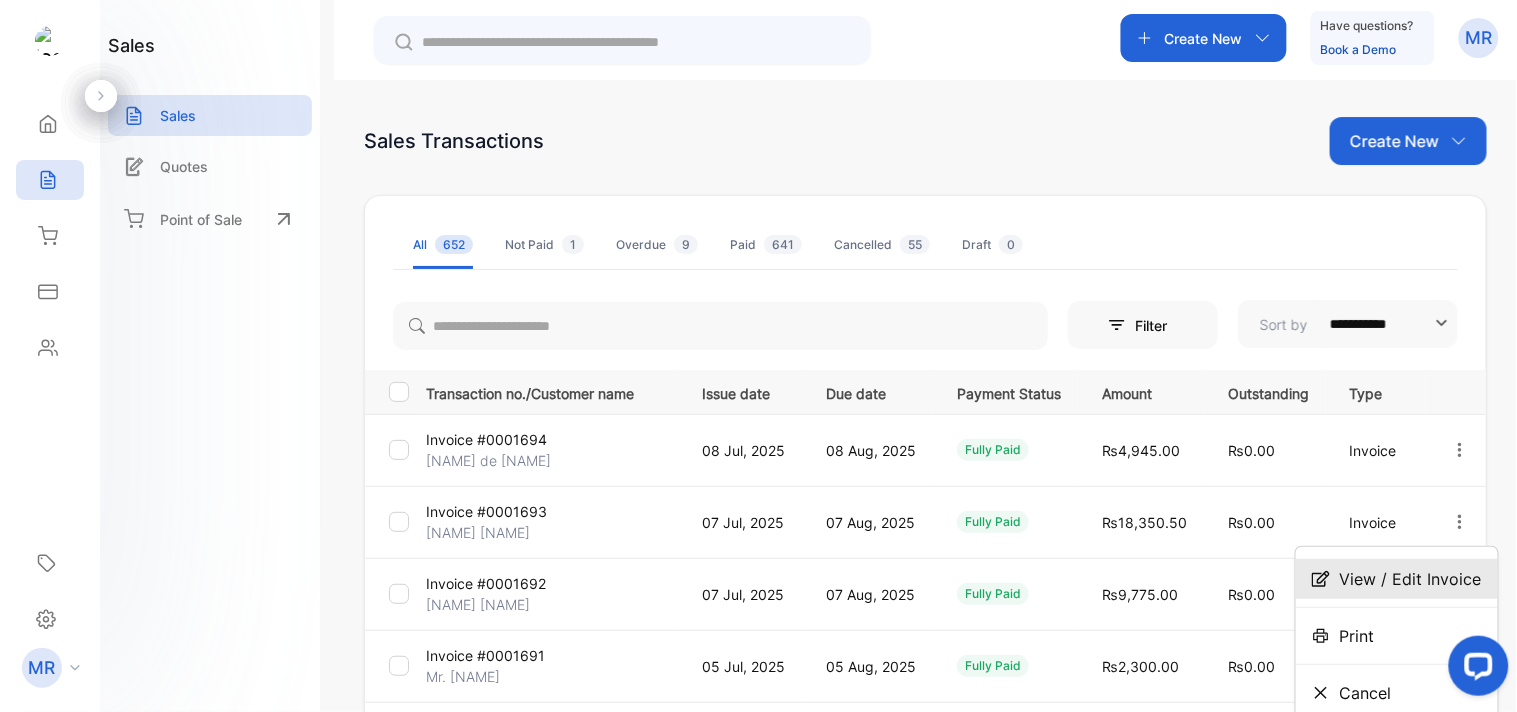 click on "View / Edit Invoice" at bounding box center (1411, 579) 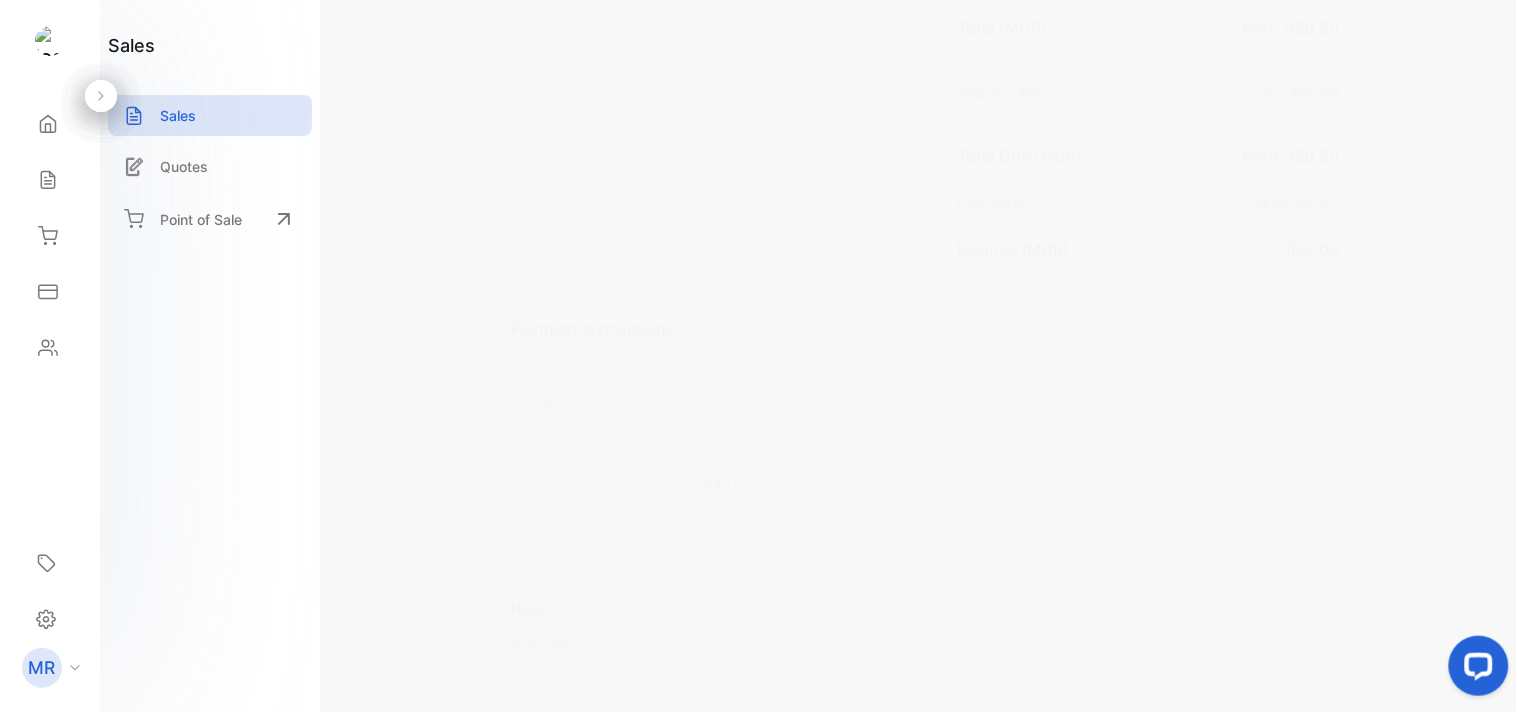 scroll, scrollTop: 696, scrollLeft: 0, axis: vertical 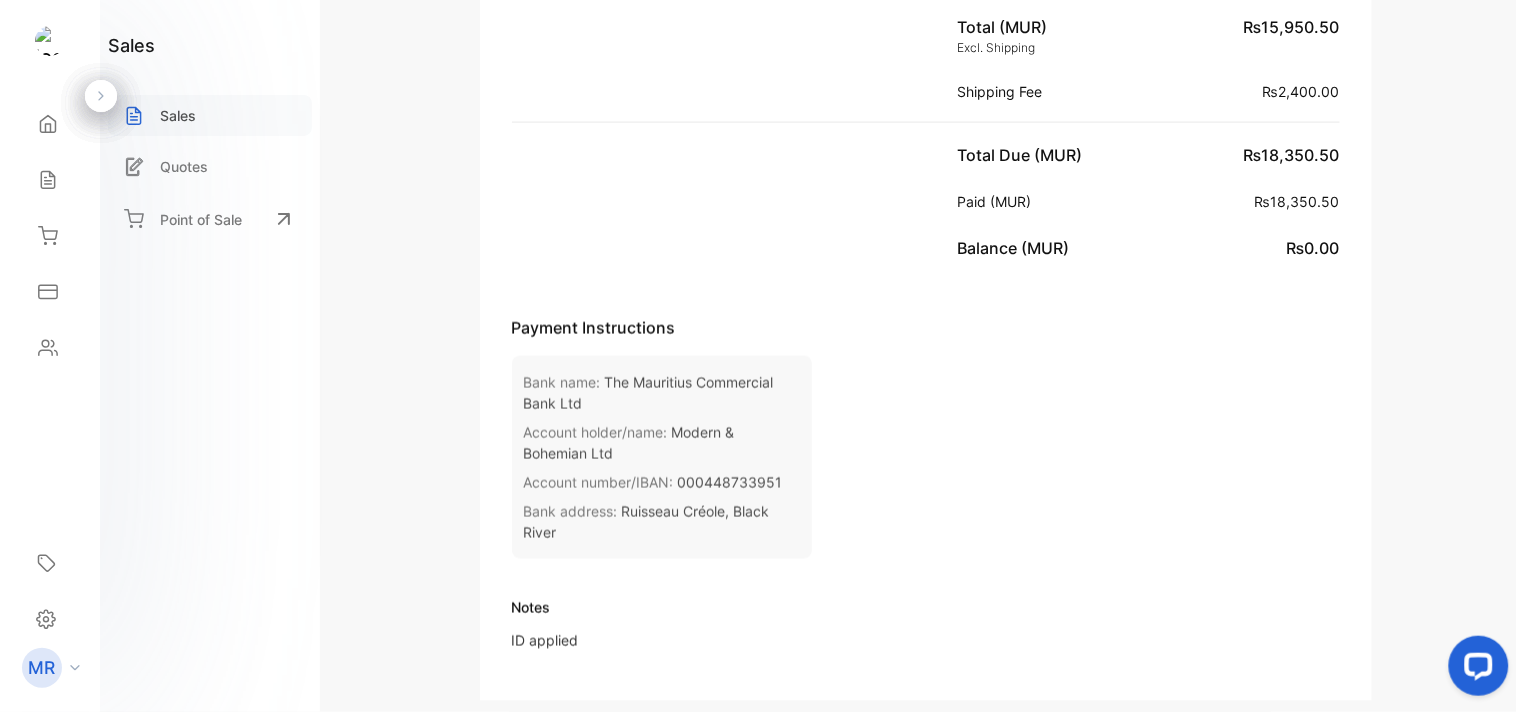 click at bounding box center (133, 115) 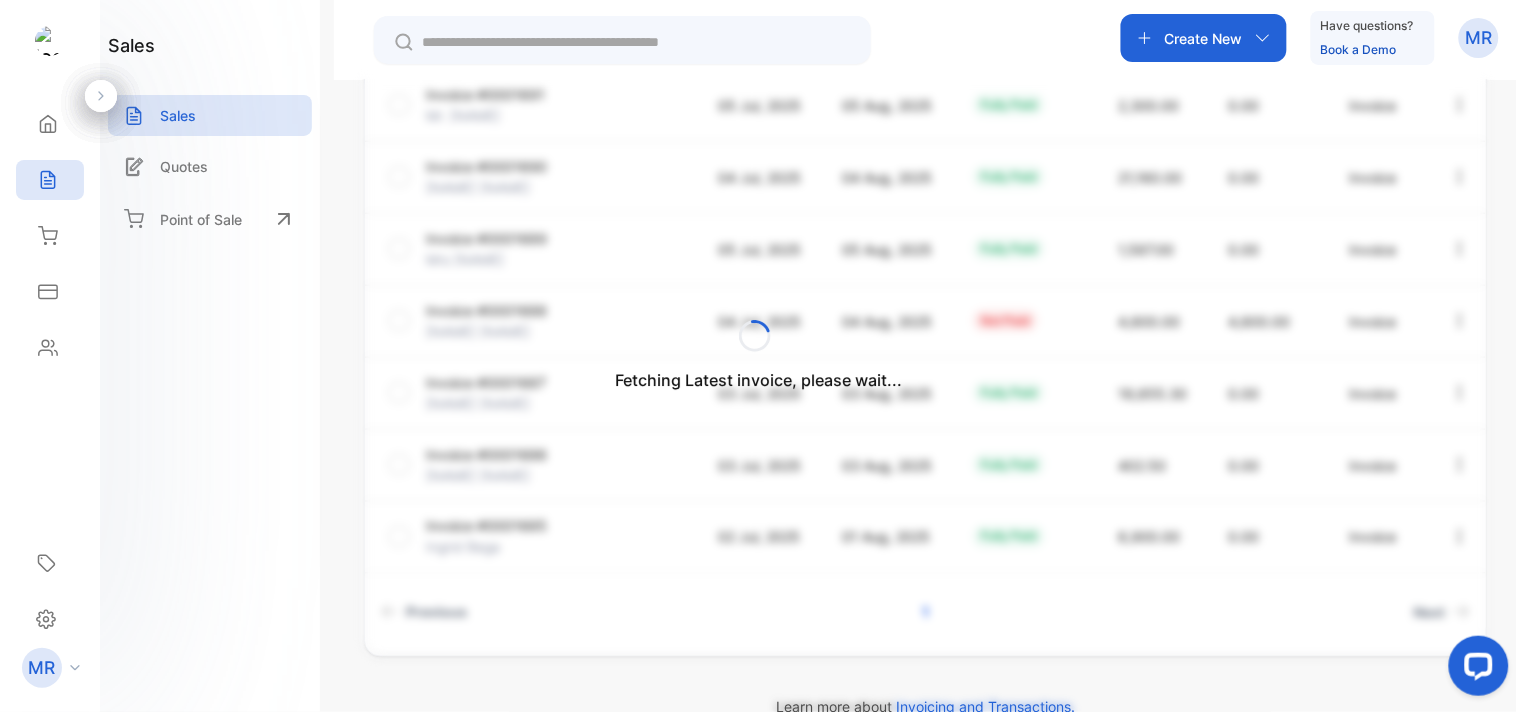 scroll, scrollTop: 598, scrollLeft: 0, axis: vertical 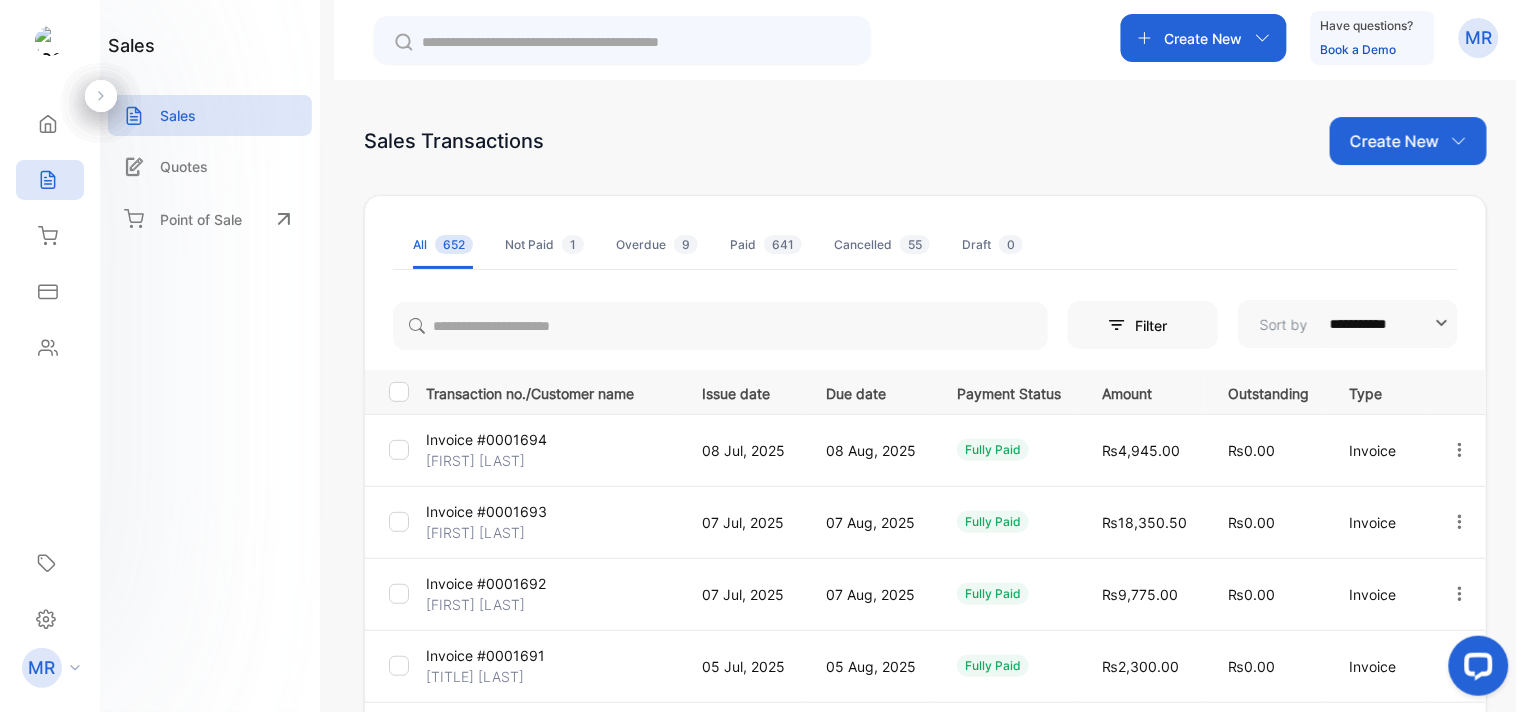 click at bounding box center (1460, 522) 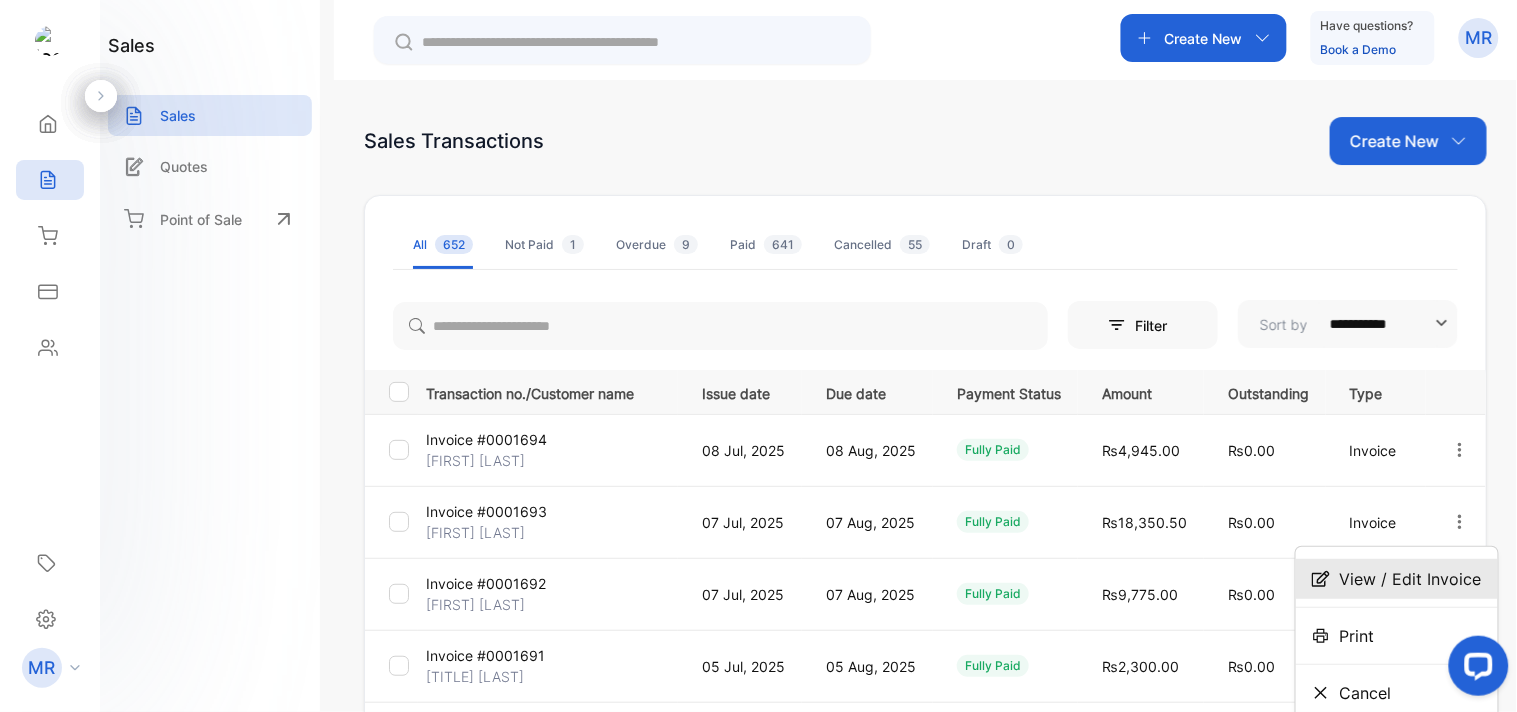 click on "View / Edit Invoice" at bounding box center (1411, 579) 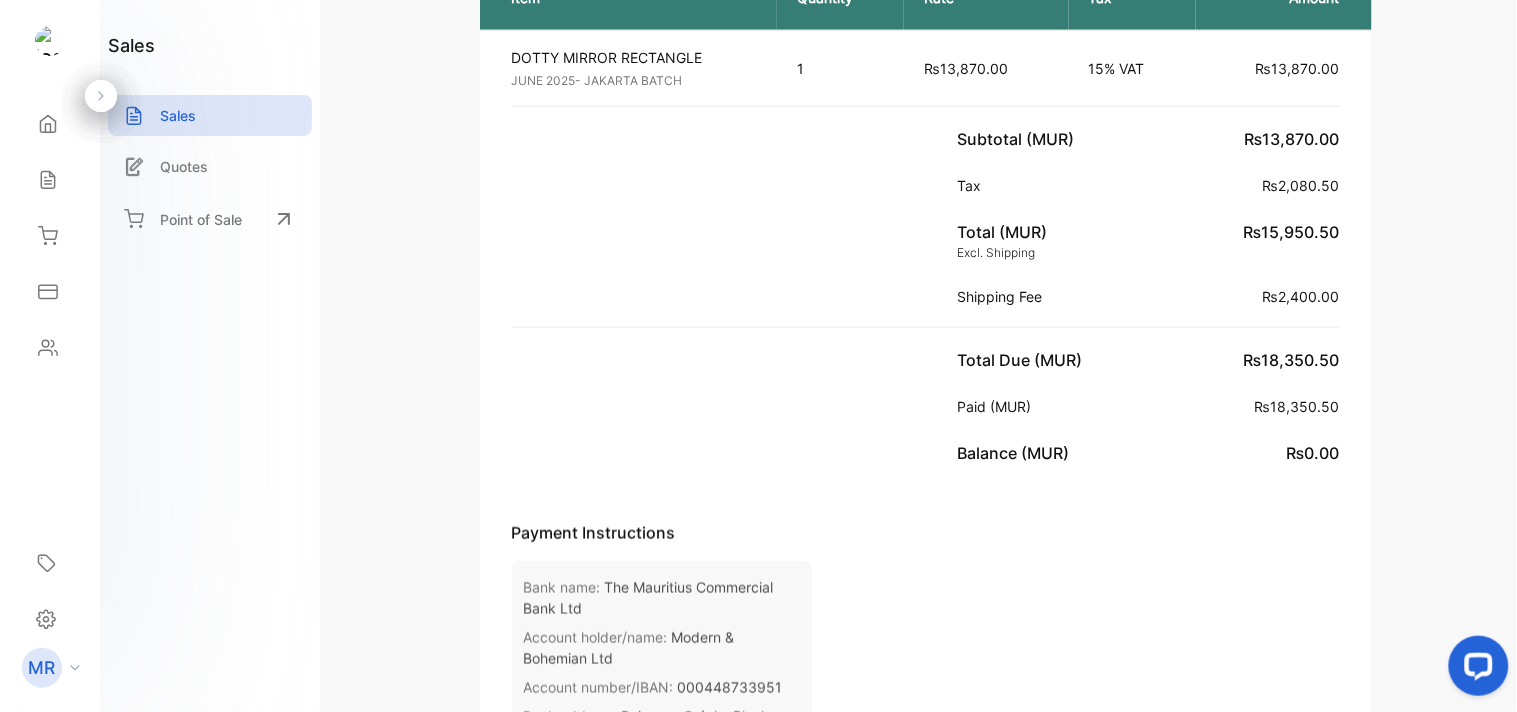 scroll, scrollTop: 0, scrollLeft: 0, axis: both 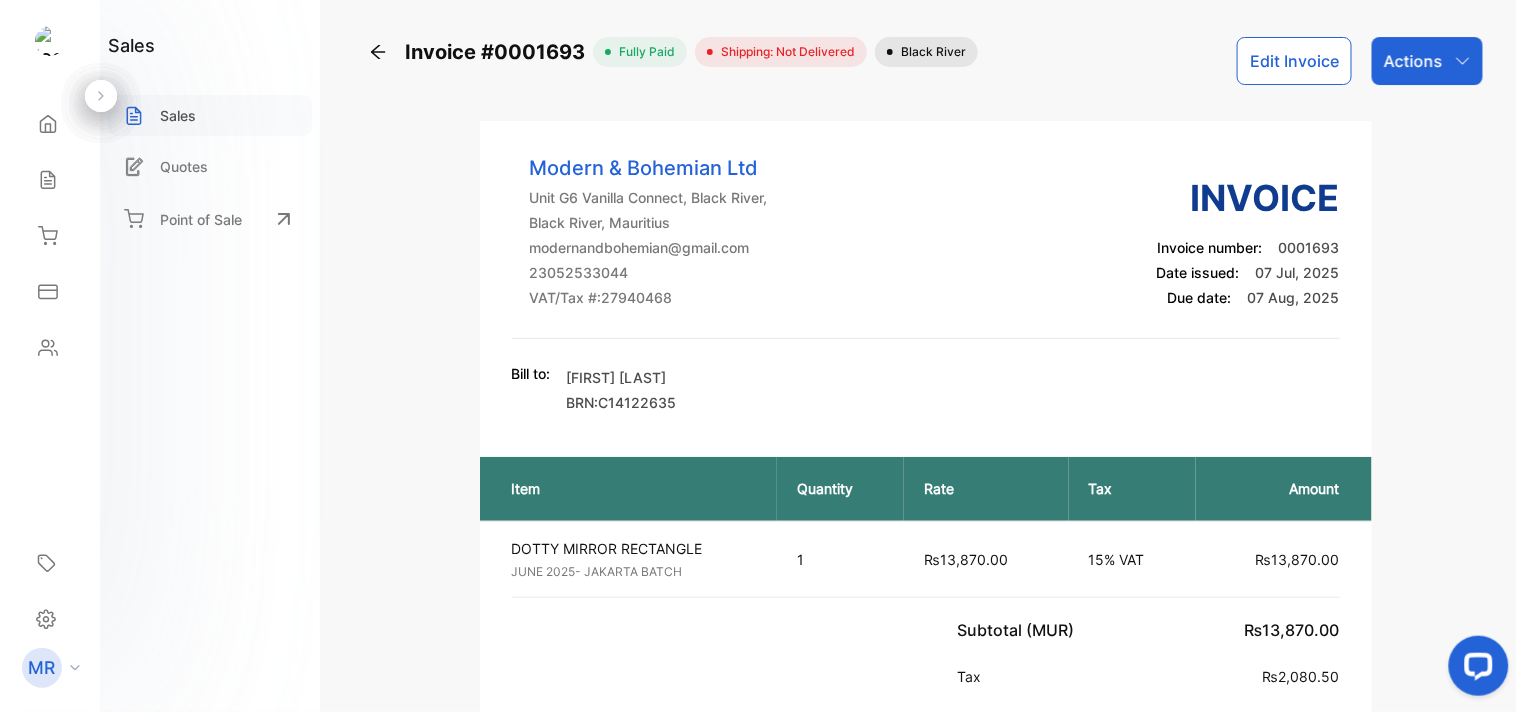 click on "Sales" at bounding box center (178, 115) 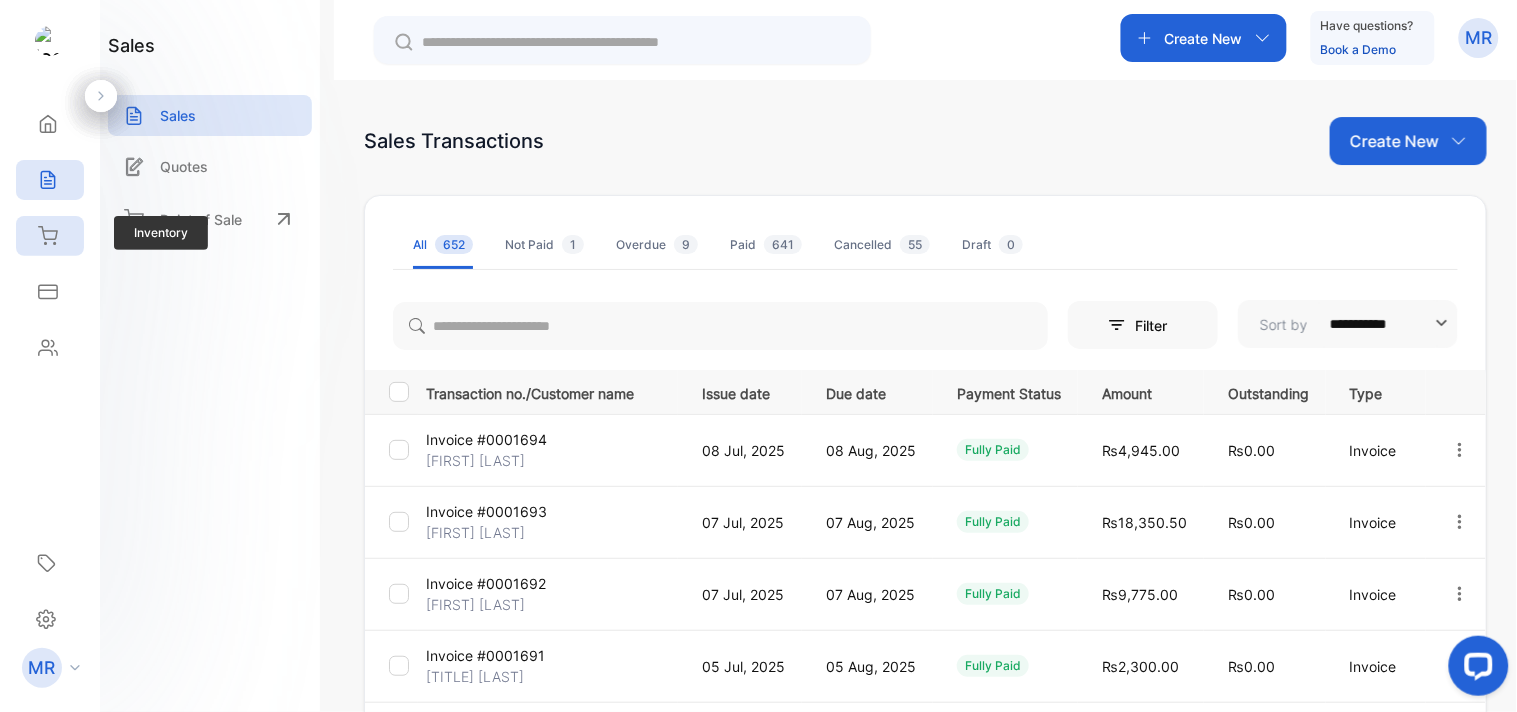 click at bounding box center (48, 124) 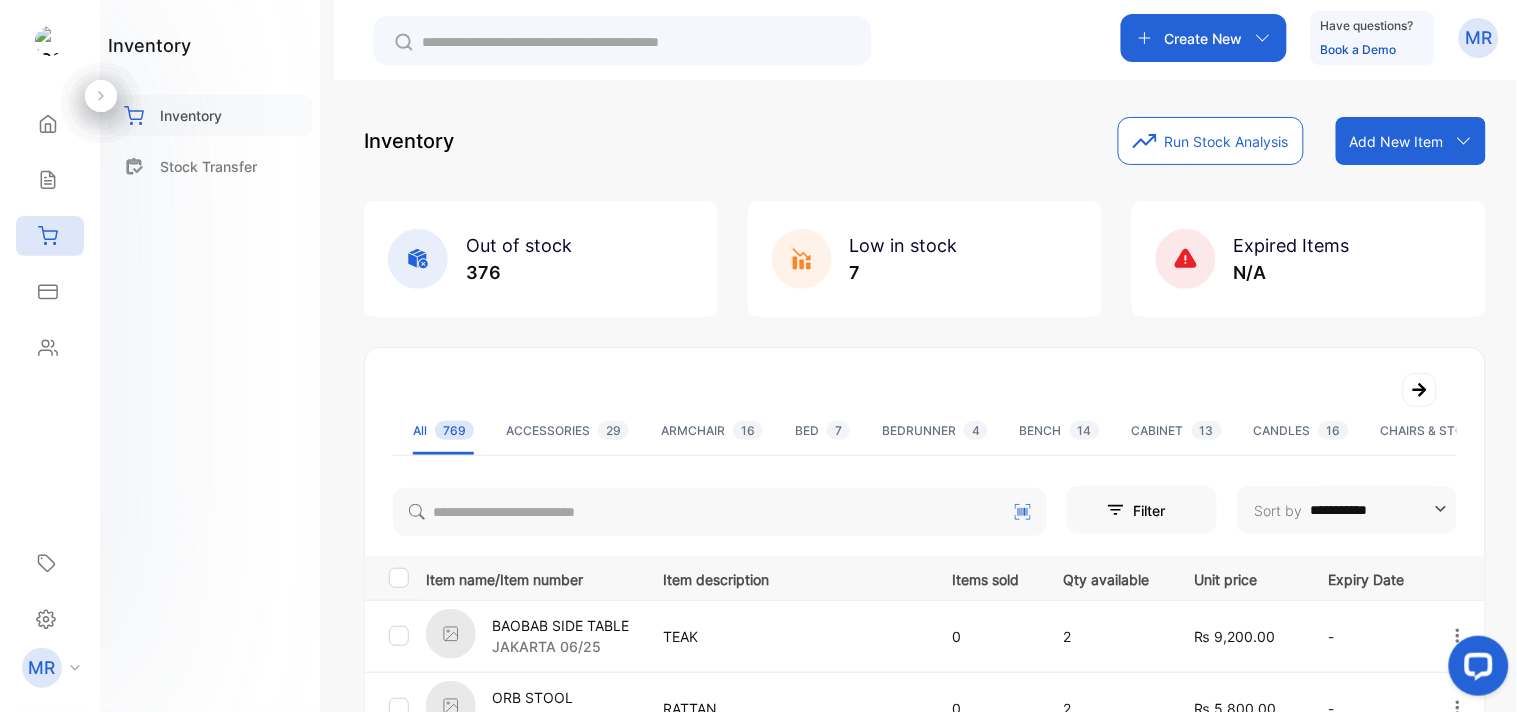 click on "Inventory" at bounding box center (191, 115) 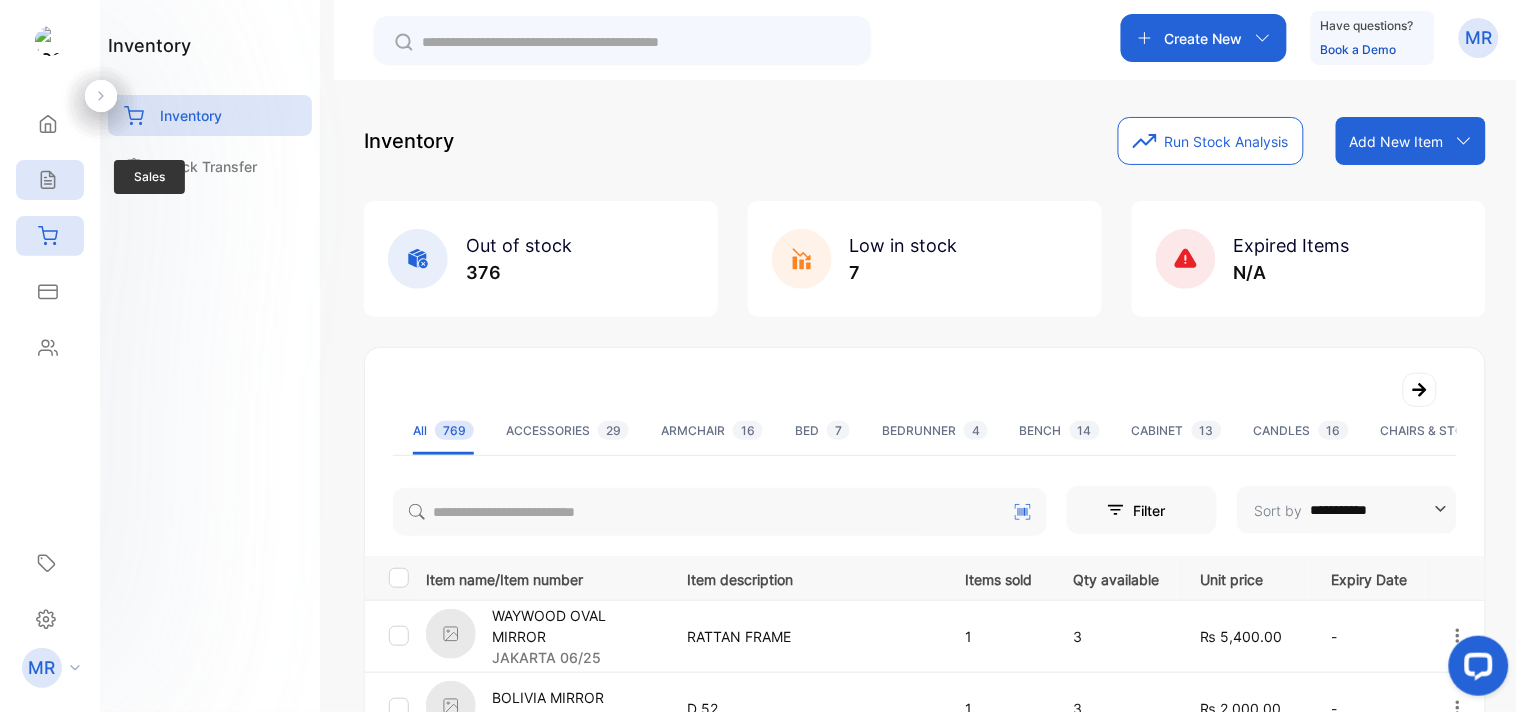 click at bounding box center [48, 124] 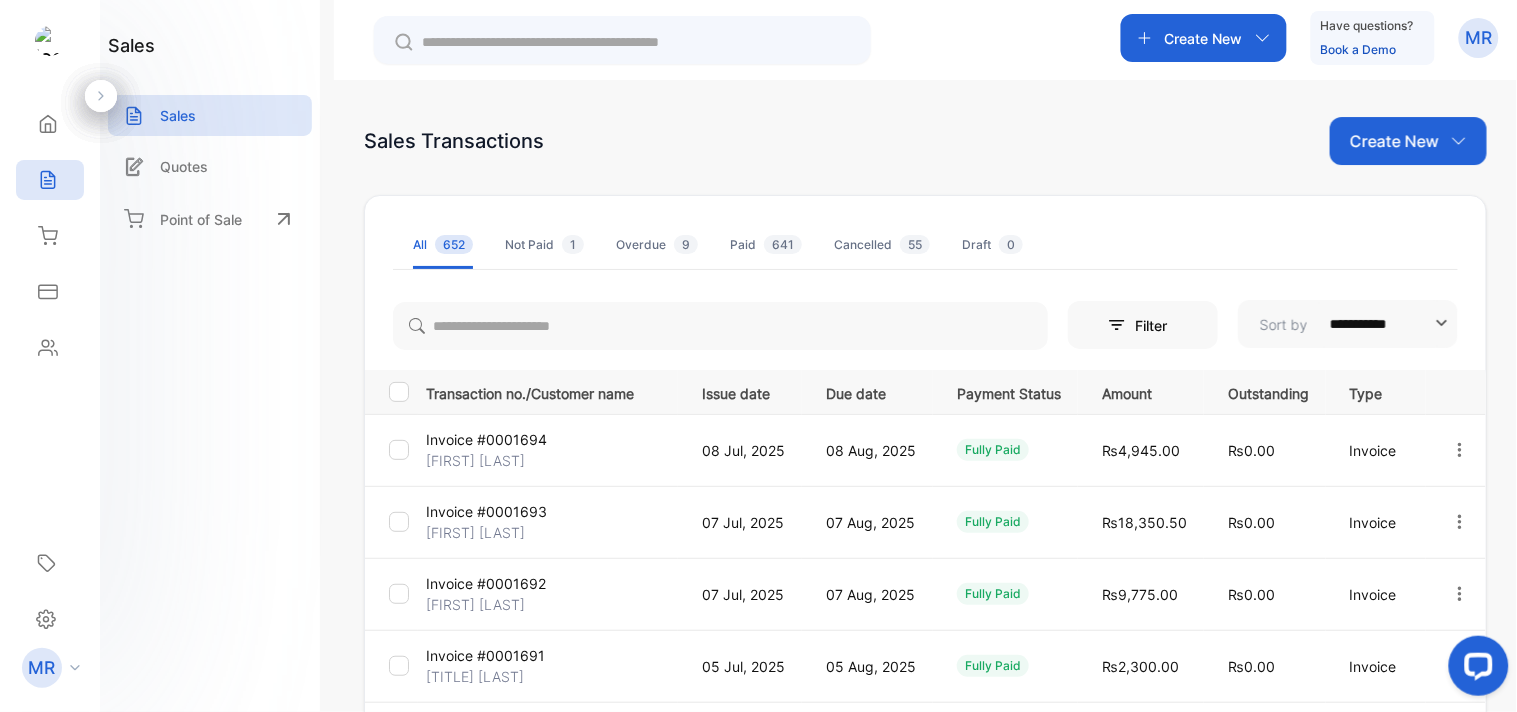 click on "Create New" at bounding box center (1204, 38) 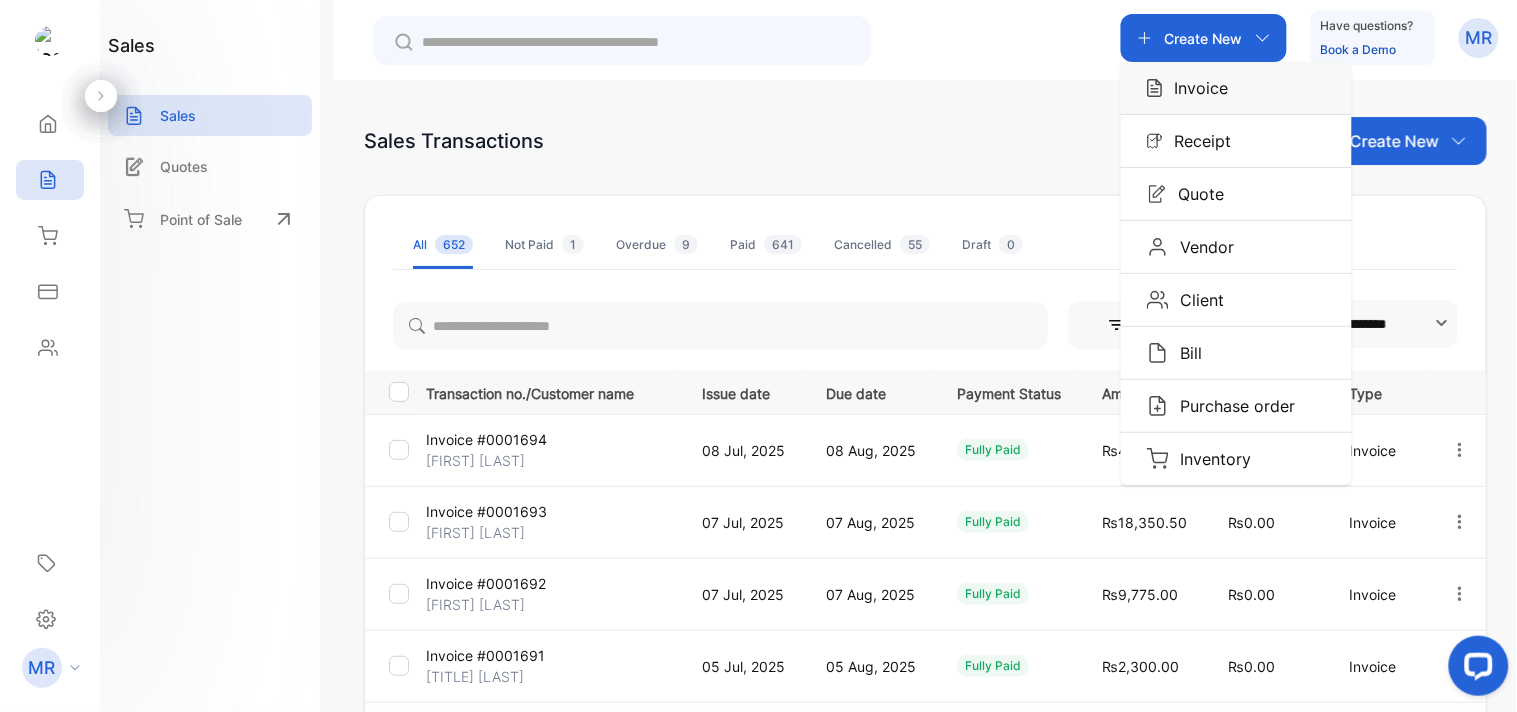 click on "Invoice" at bounding box center [1236, 88] 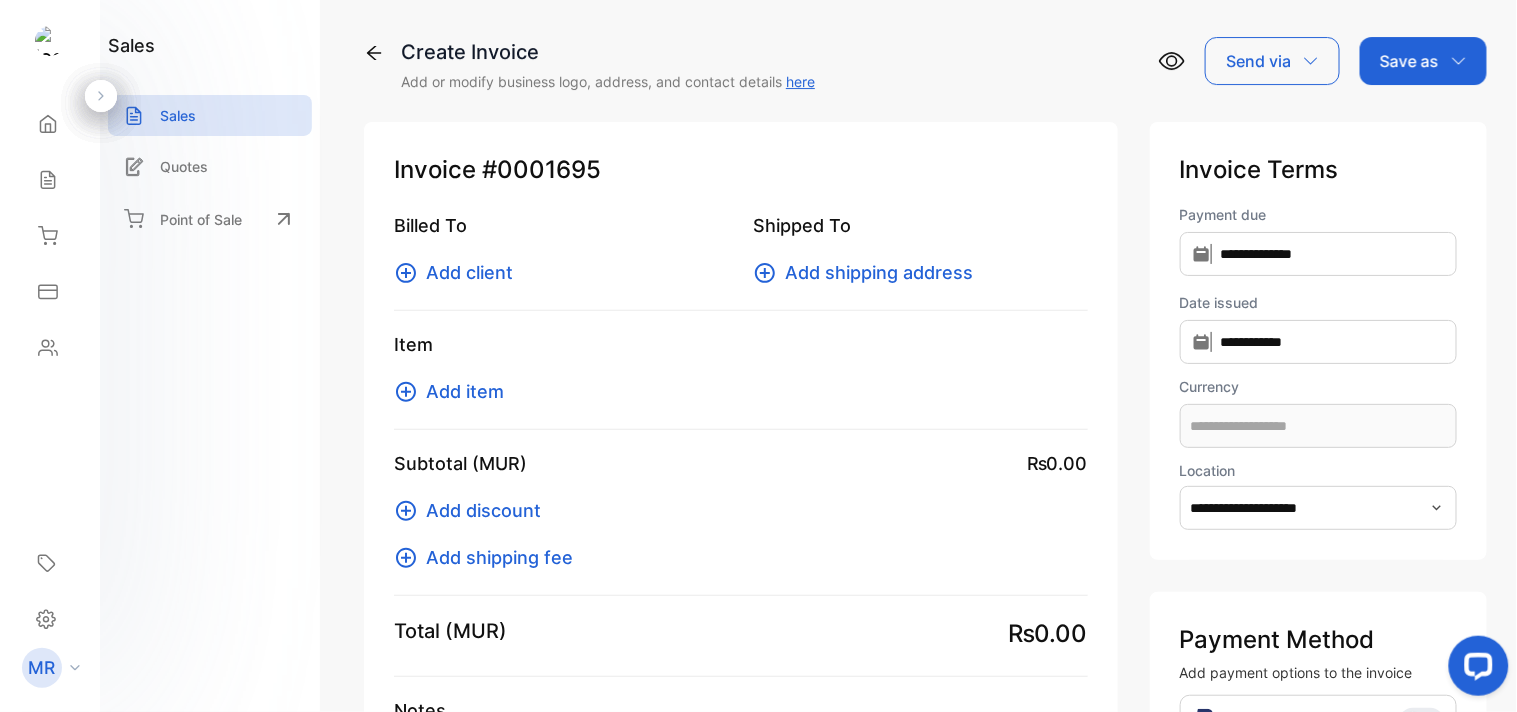 click on "Add item" at bounding box center [465, 391] 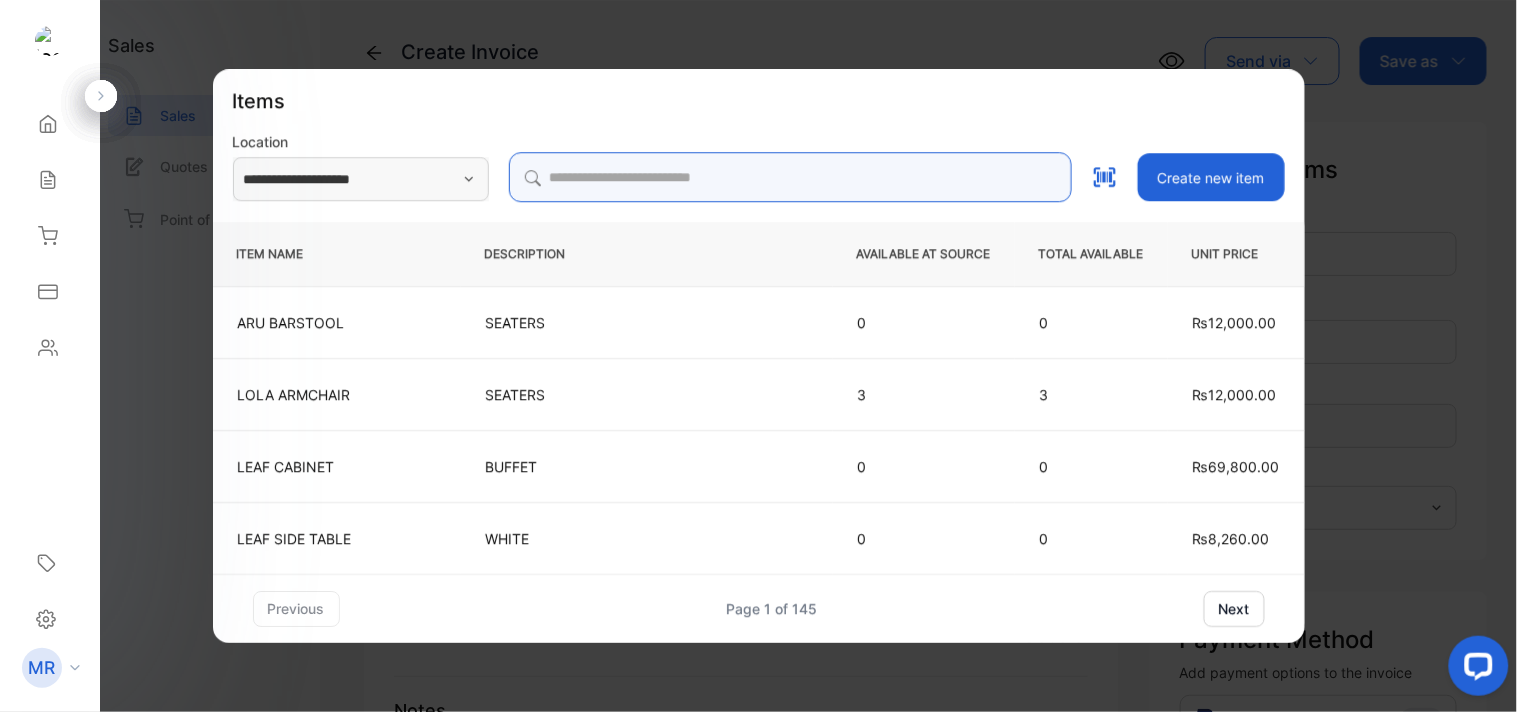 click at bounding box center (790, 177) 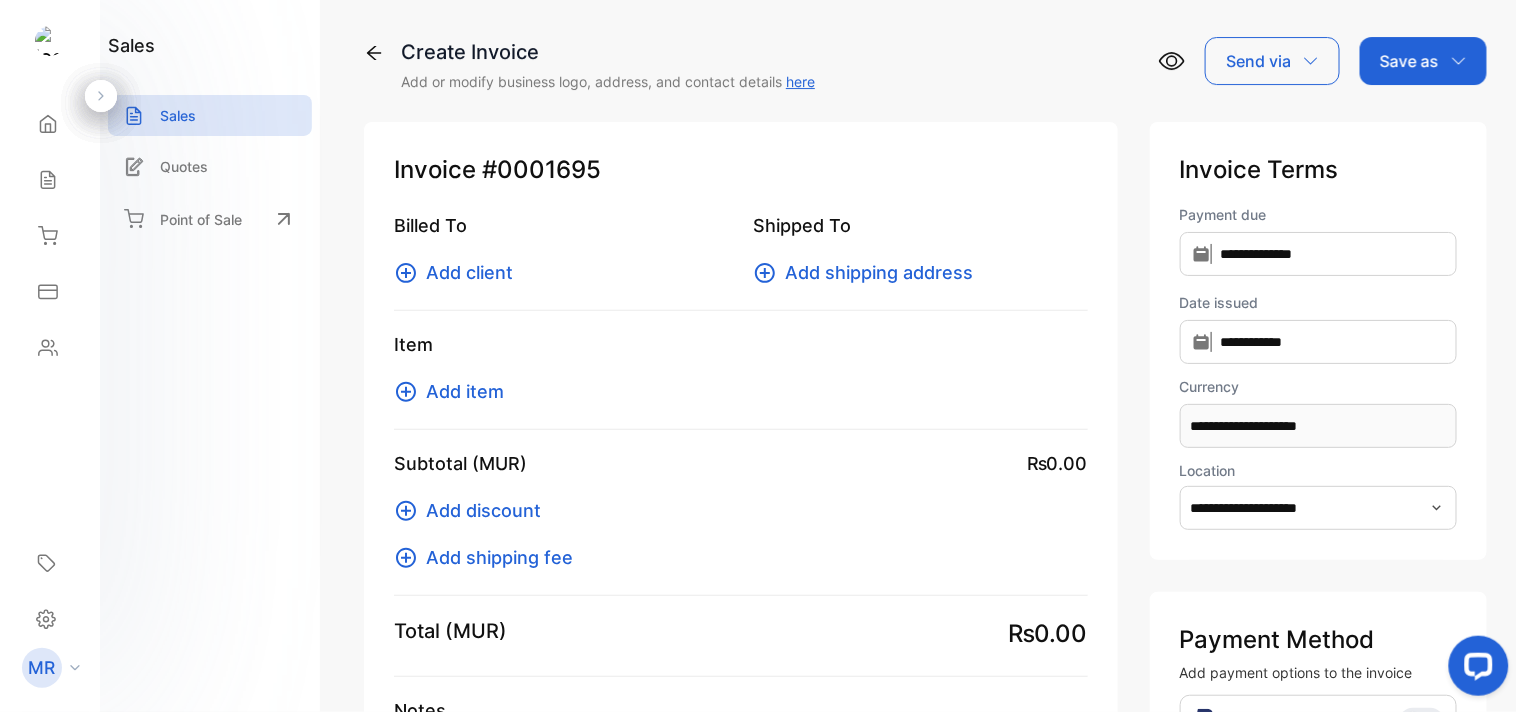 click at bounding box center (1437, 508) 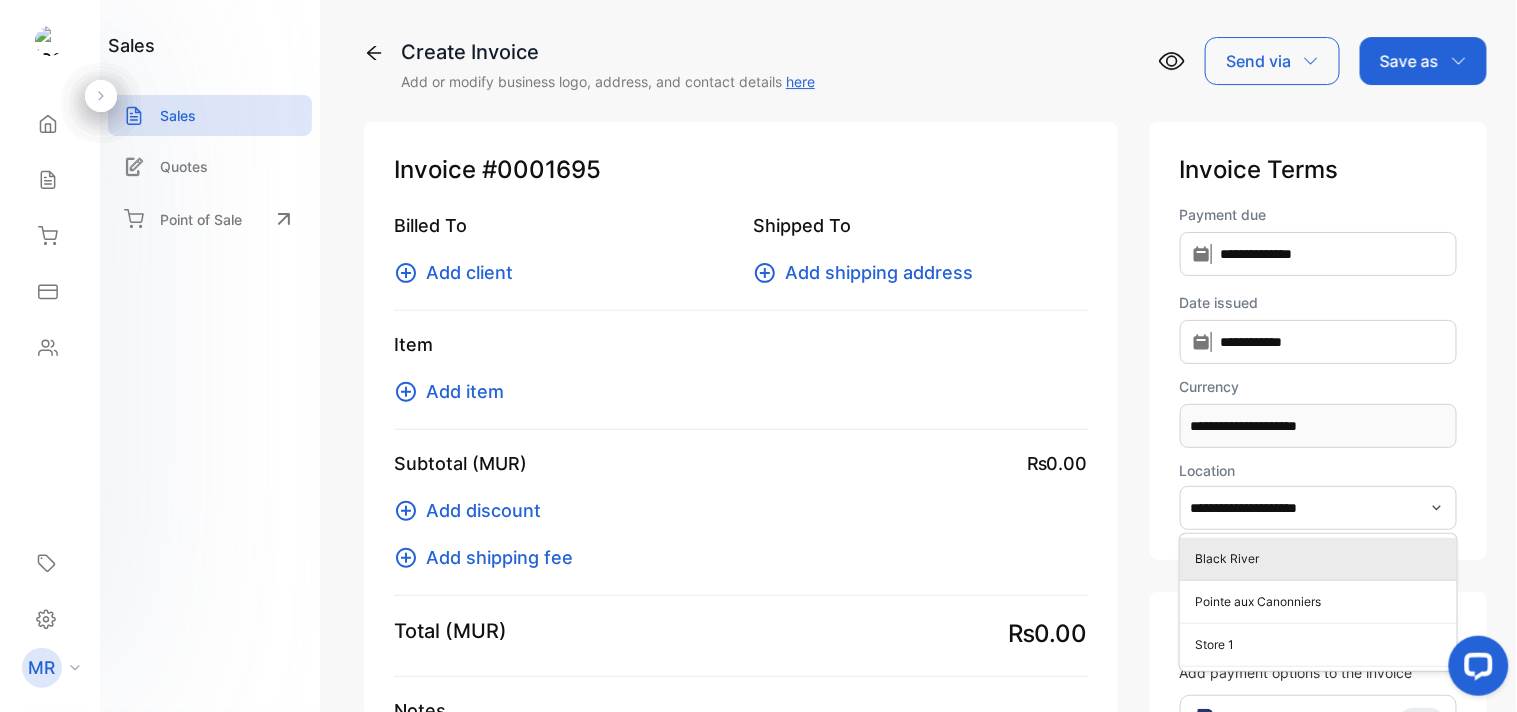 click on "Black River" at bounding box center (1322, 559) 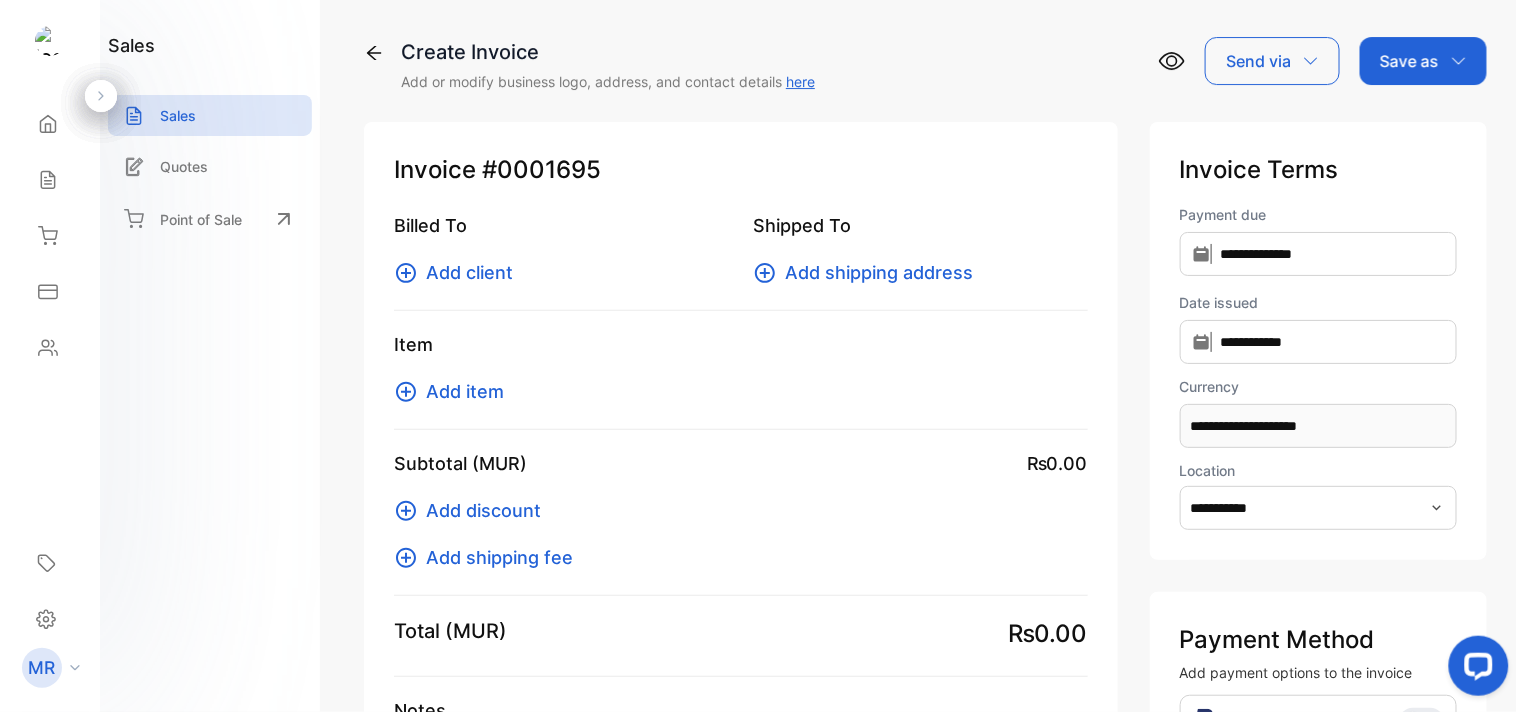 click on "Add item" at bounding box center [465, 391] 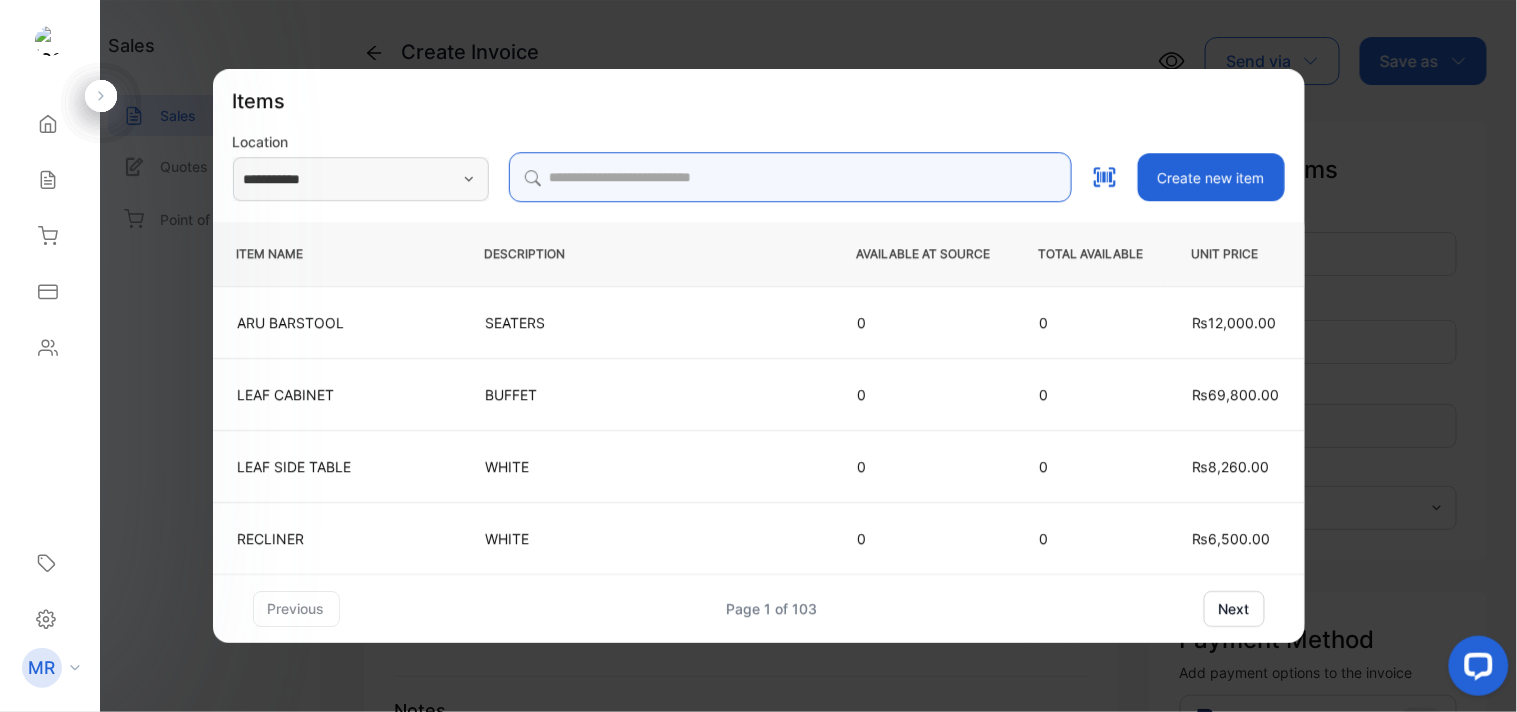 click at bounding box center (790, 177) 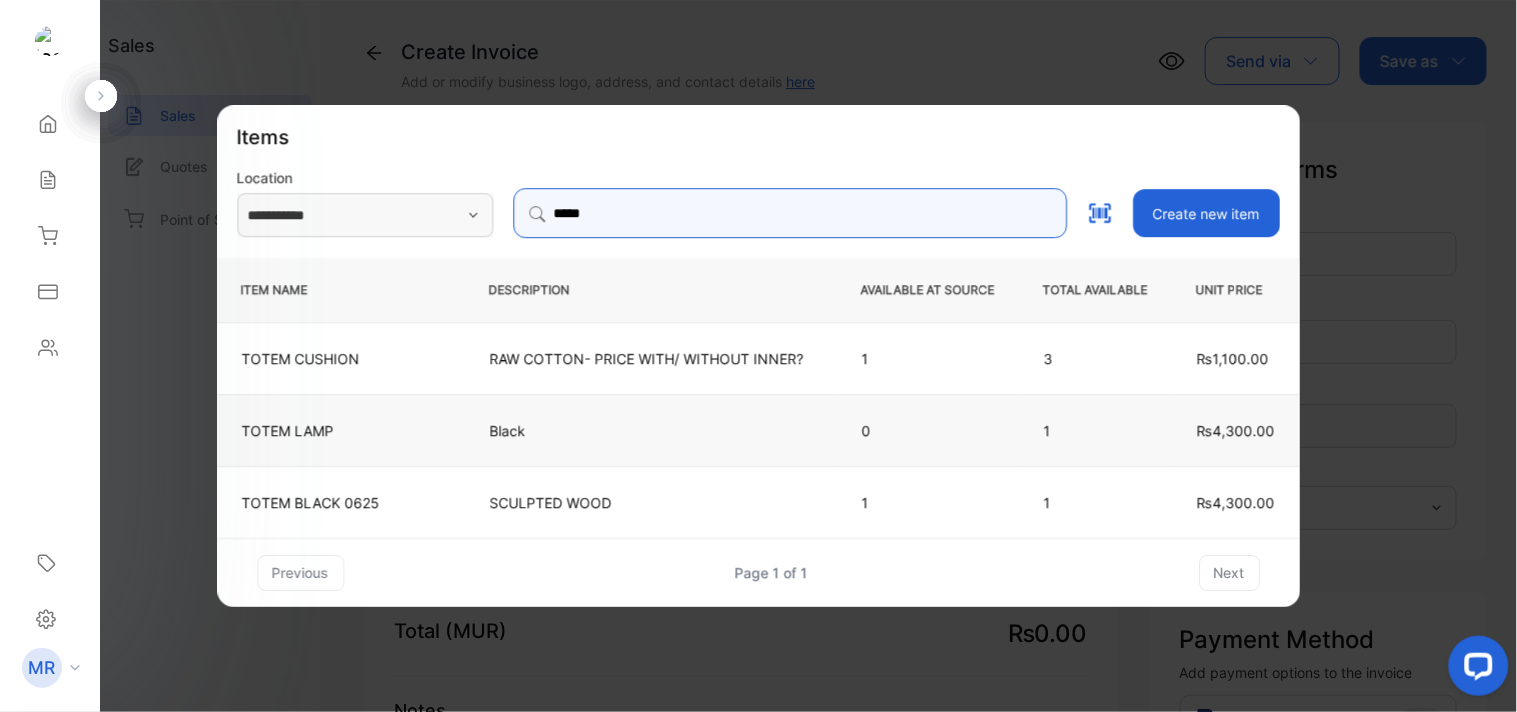 type on "*****" 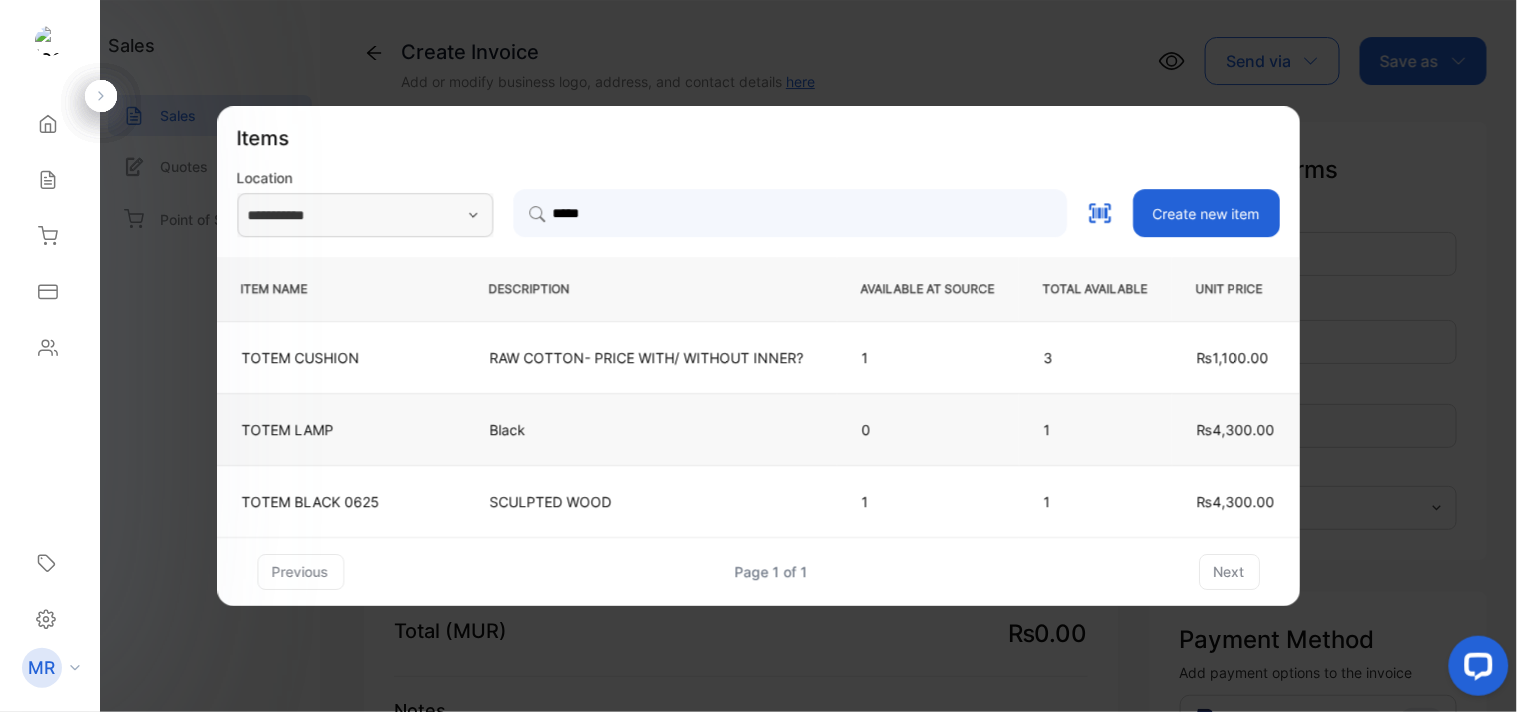click on "Black" at bounding box center [651, 357] 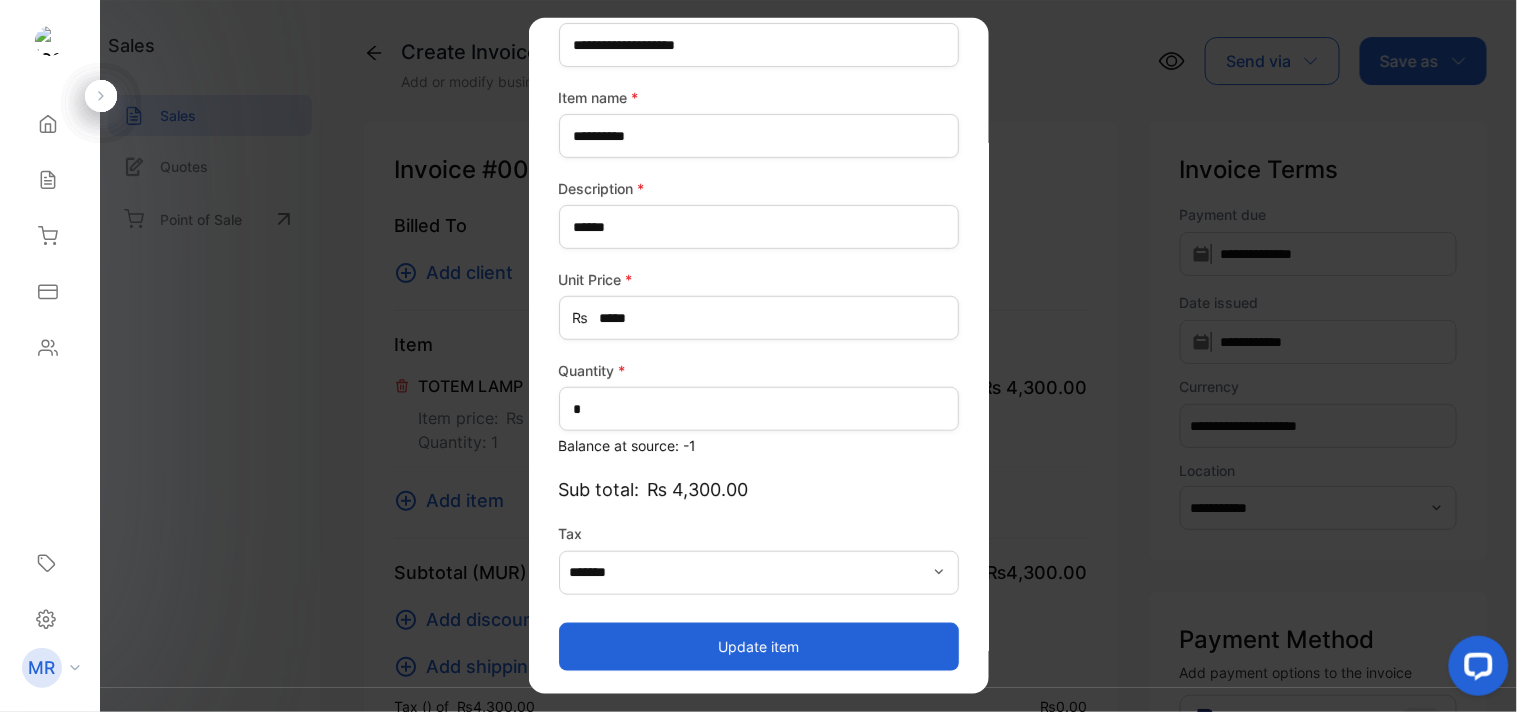scroll, scrollTop: 0, scrollLeft: 0, axis: both 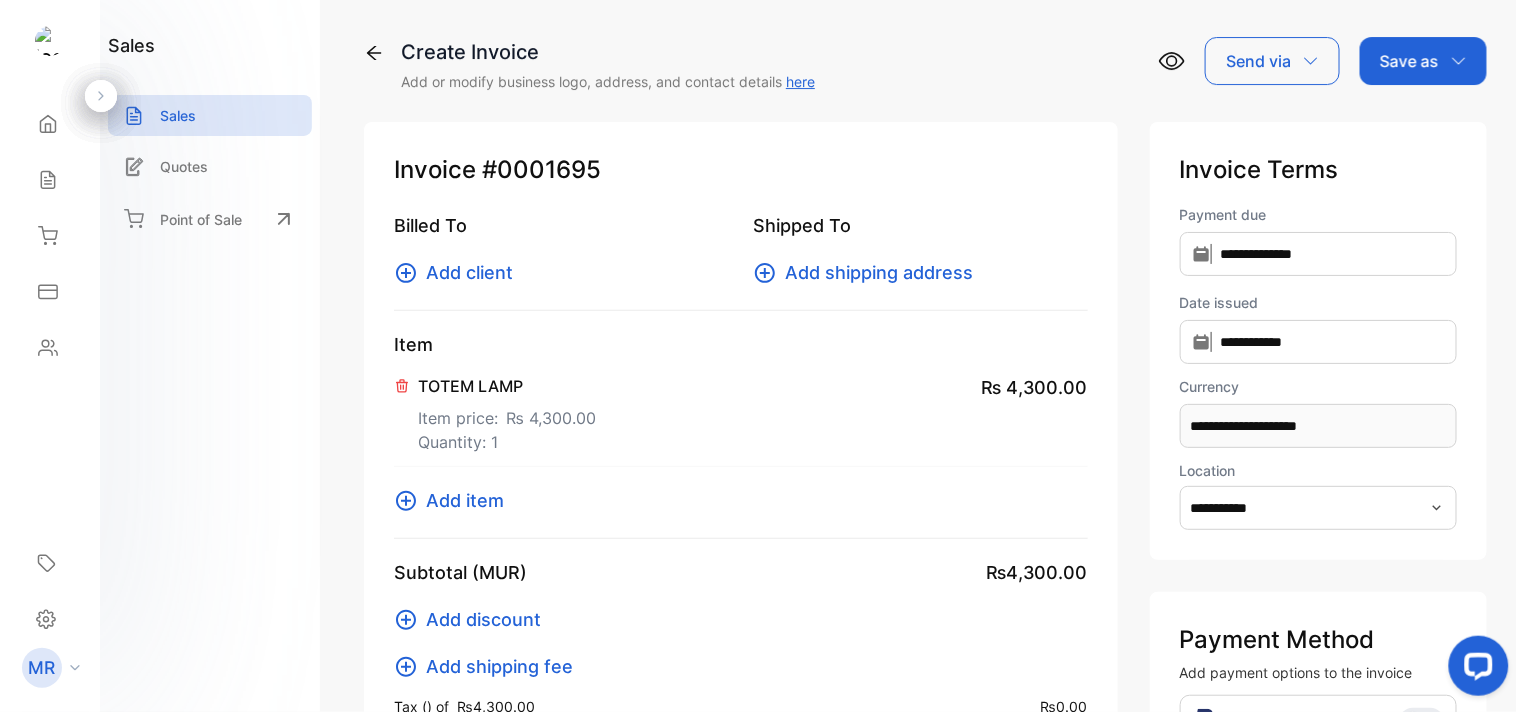 click at bounding box center (402, 386) 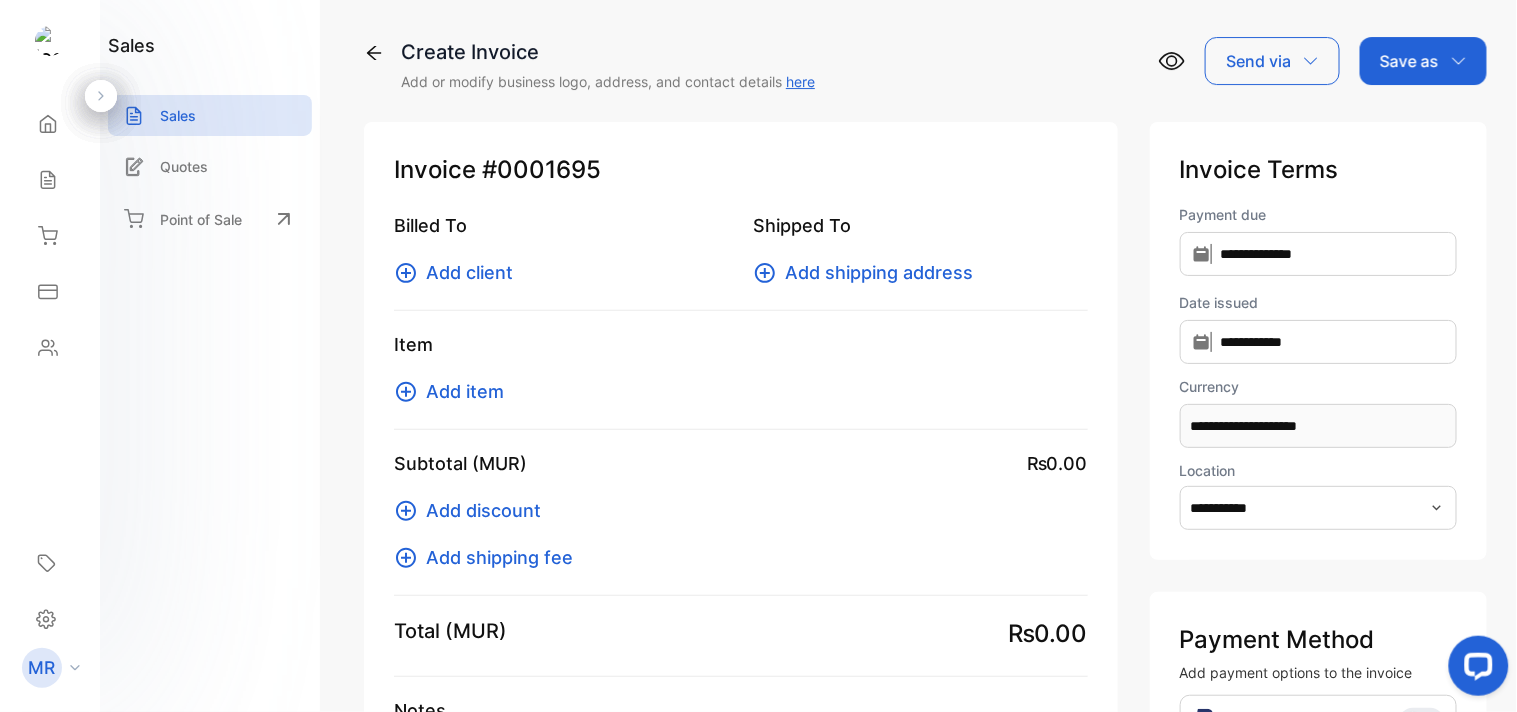 click on "Add item" at bounding box center [465, 391] 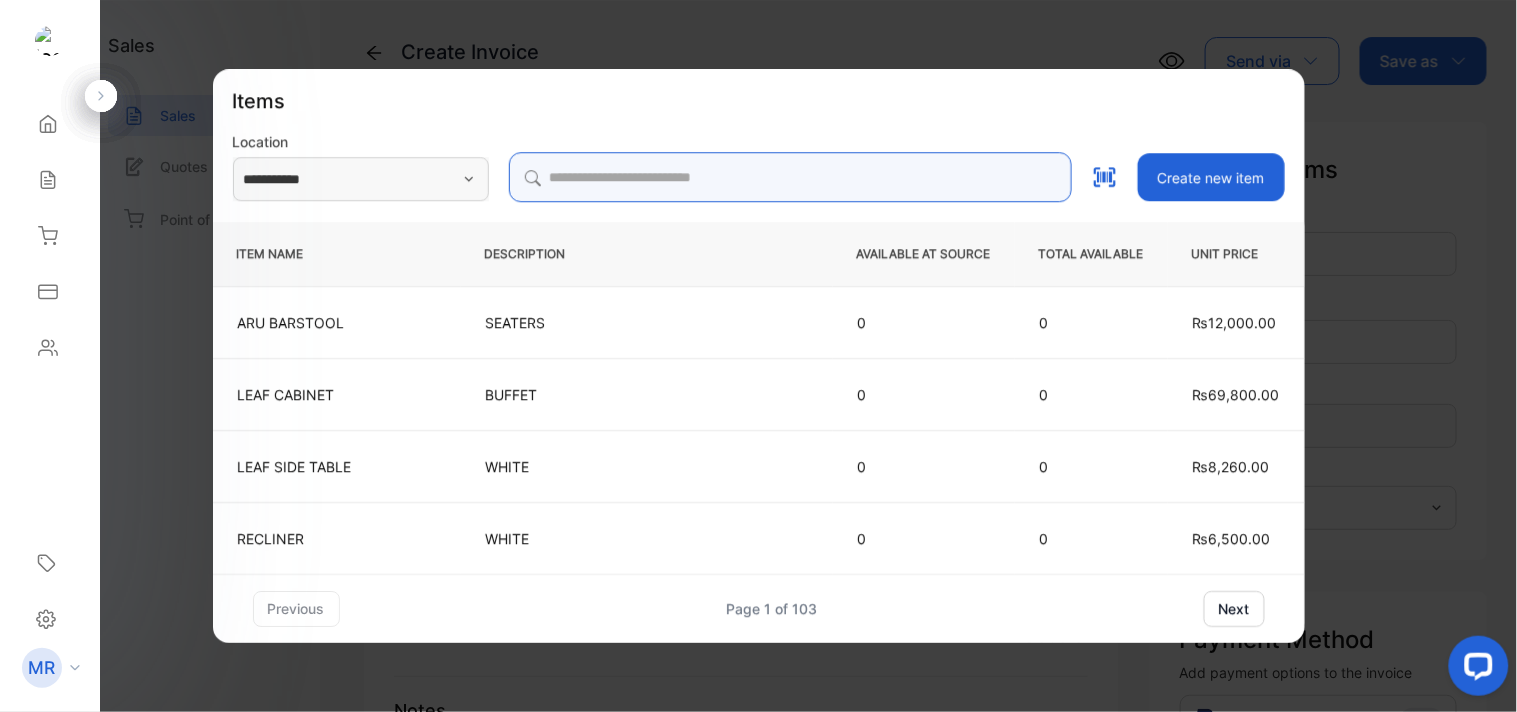 click at bounding box center (790, 177) 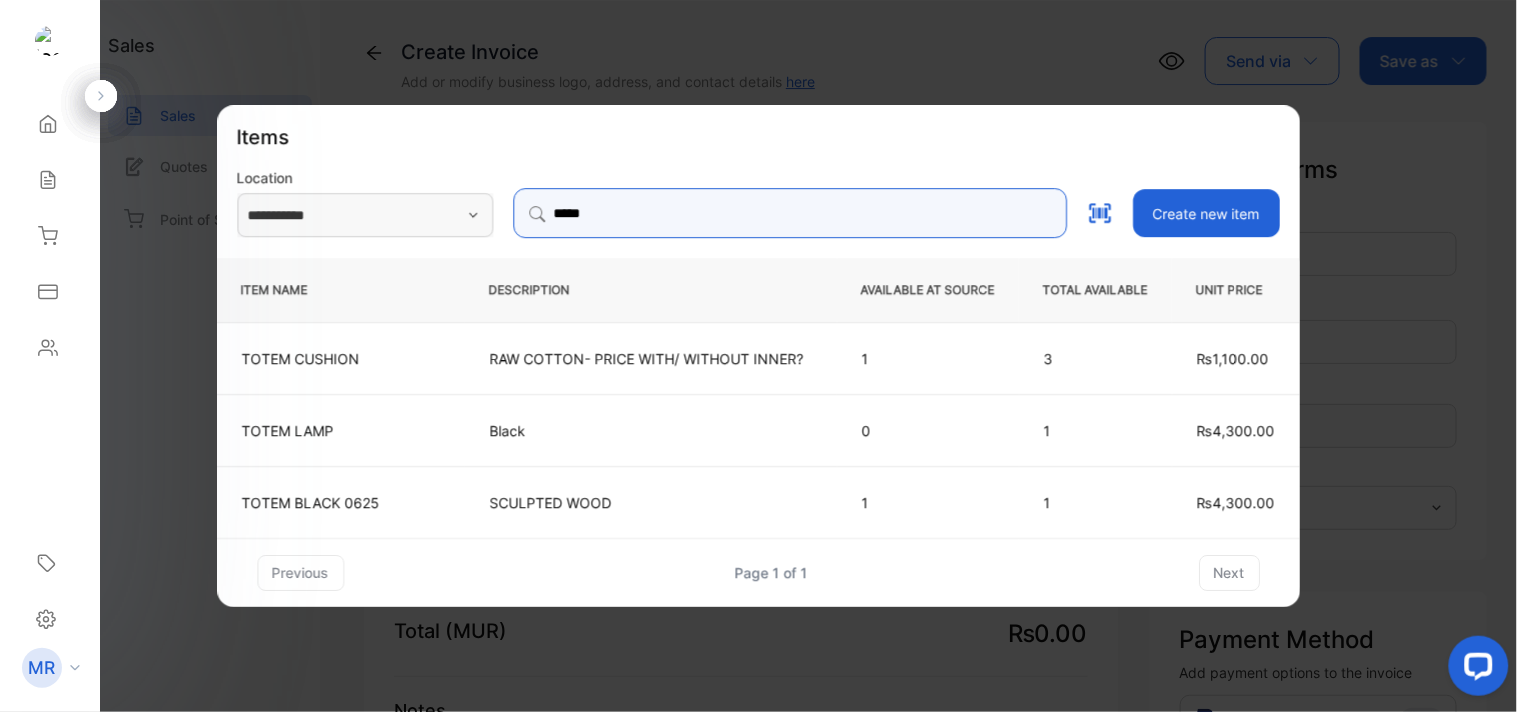 type on "*****" 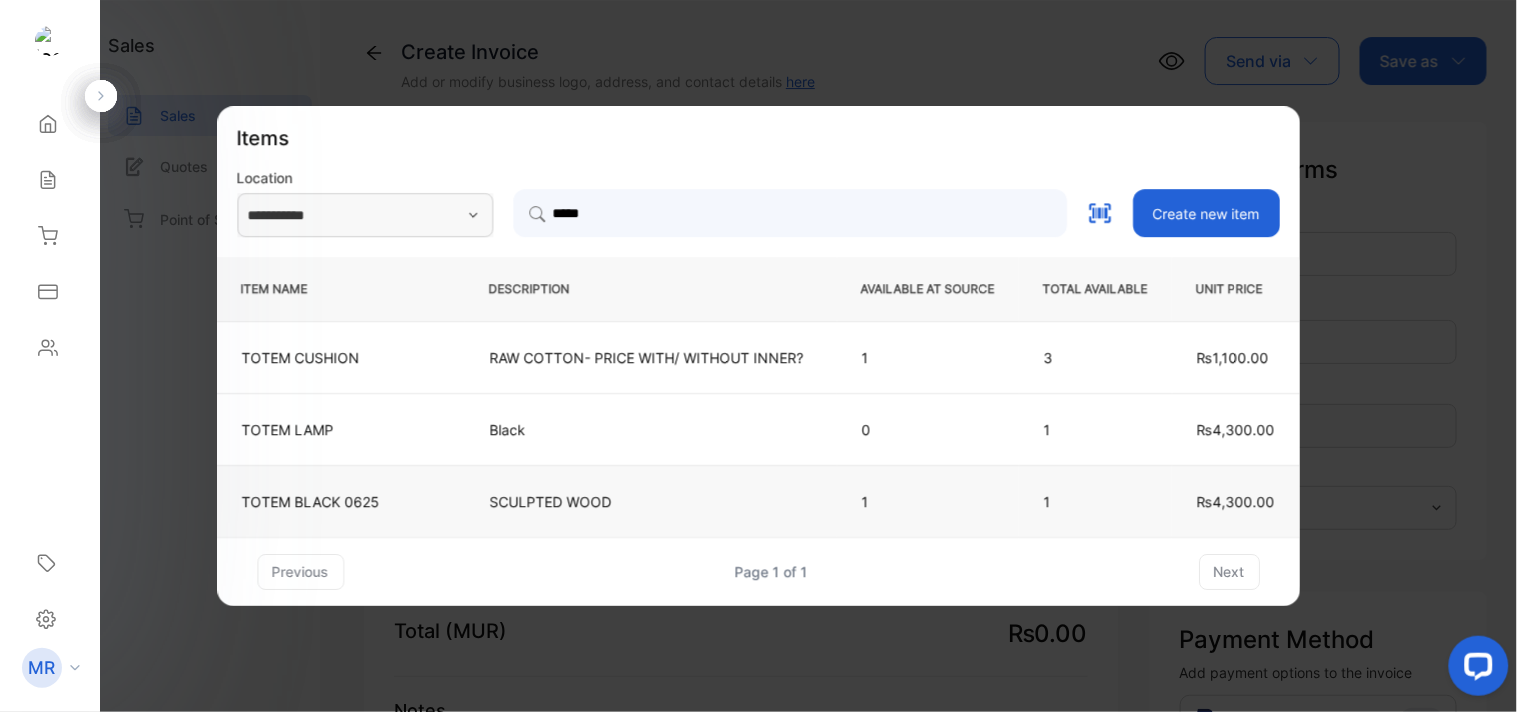 click on "SCULPTED WOOD" at bounding box center (651, 357) 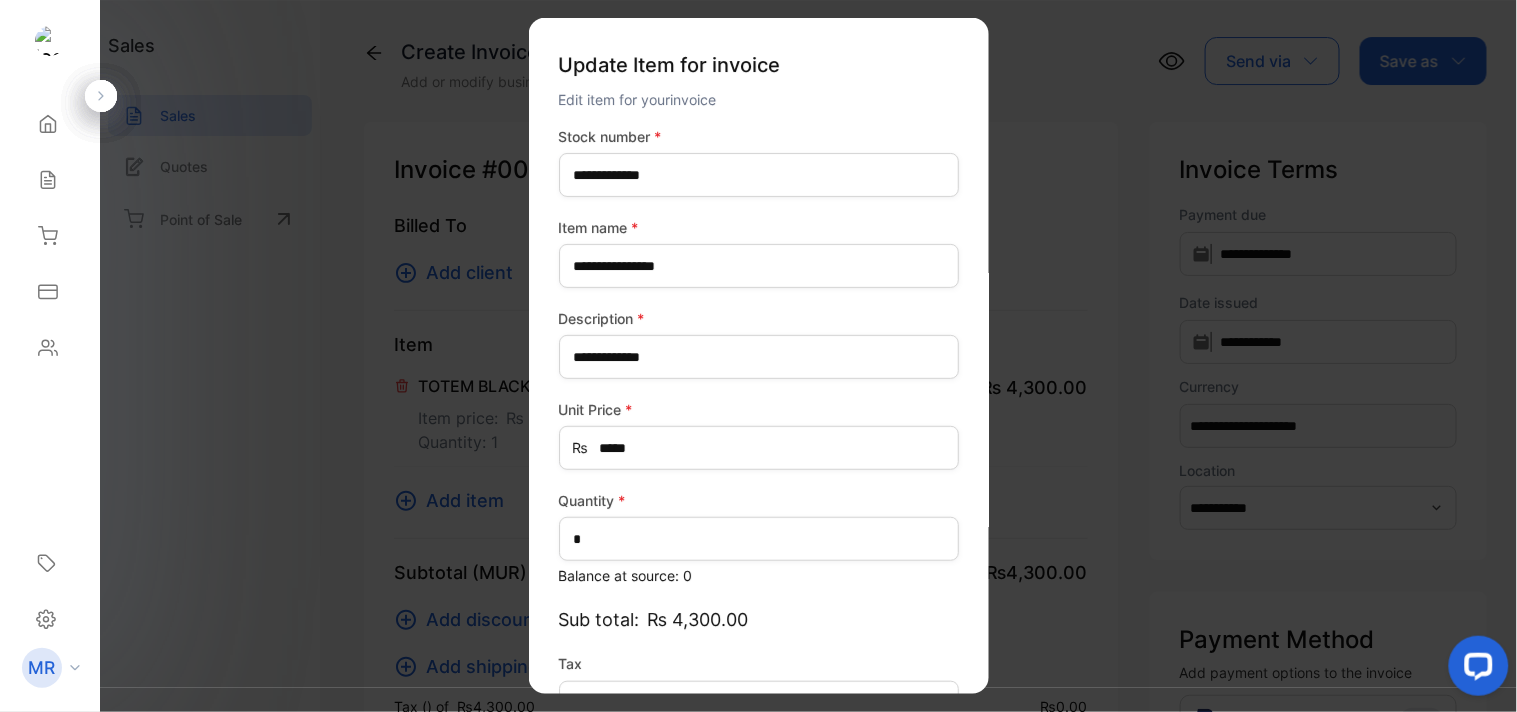scroll, scrollTop: 130, scrollLeft: 0, axis: vertical 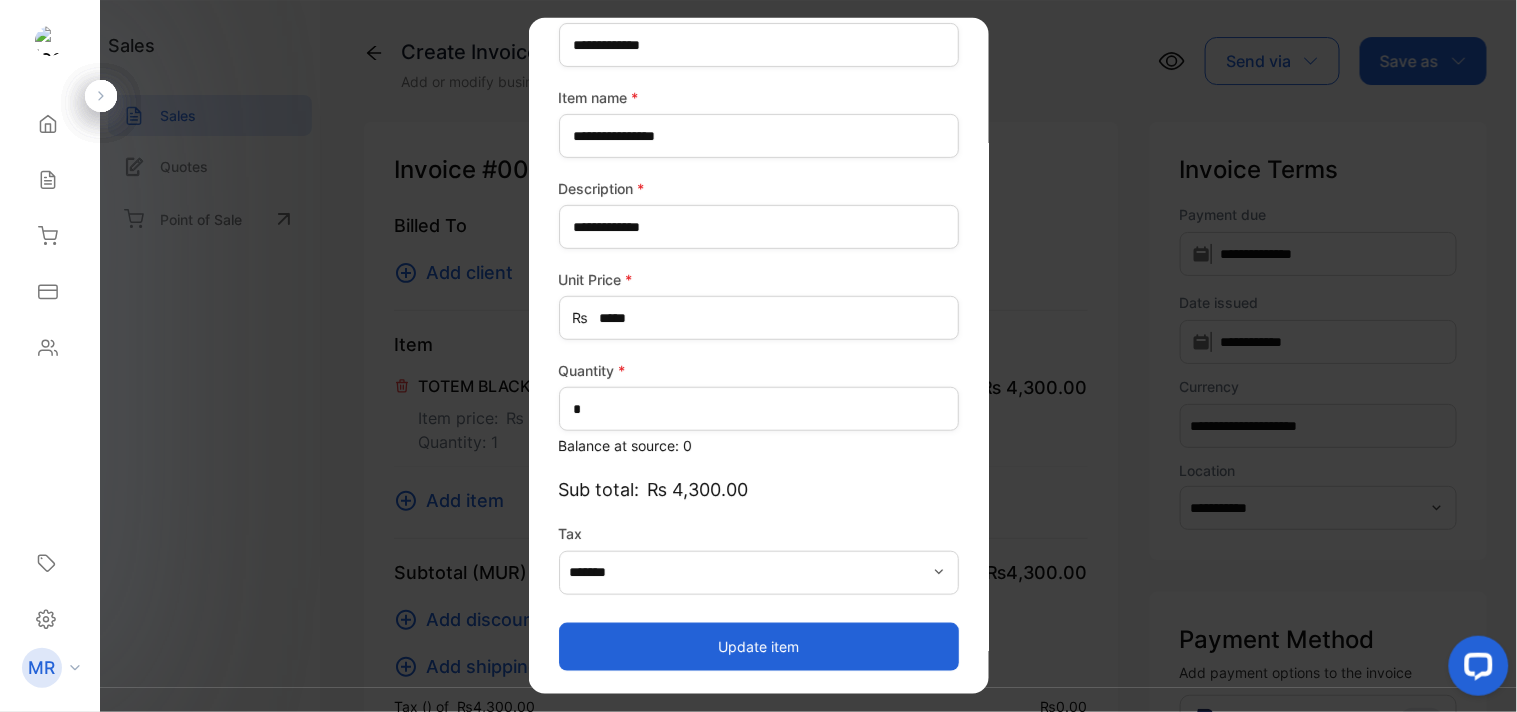 click on "Update item" at bounding box center [759, 646] 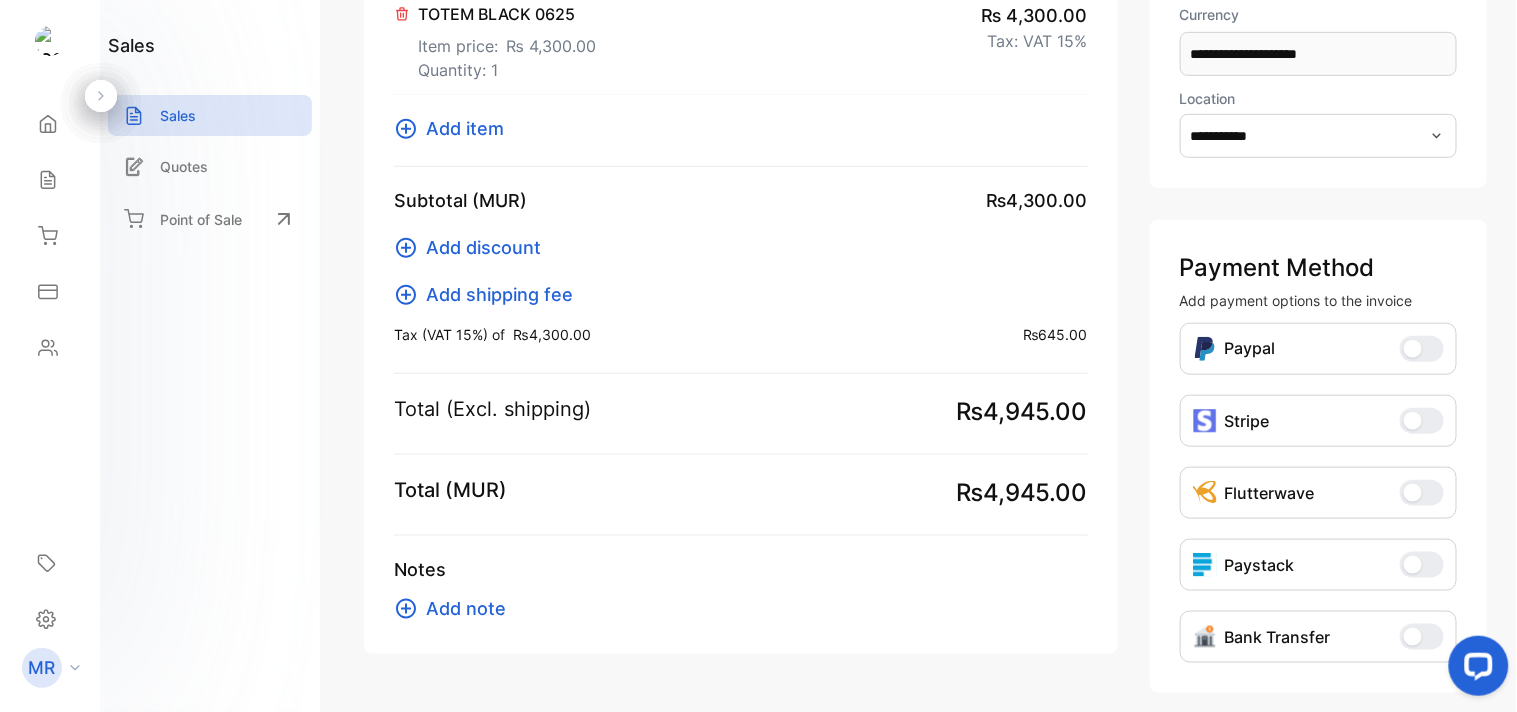 scroll, scrollTop: 0, scrollLeft: 0, axis: both 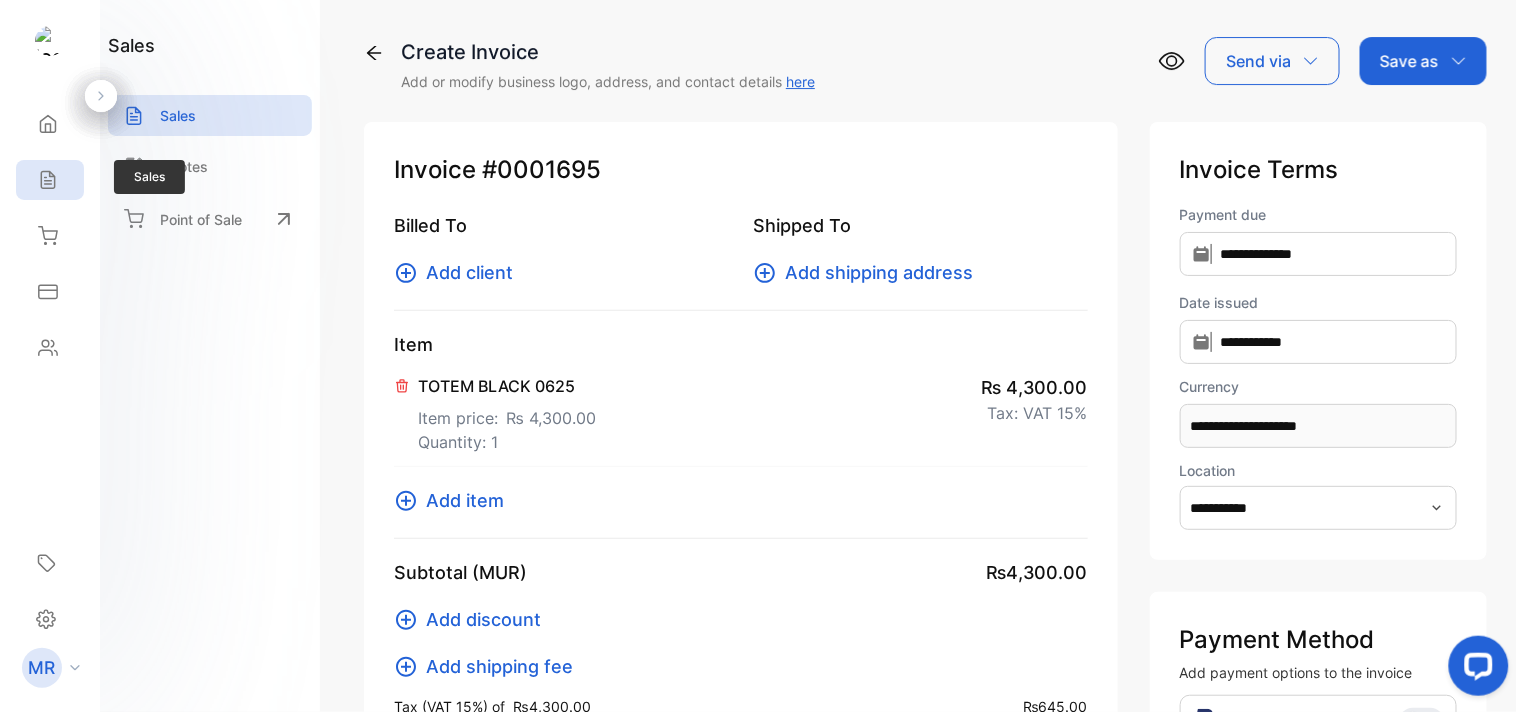 click on "Sales" at bounding box center (45, 124) 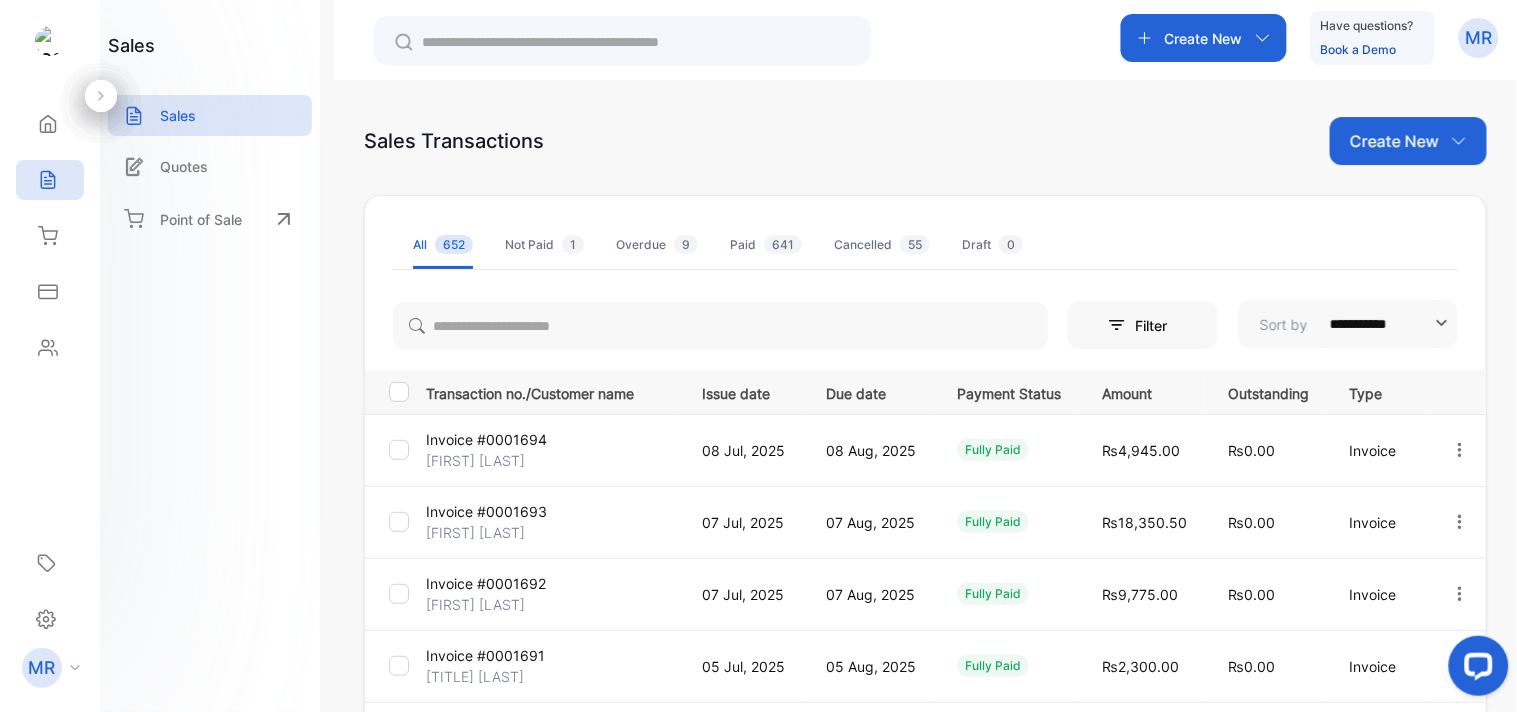 click on "Create New" at bounding box center [1394, 141] 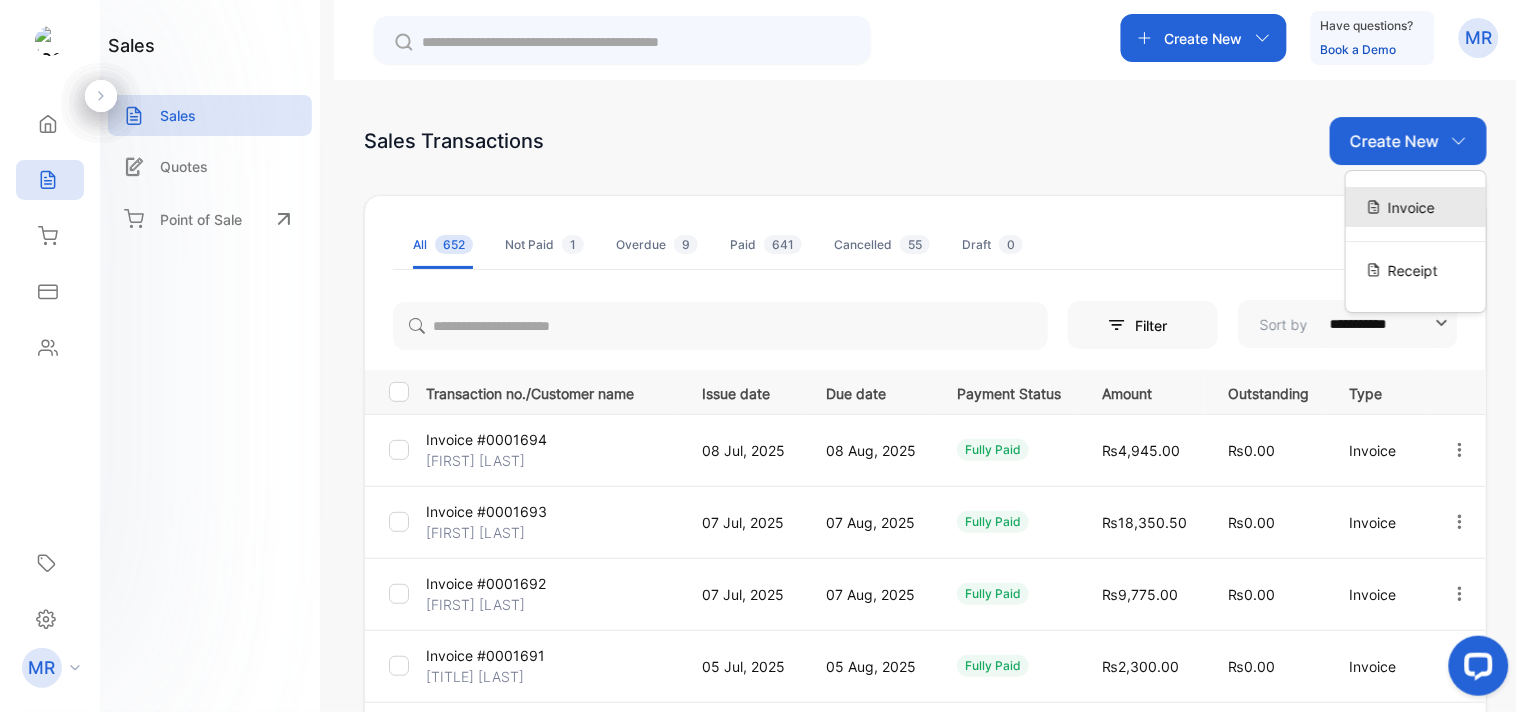 click on "Invoice" at bounding box center [1411, 207] 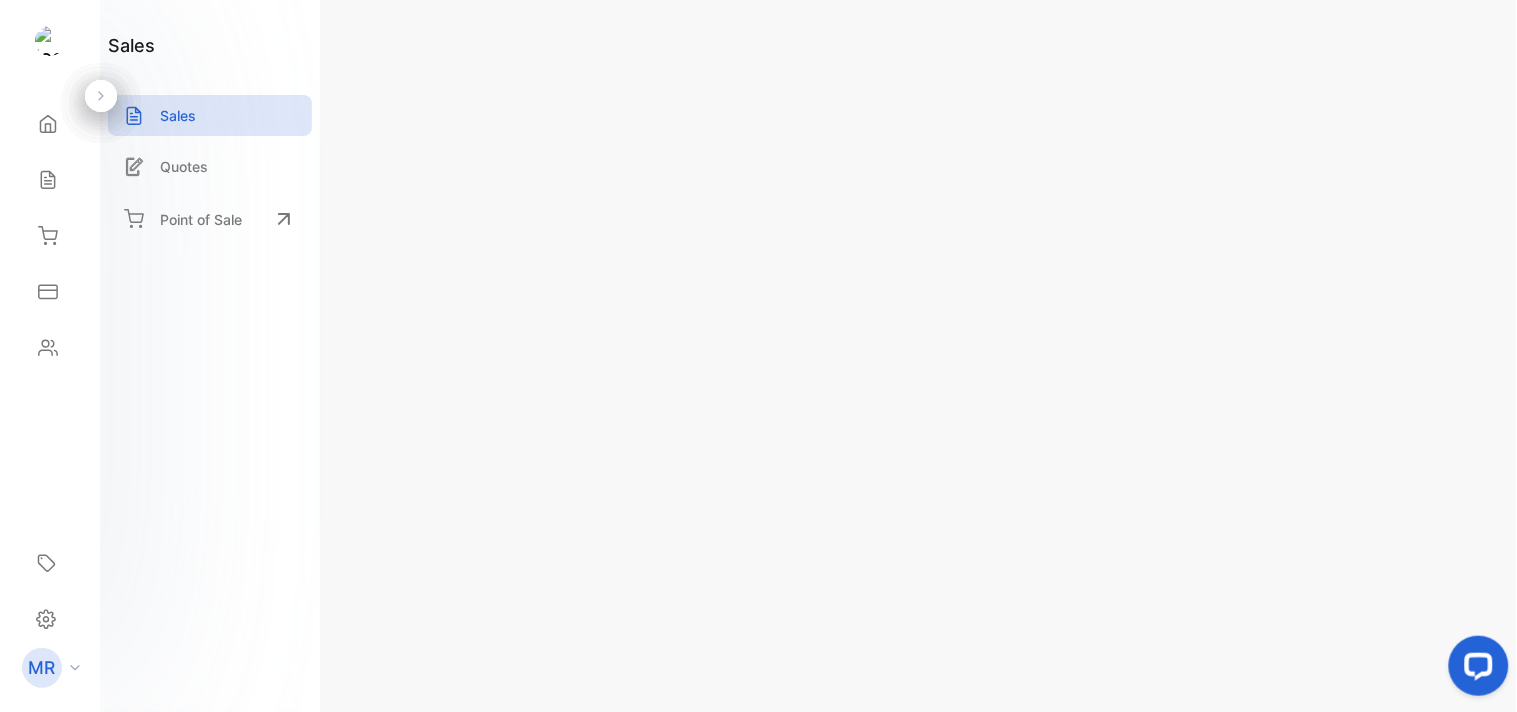 click at bounding box center [1437, 508] 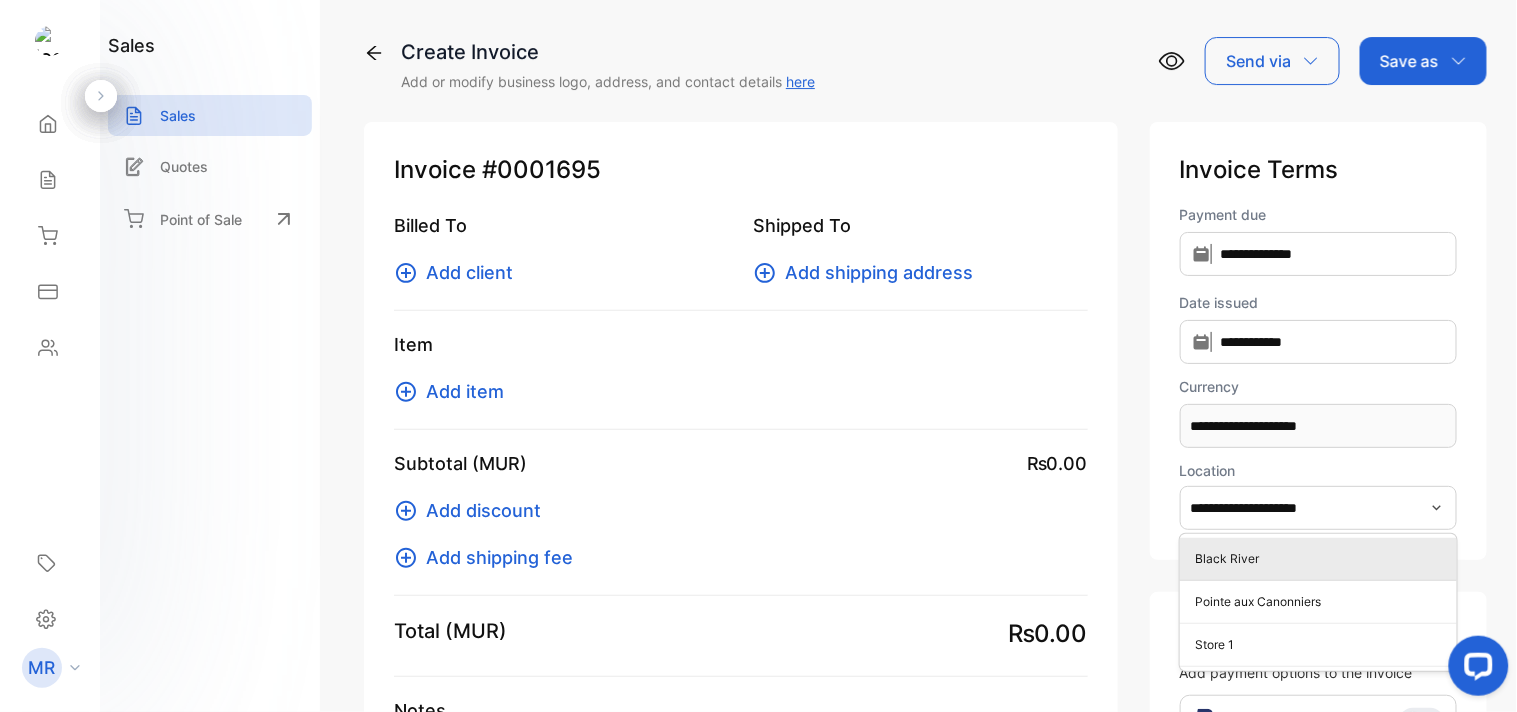 click on "Black River" at bounding box center (1322, 559) 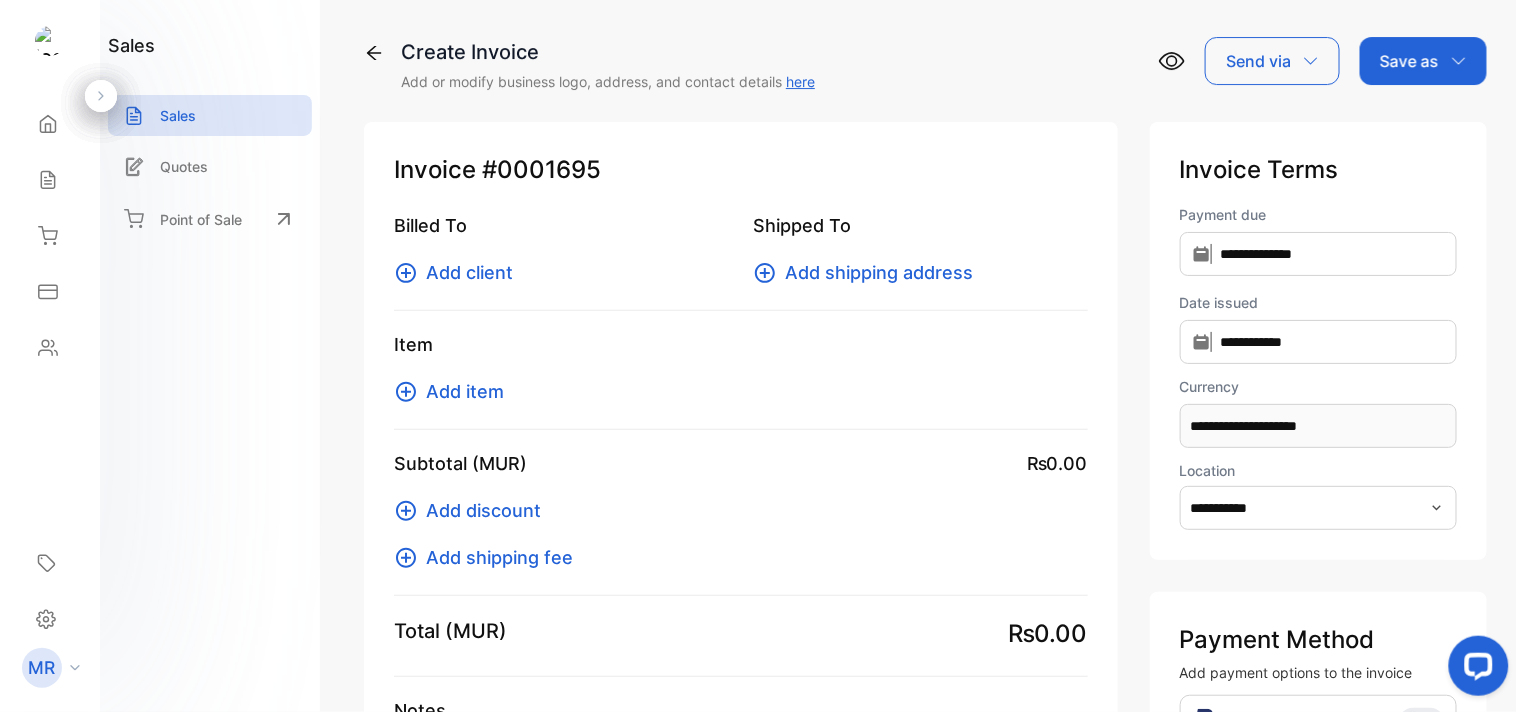 click on "Add item" at bounding box center (465, 391) 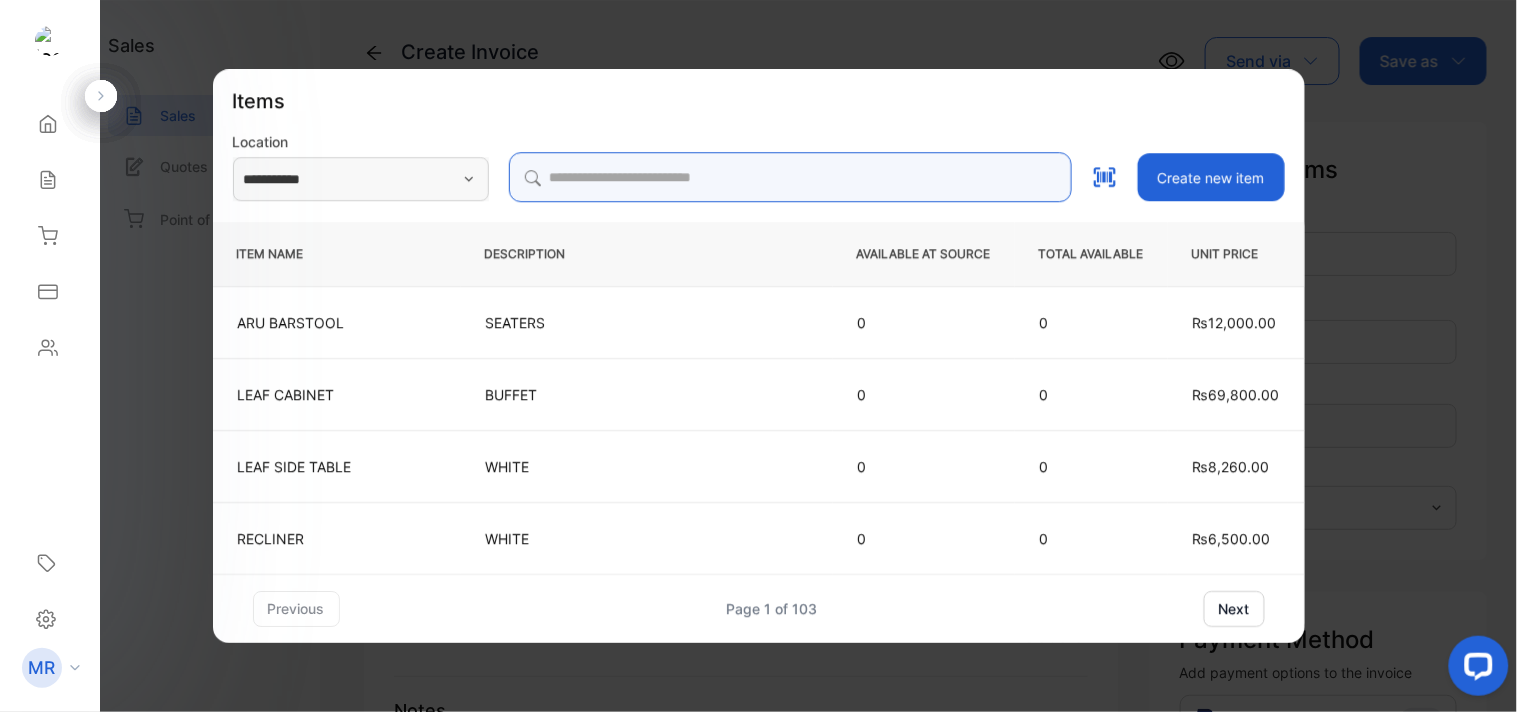 click at bounding box center [790, 177] 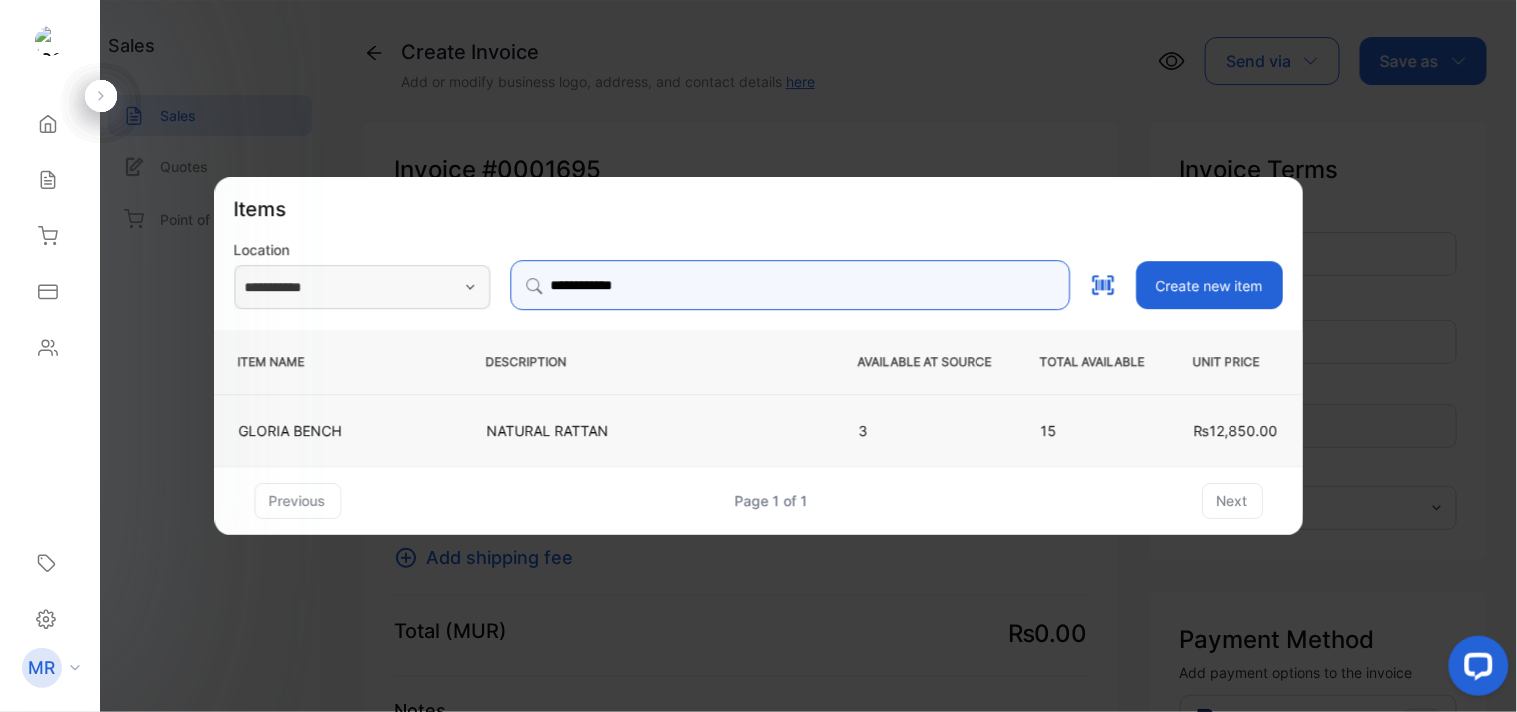 type on "**********" 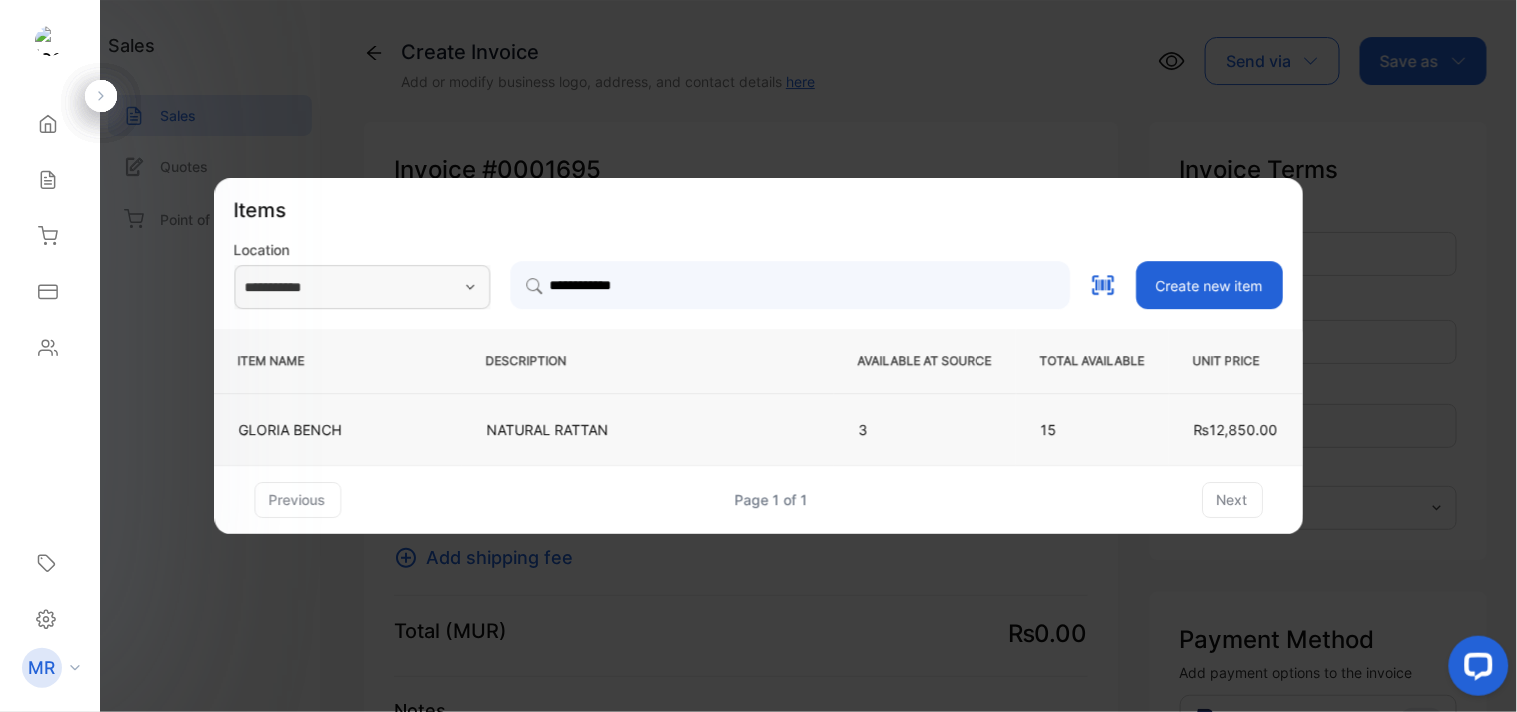 click on "NATURAL RATTAN" at bounding box center (648, 429) 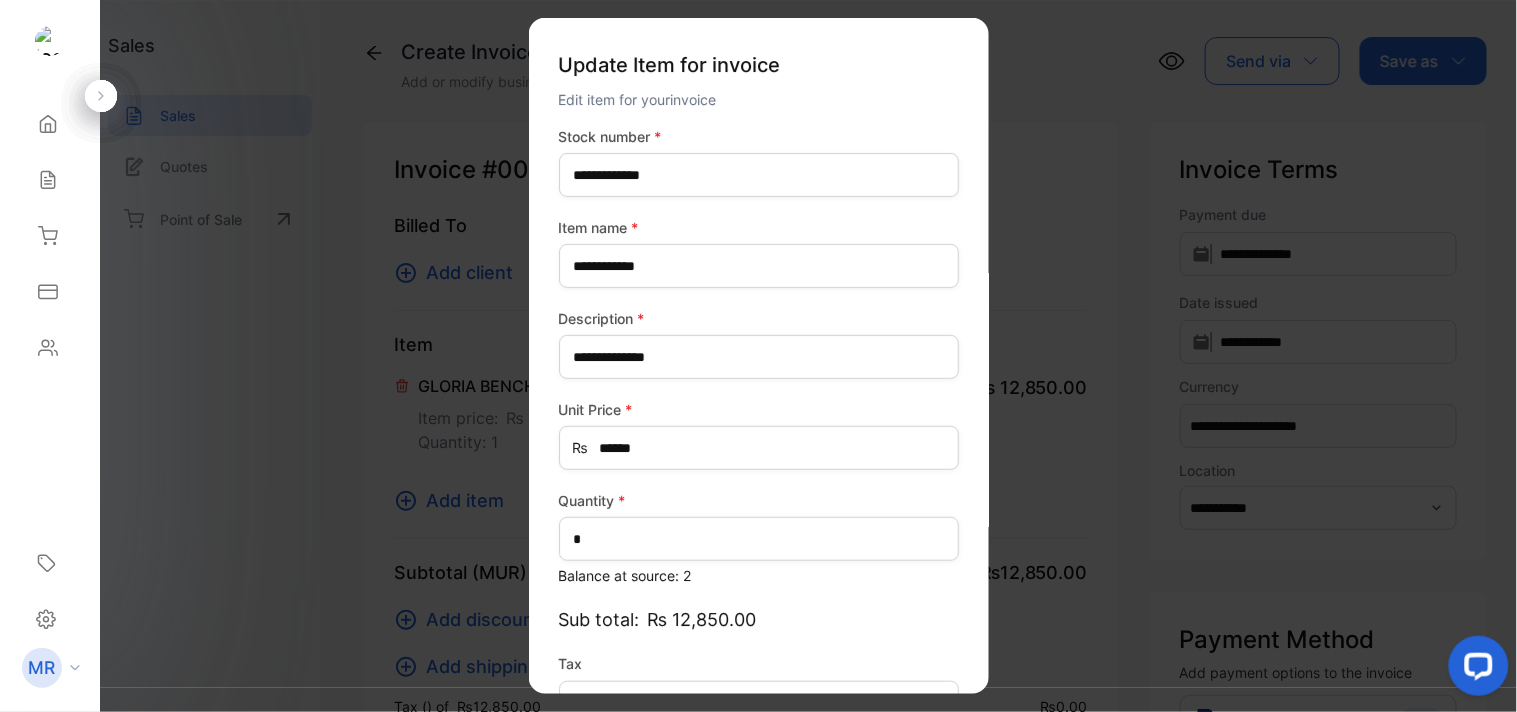 scroll, scrollTop: 130, scrollLeft: 0, axis: vertical 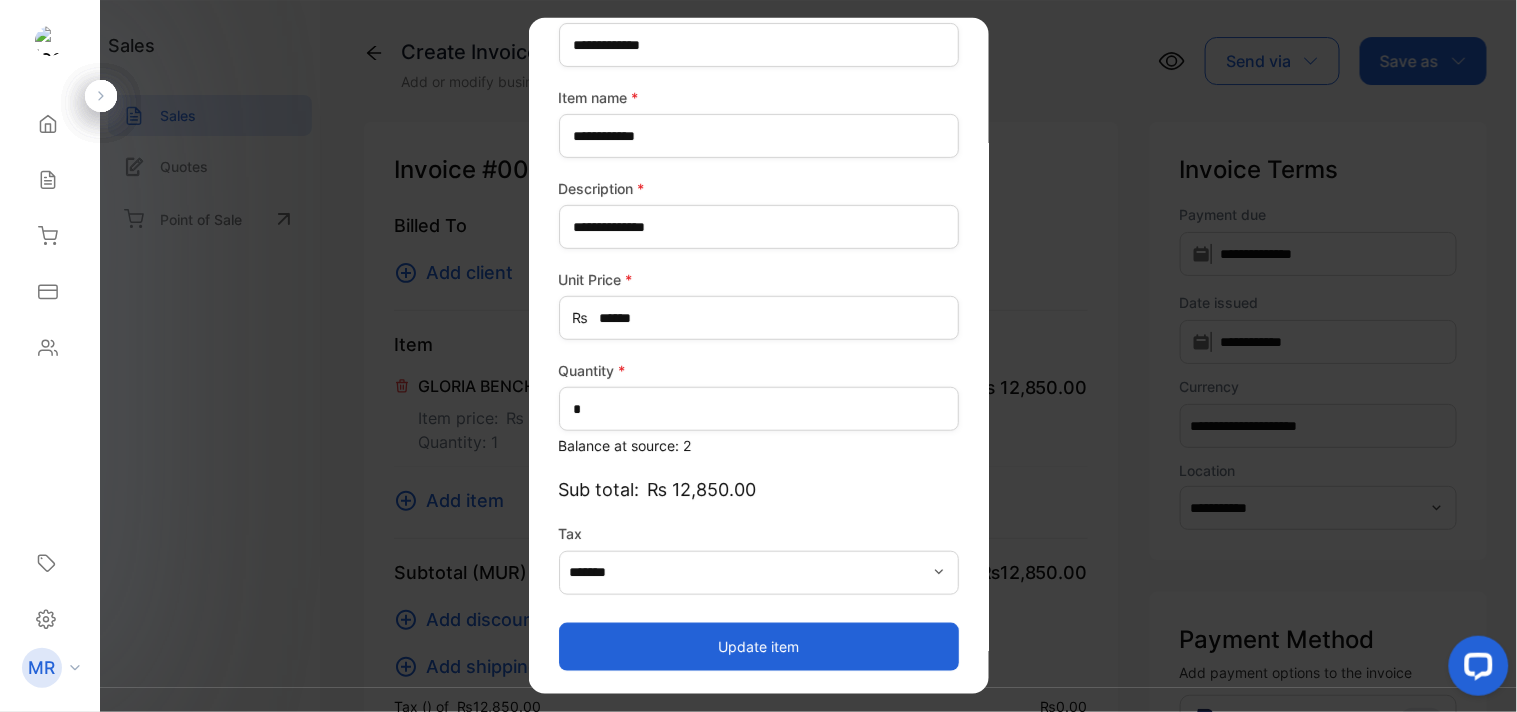 click on "Update item" at bounding box center [759, 646] 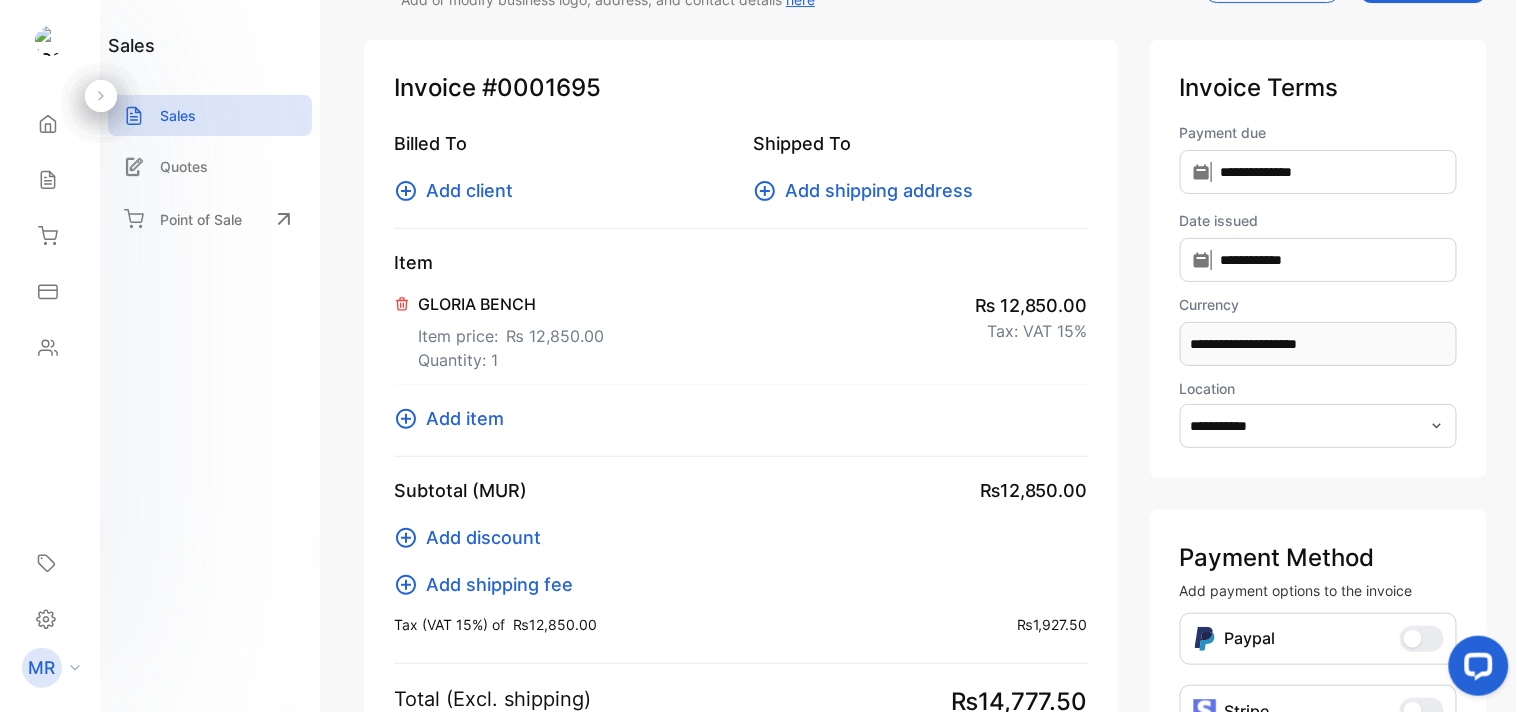 scroll, scrollTop: 66, scrollLeft: 0, axis: vertical 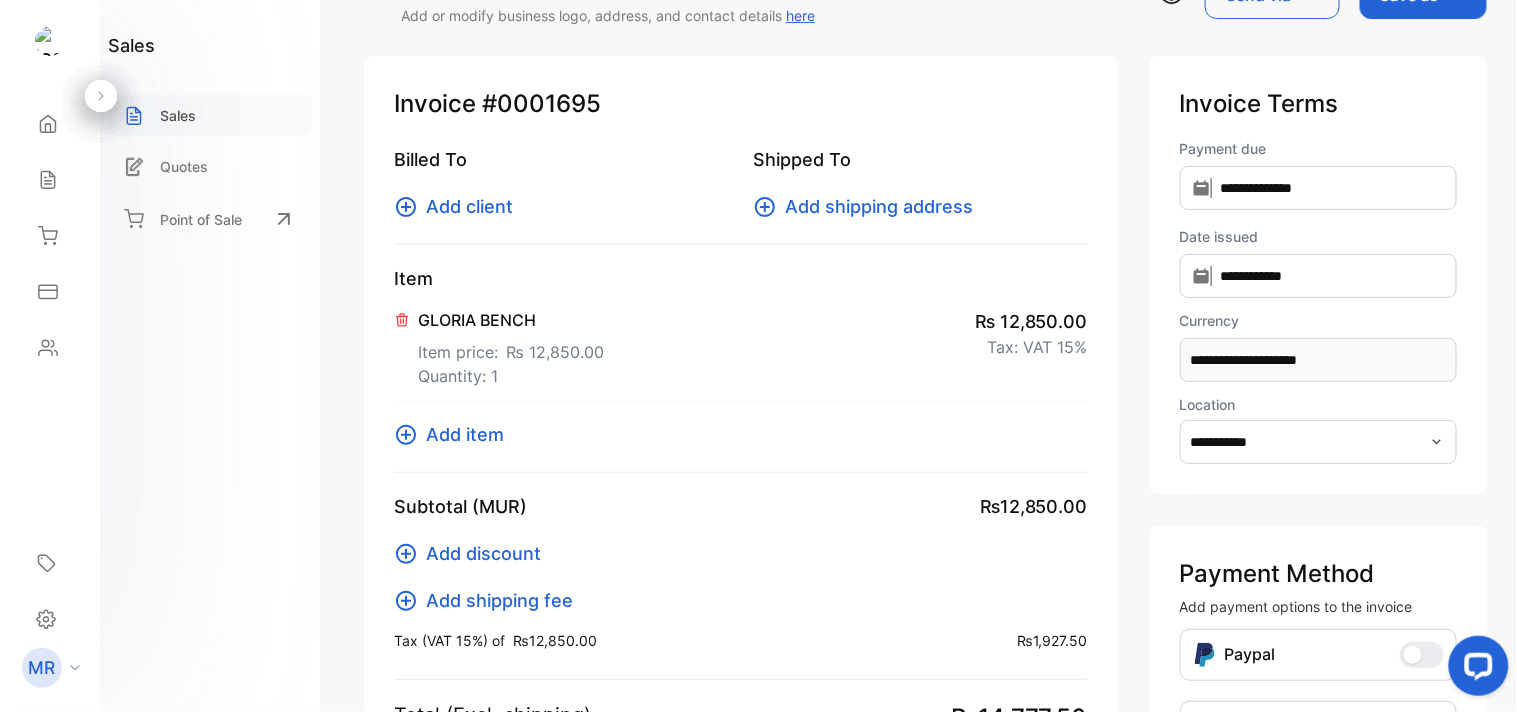 click on "Sales" at bounding box center (178, 115) 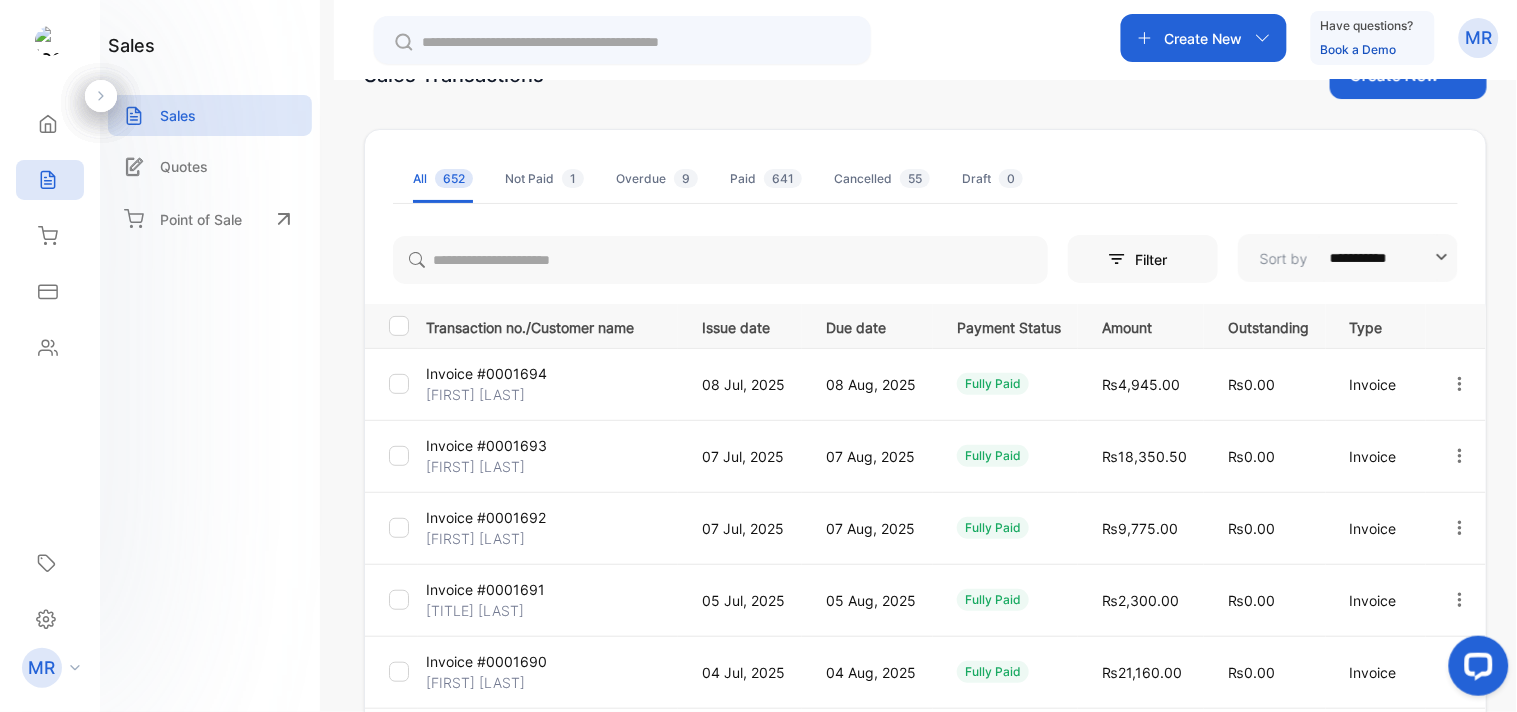 click at bounding box center [1460, 456] 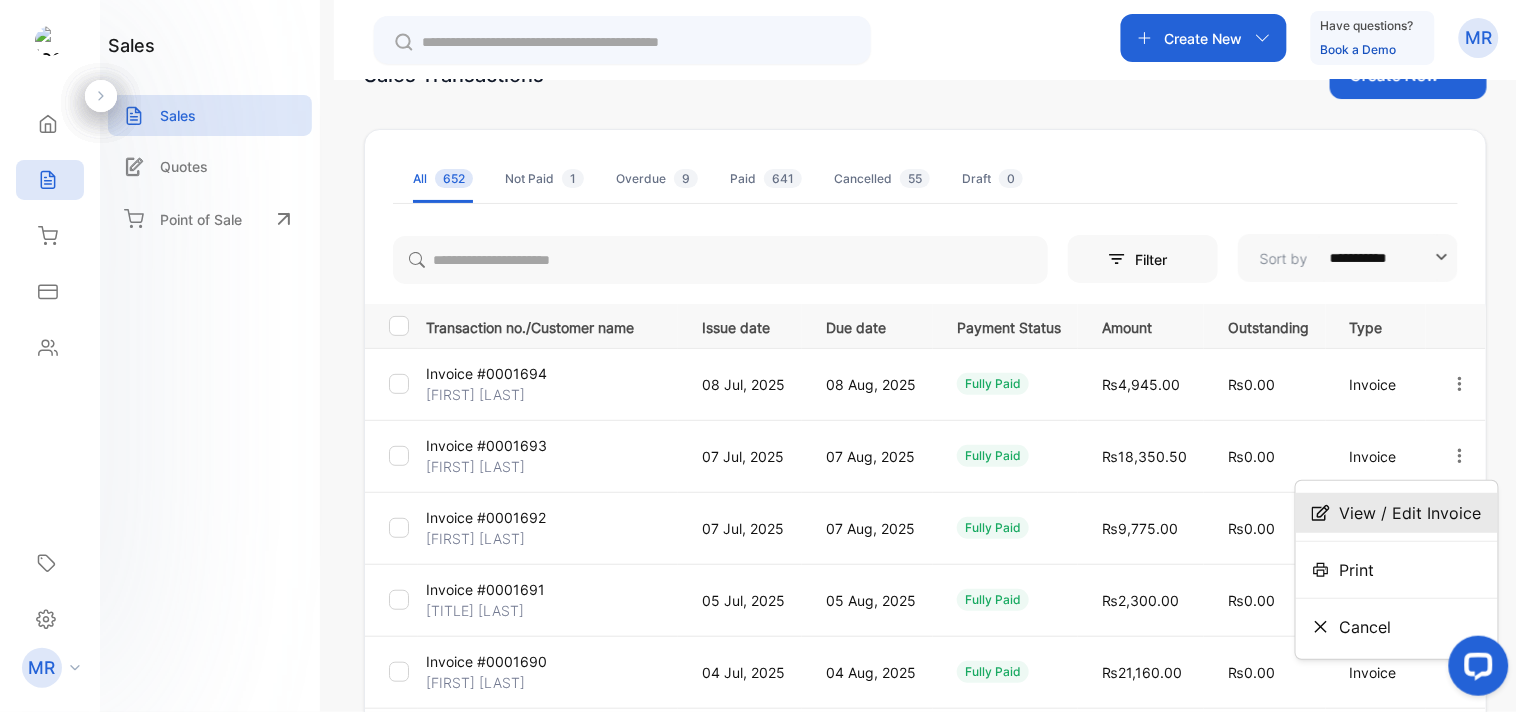click on "View / Edit Invoice" at bounding box center (1397, 513) 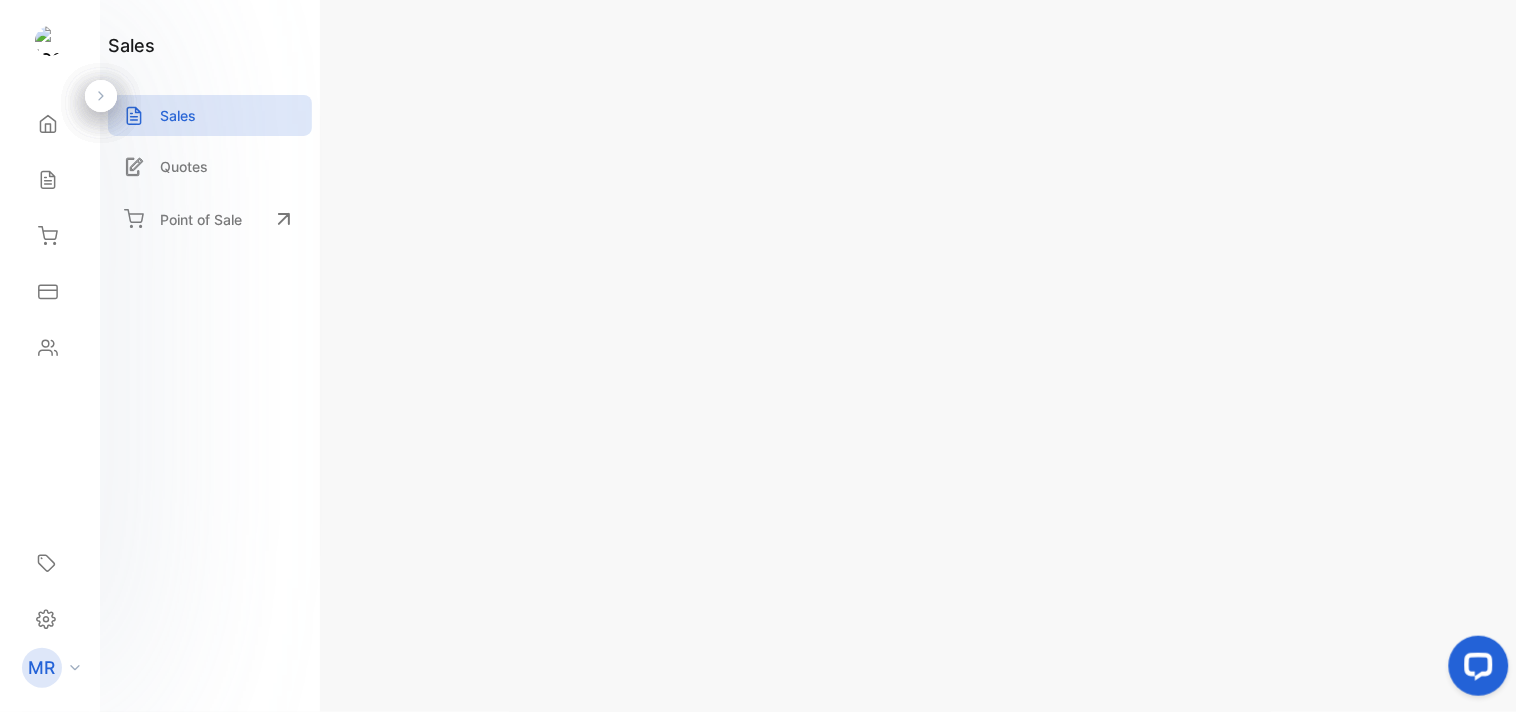 scroll, scrollTop: 0, scrollLeft: 0, axis: both 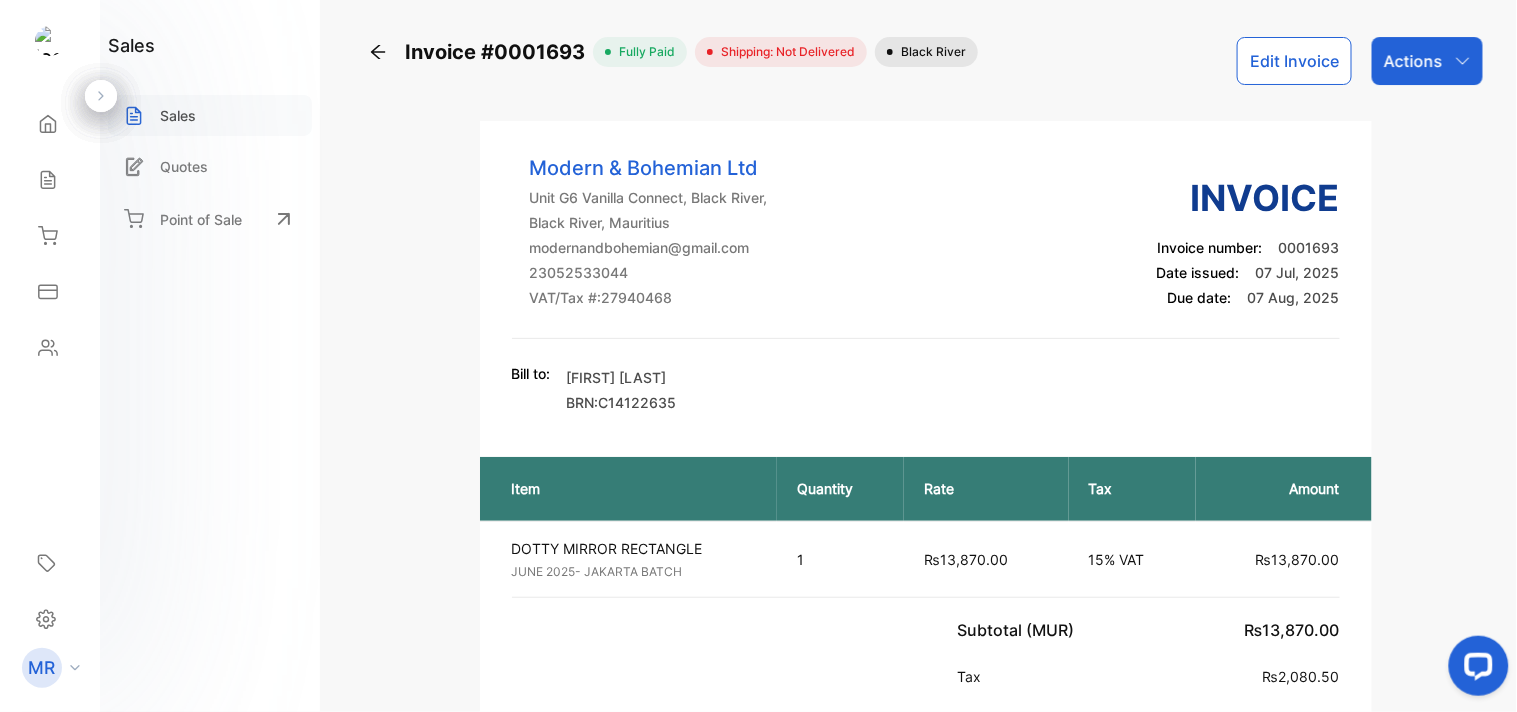 click on "Sales" at bounding box center (178, 115) 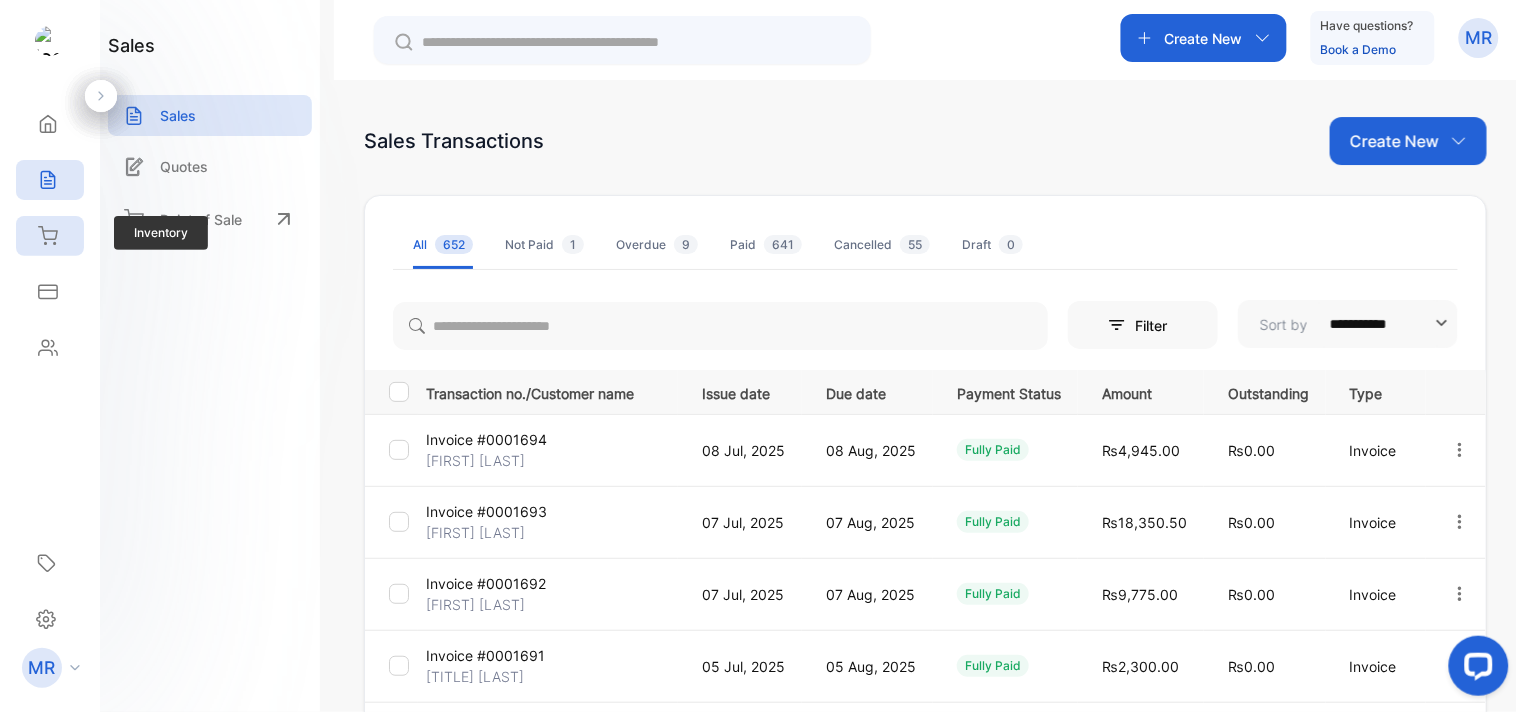 click at bounding box center (48, 124) 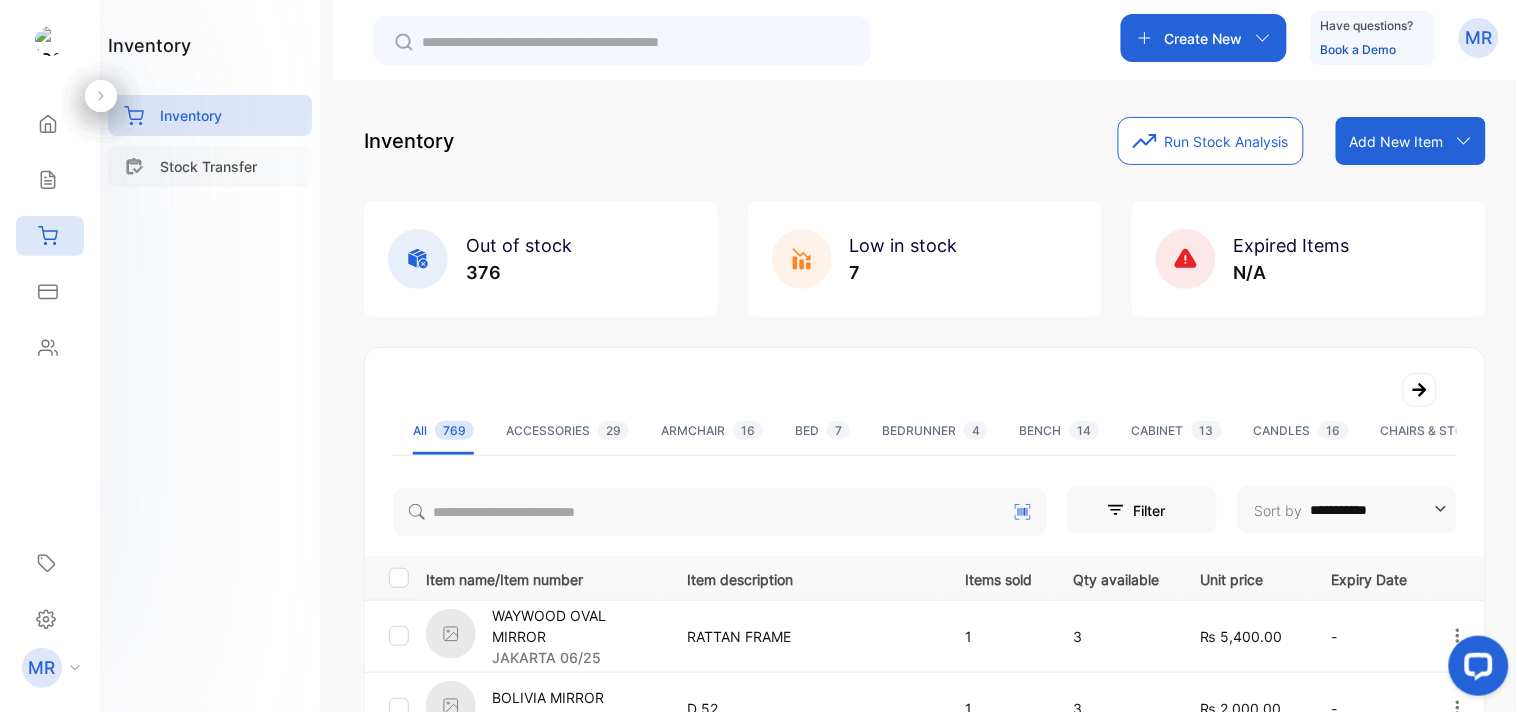 click on "Stock Transfer" at bounding box center [208, 166] 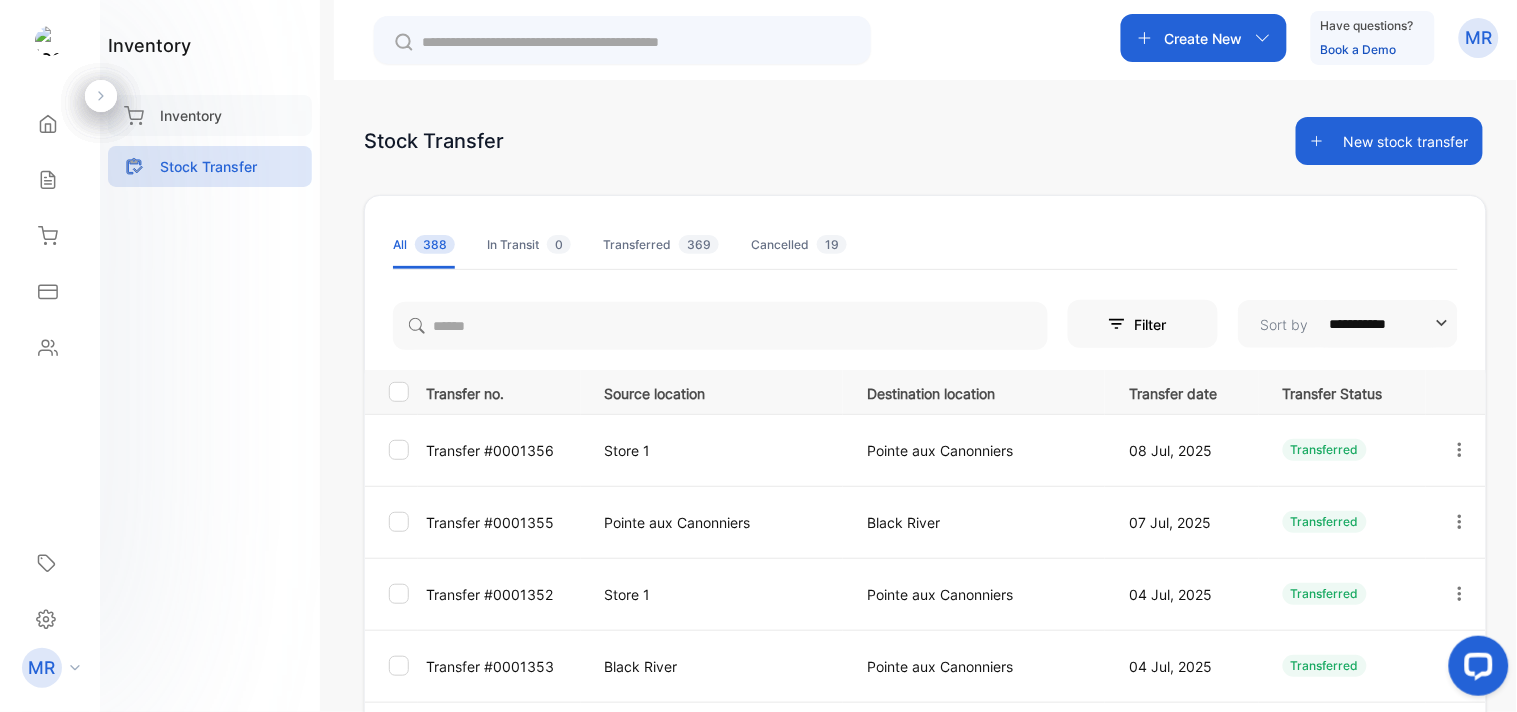 click on "Inventory" at bounding box center [191, 115] 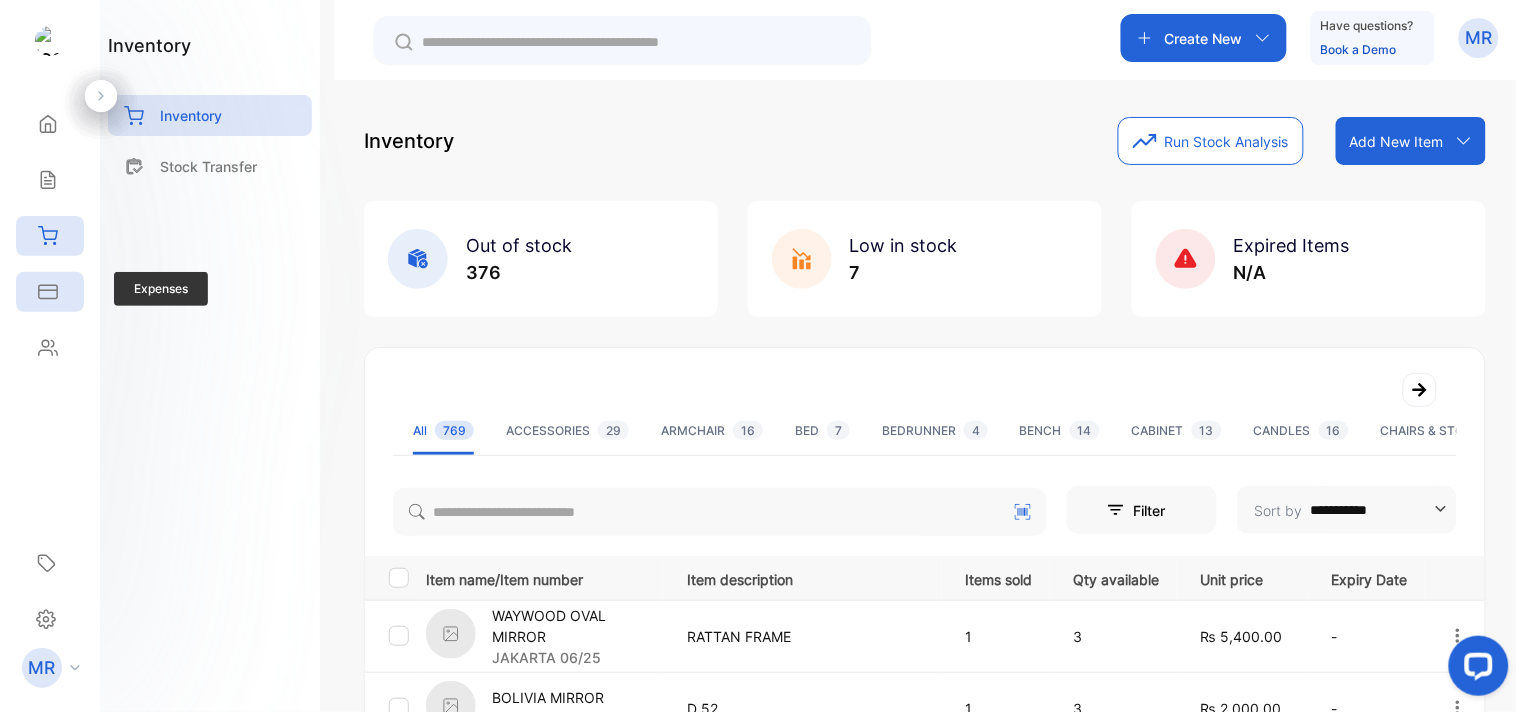 click at bounding box center (48, 124) 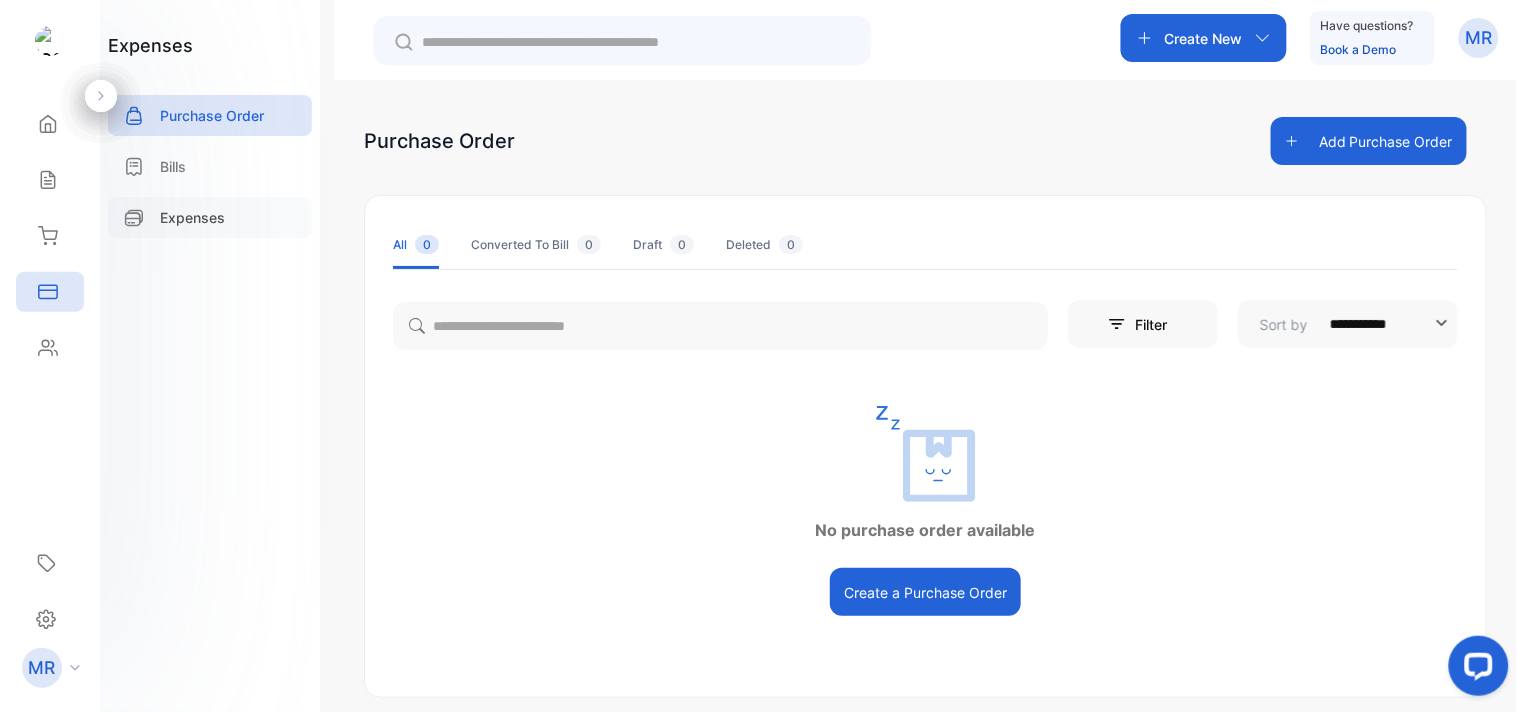 click on "Expenses" at bounding box center [192, 217] 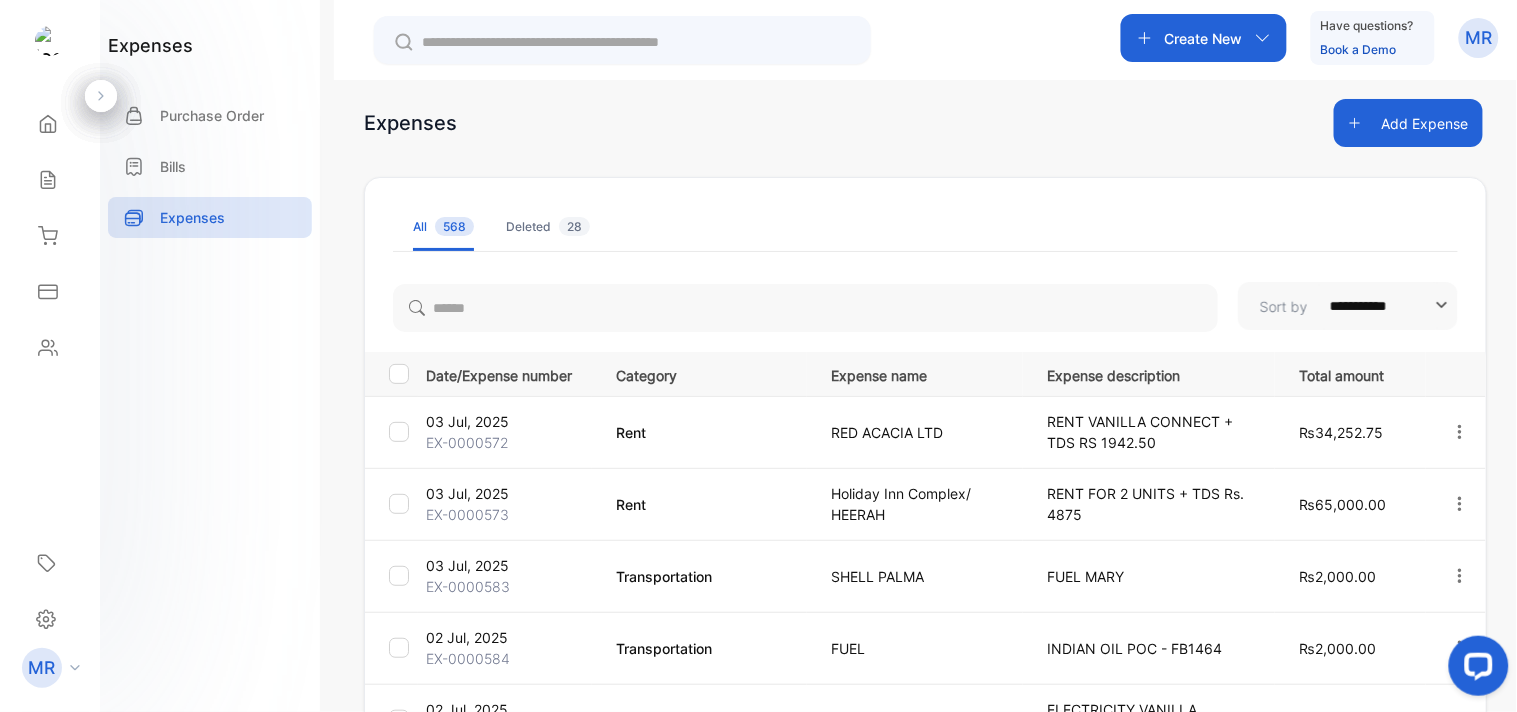scroll, scrollTop: 0, scrollLeft: 0, axis: both 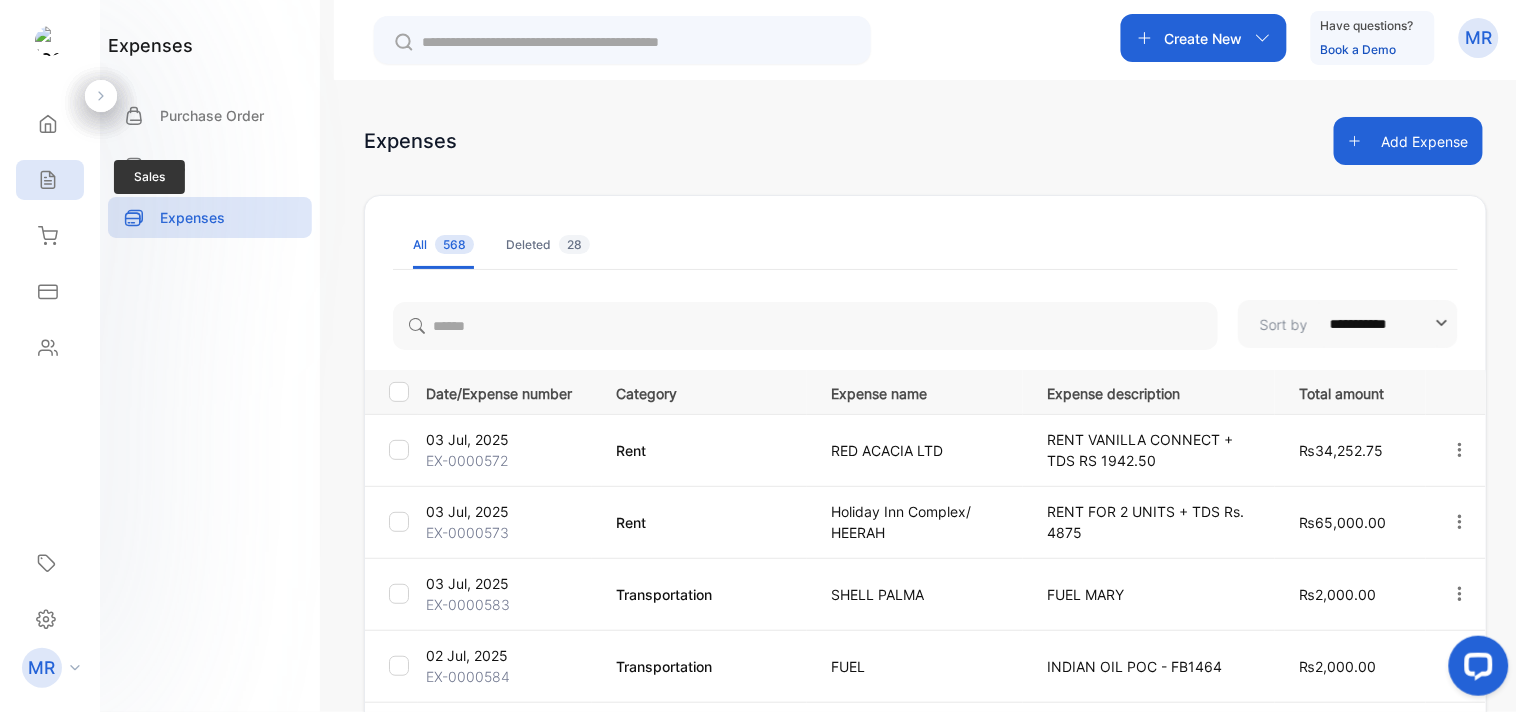 click at bounding box center [48, 124] 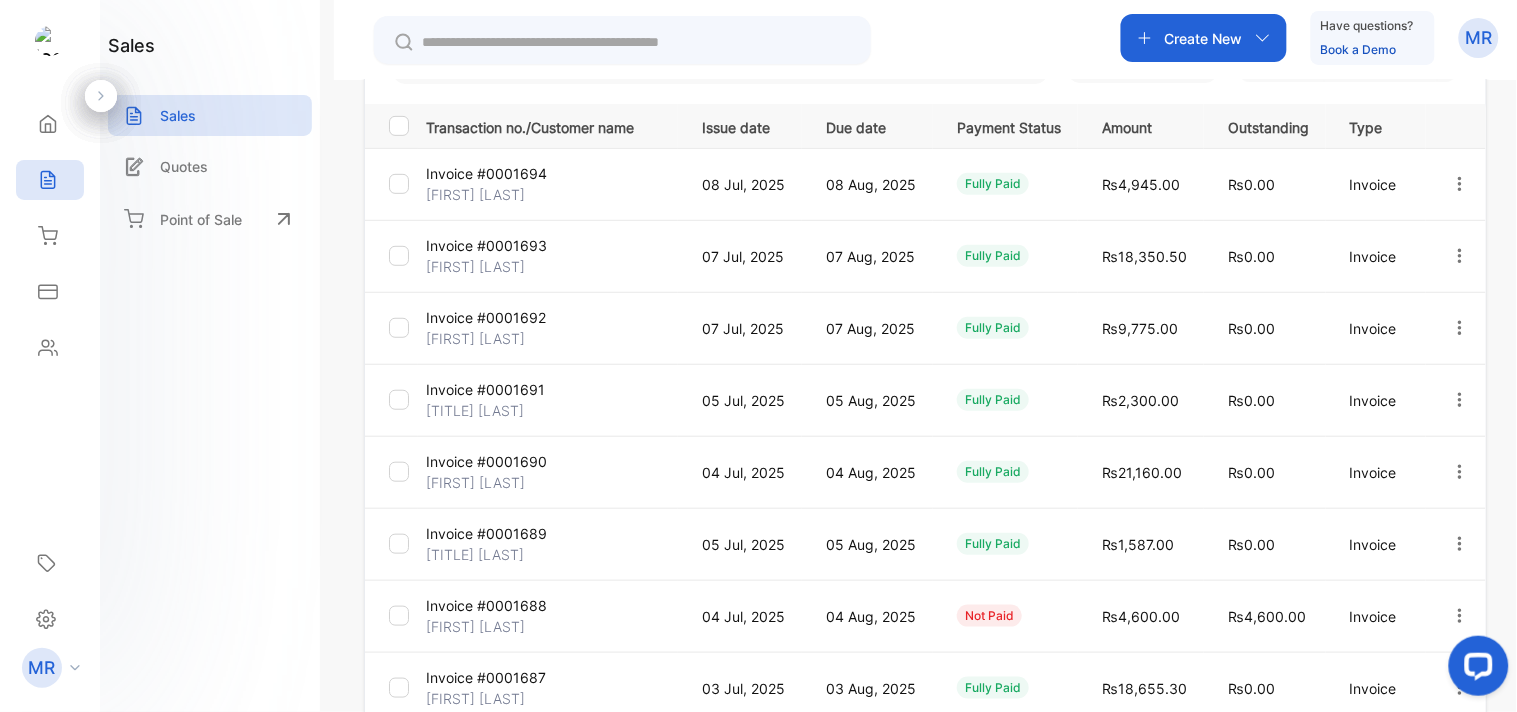 scroll, scrollTop: 0, scrollLeft: 0, axis: both 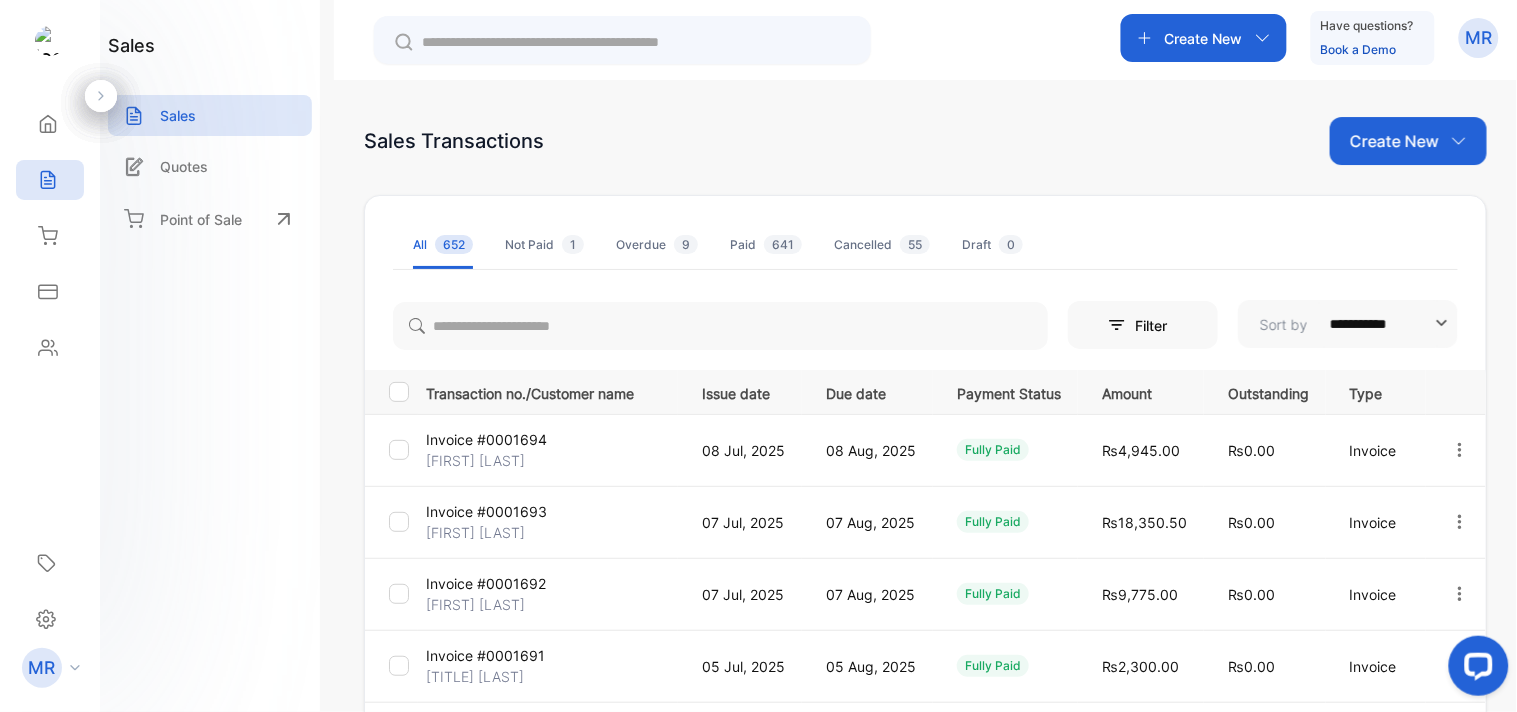 click at bounding box center (1460, 522) 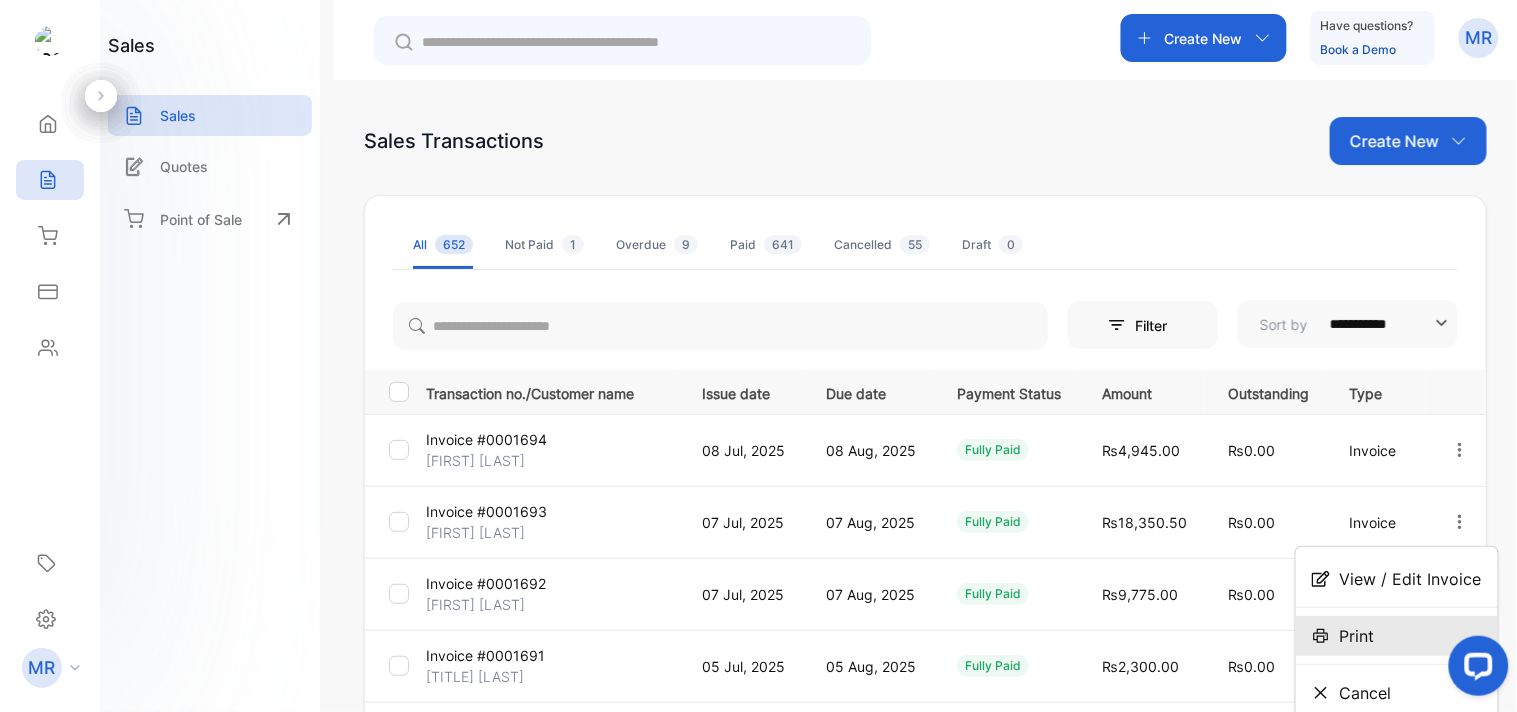 click on "Print" at bounding box center (1397, 579) 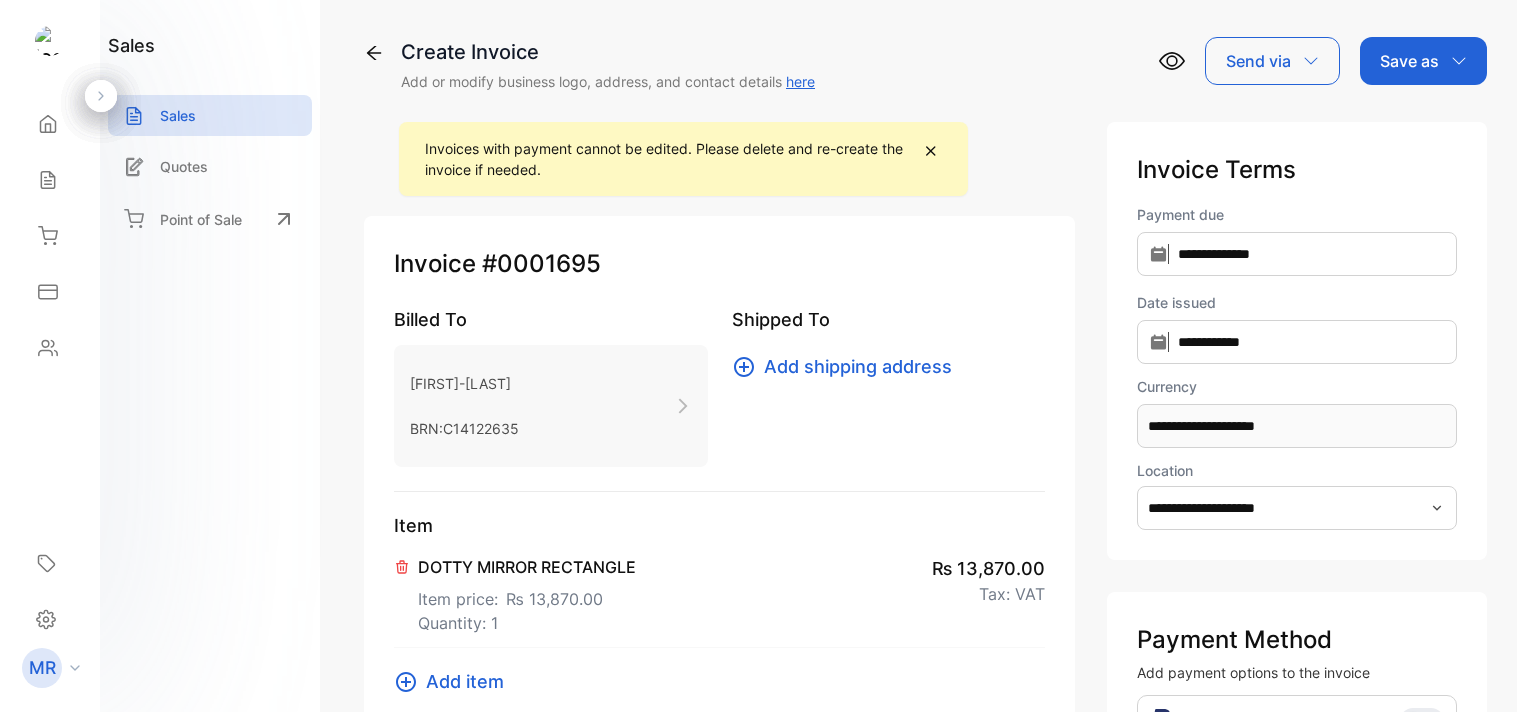scroll, scrollTop: 0, scrollLeft: 0, axis: both 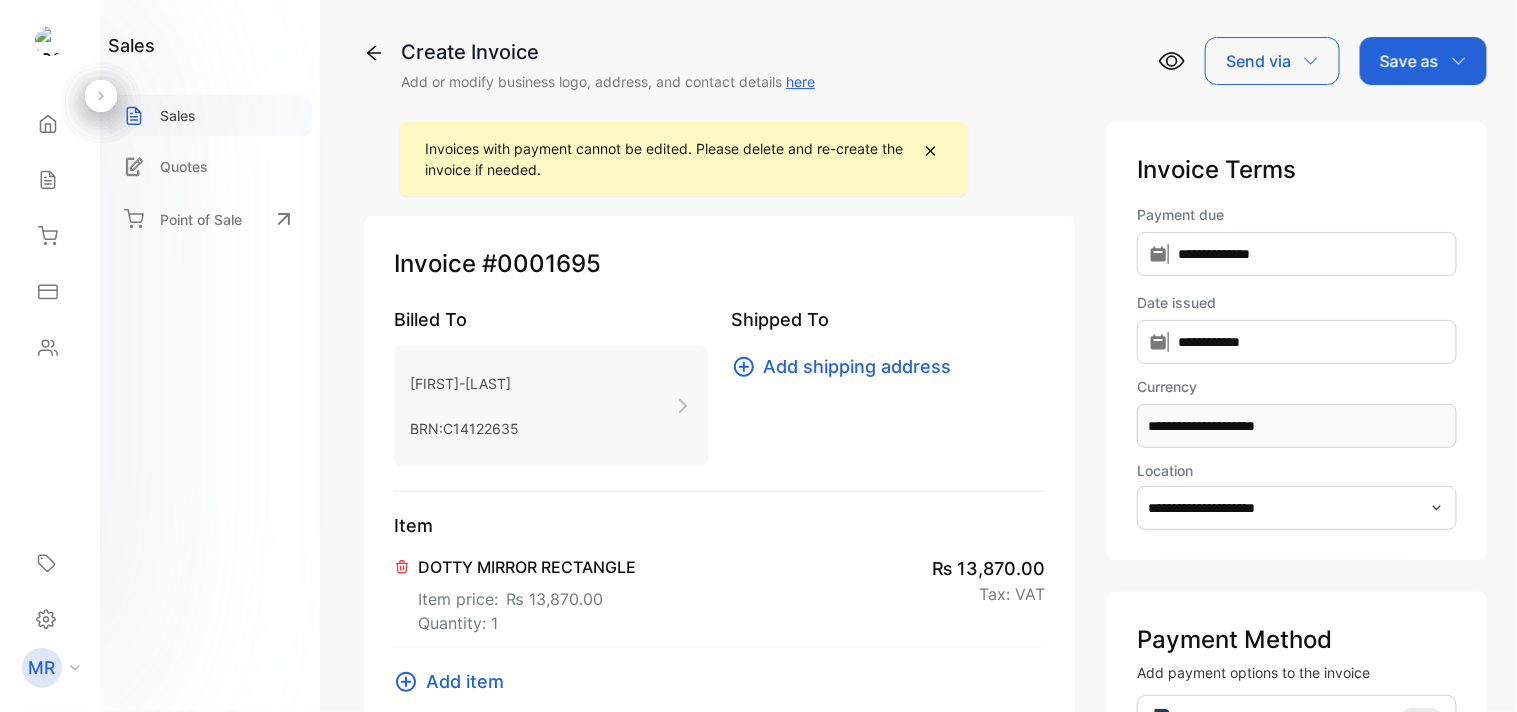 click on "Sales" at bounding box center [210, 115] 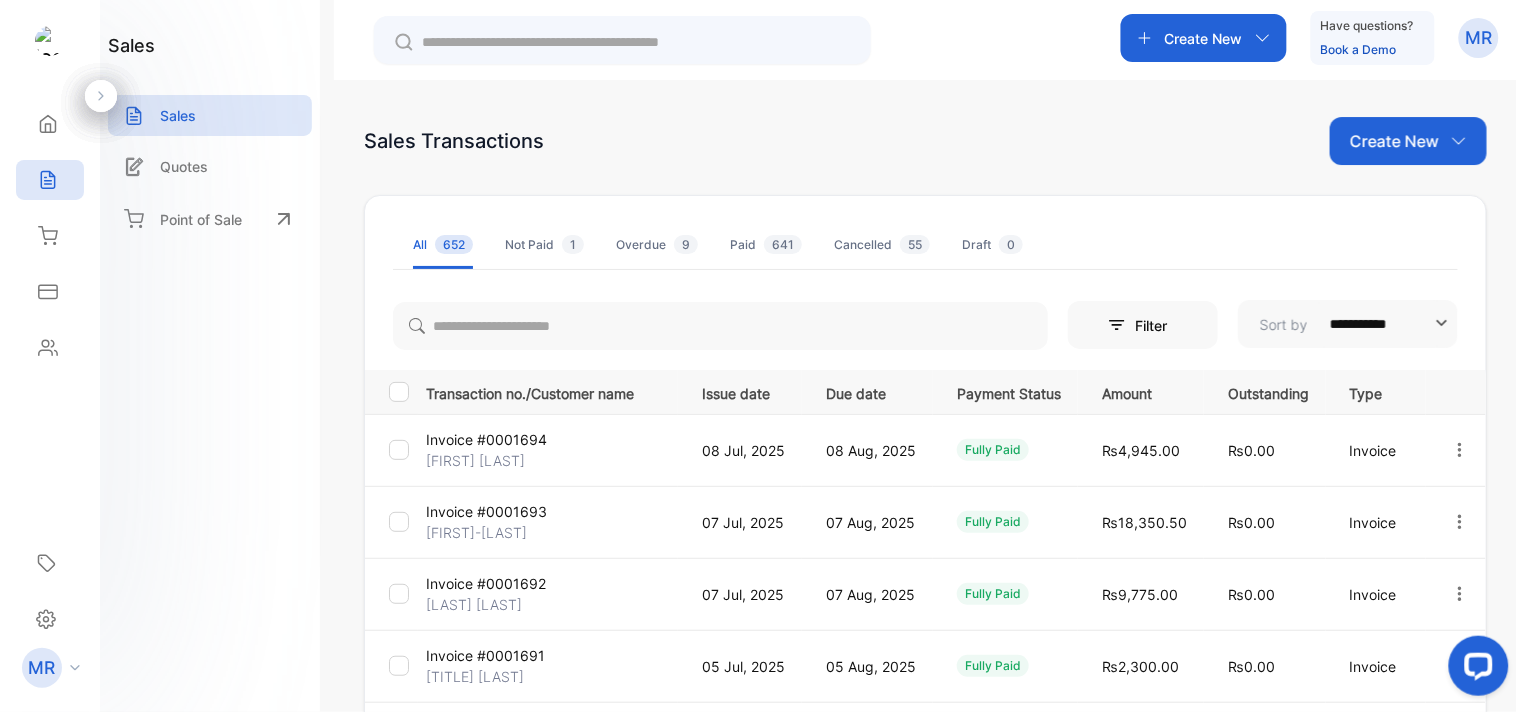 scroll, scrollTop: 0, scrollLeft: 0, axis: both 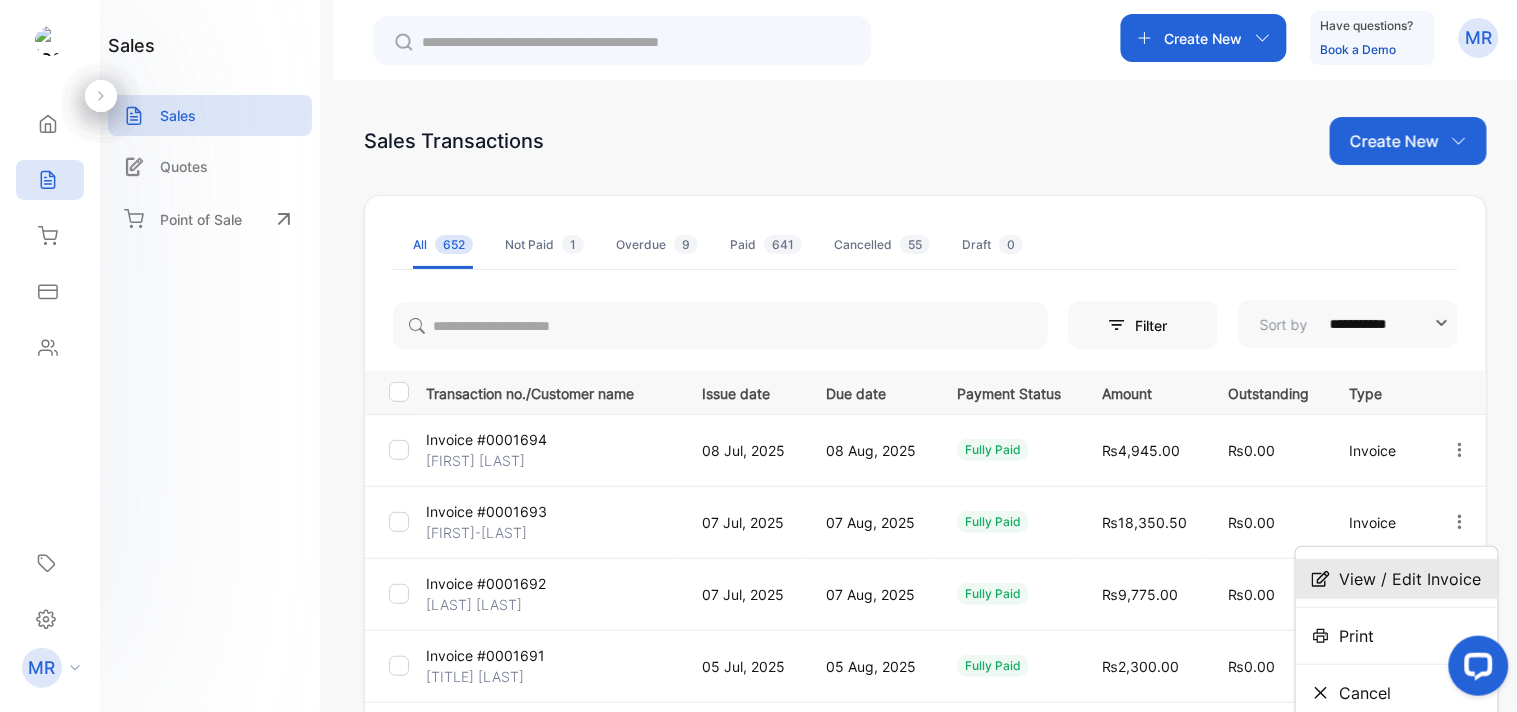 click on "View / Edit Invoice" at bounding box center (1411, 579) 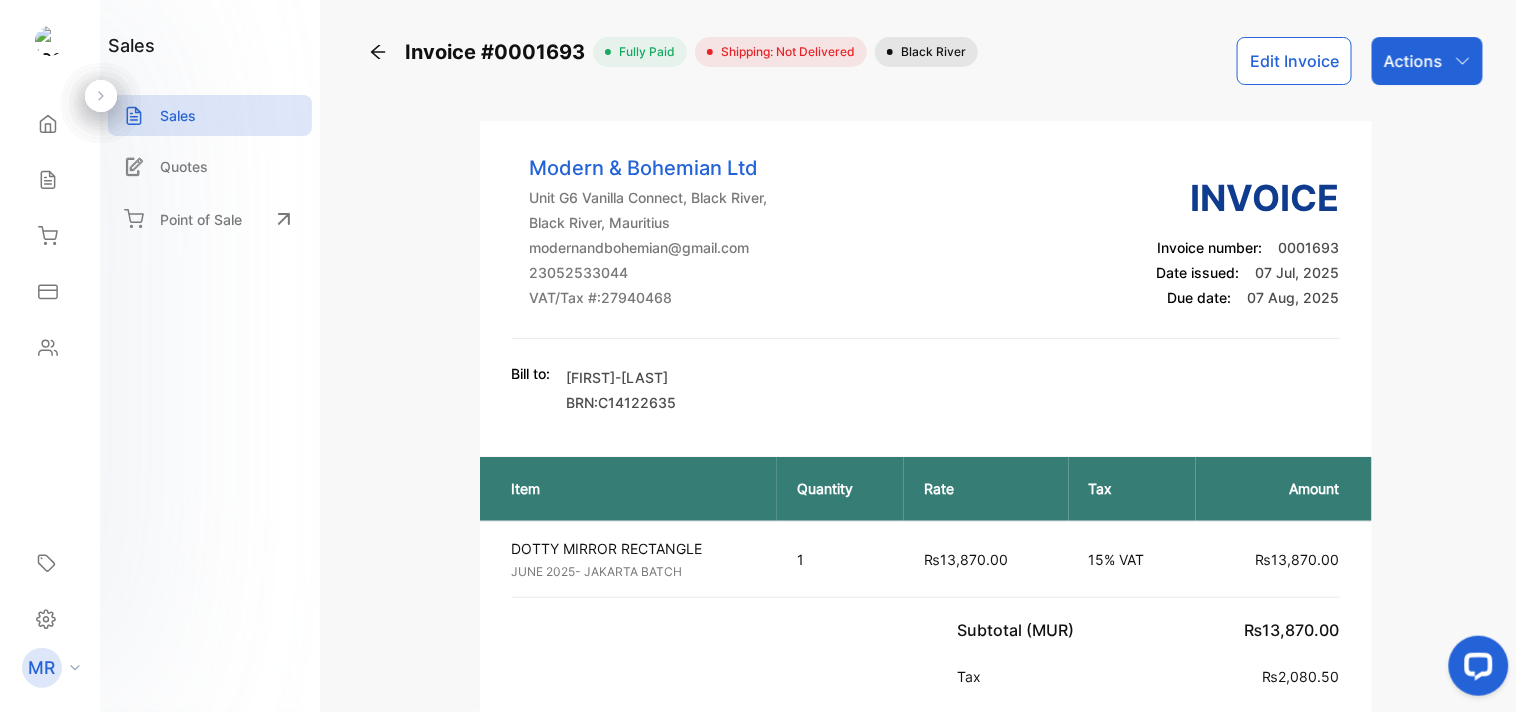 click on "Actions" at bounding box center (1427, 61) 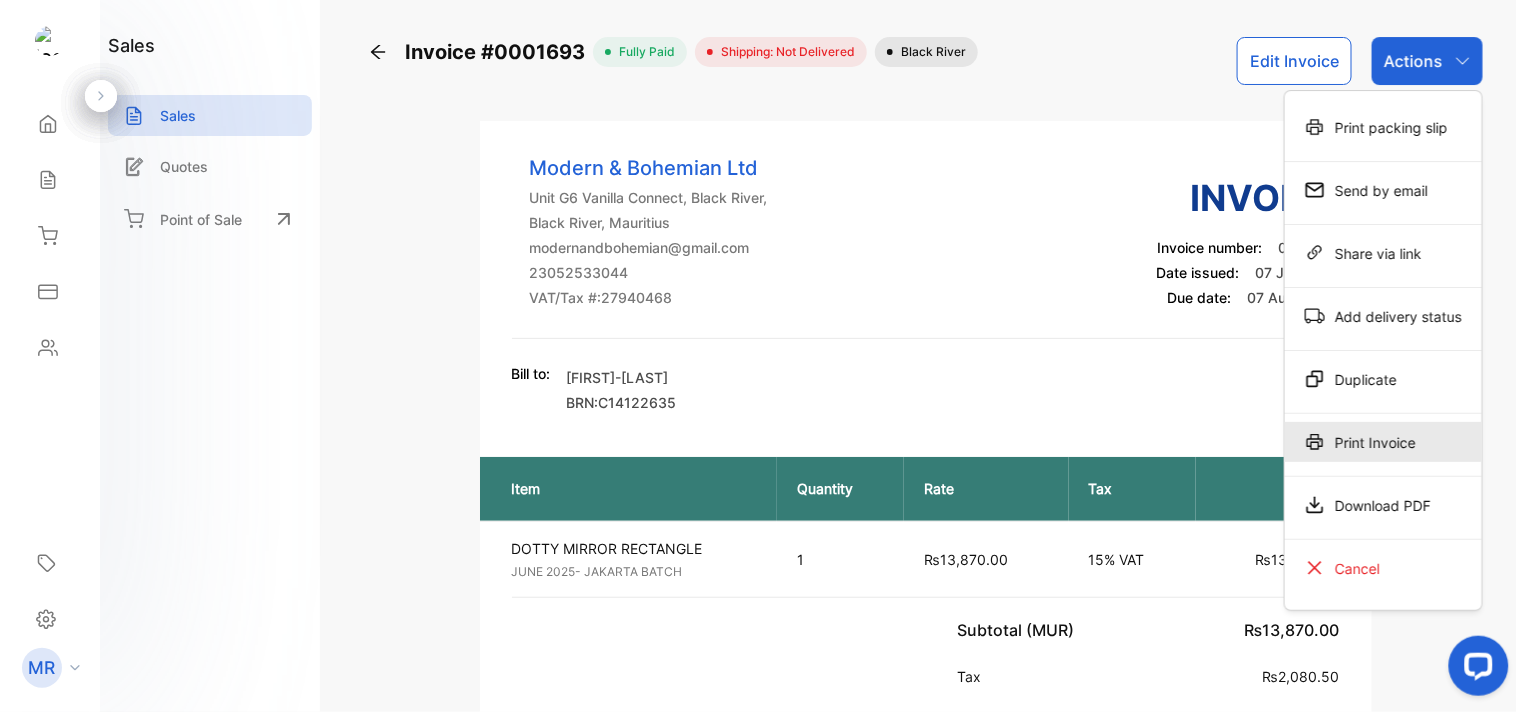 click on "Print Invoice" at bounding box center (1383, 127) 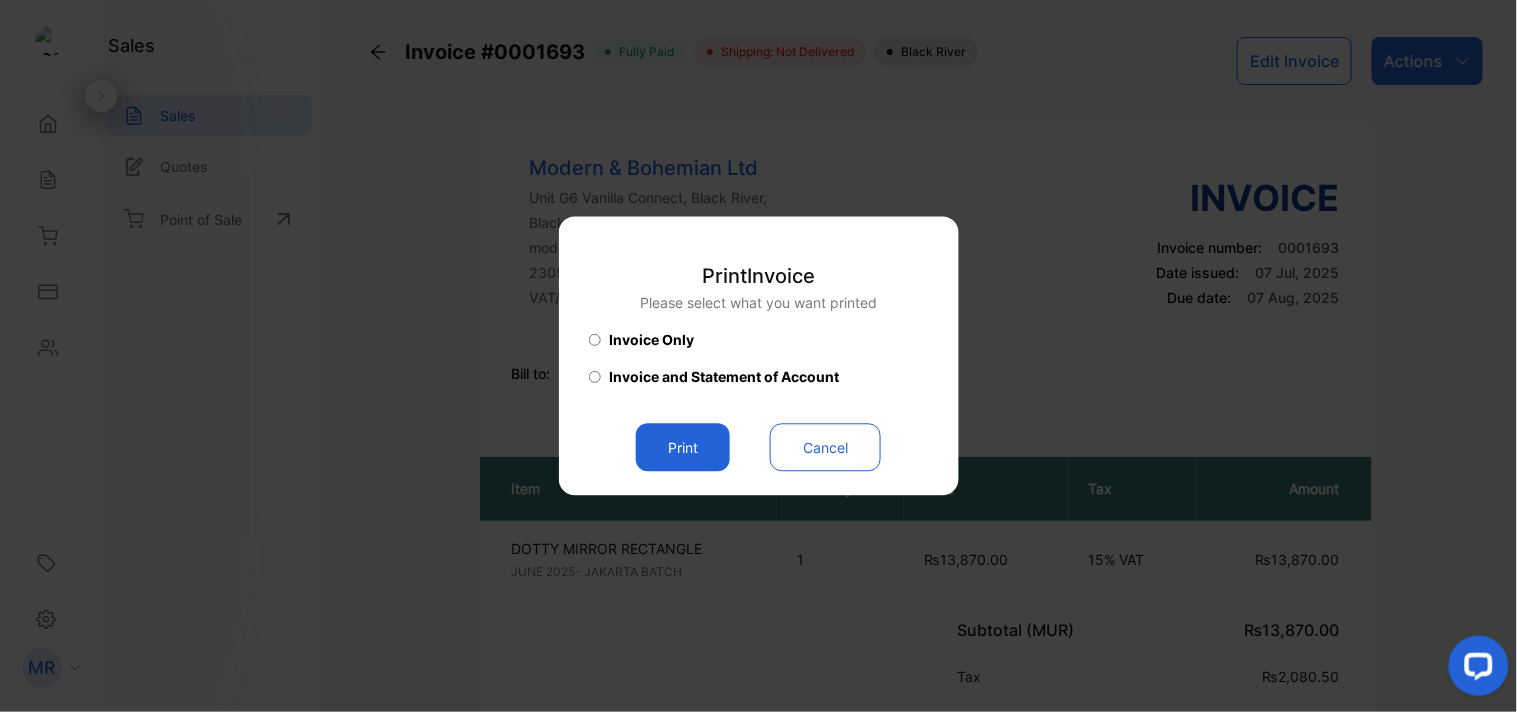 click on "Print" at bounding box center (683, 448) 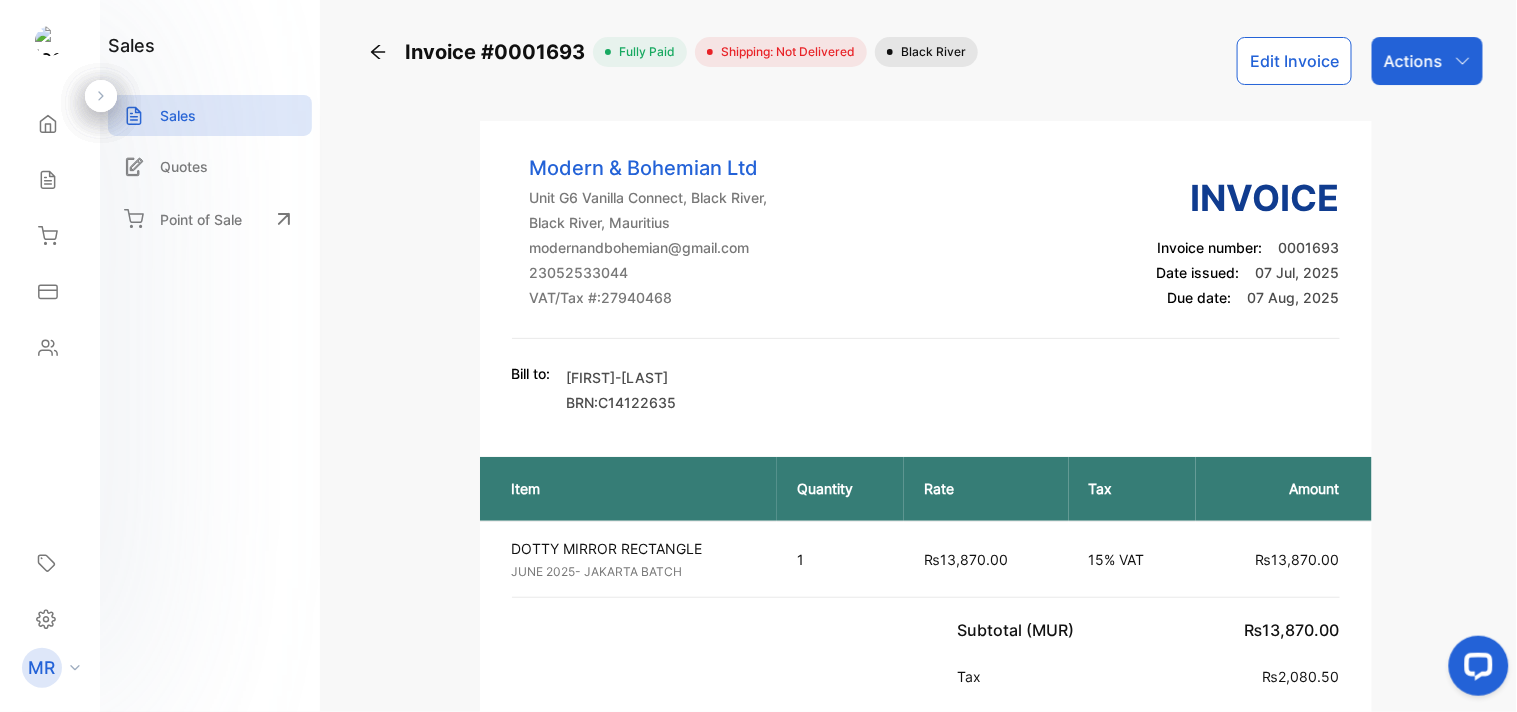 scroll, scrollTop: 0, scrollLeft: 0, axis: both 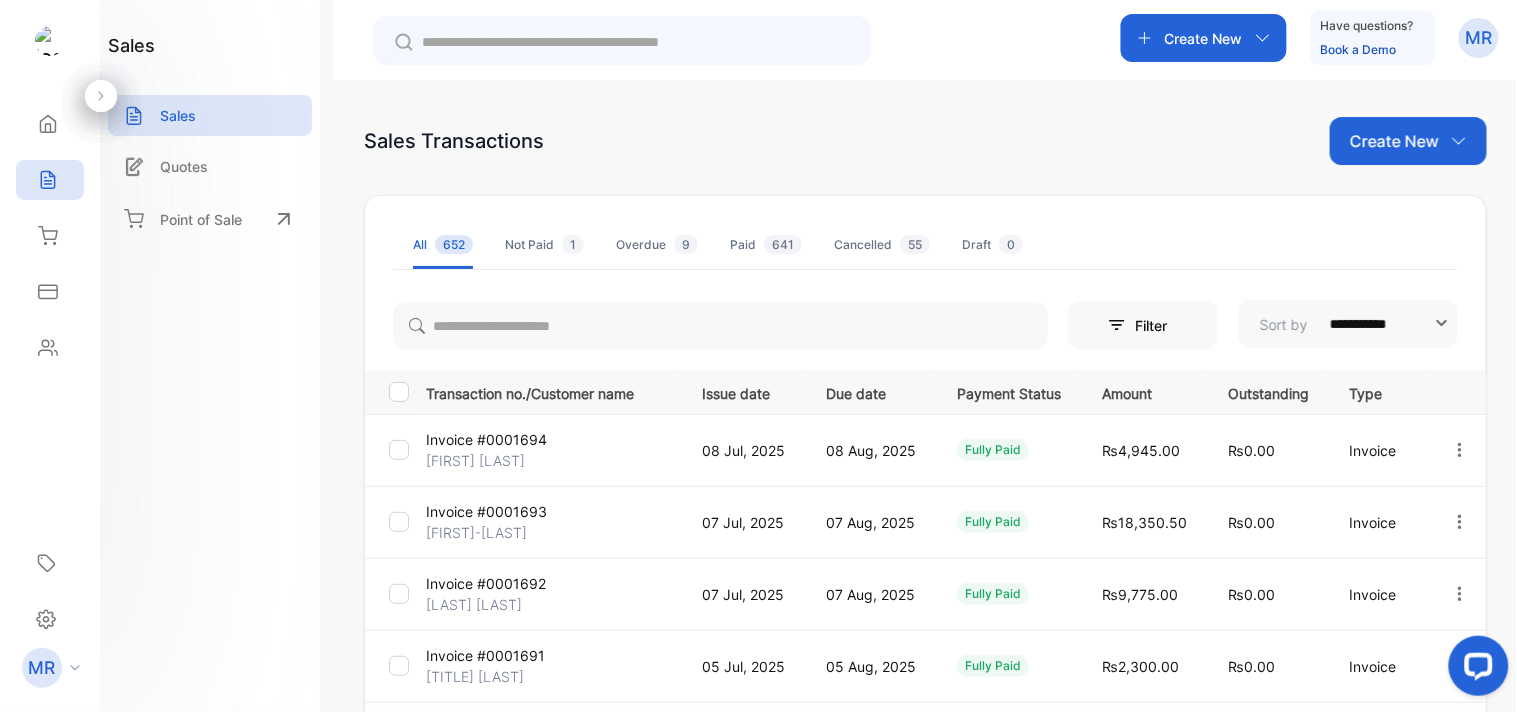 click on "**********" at bounding box center [925, 436] 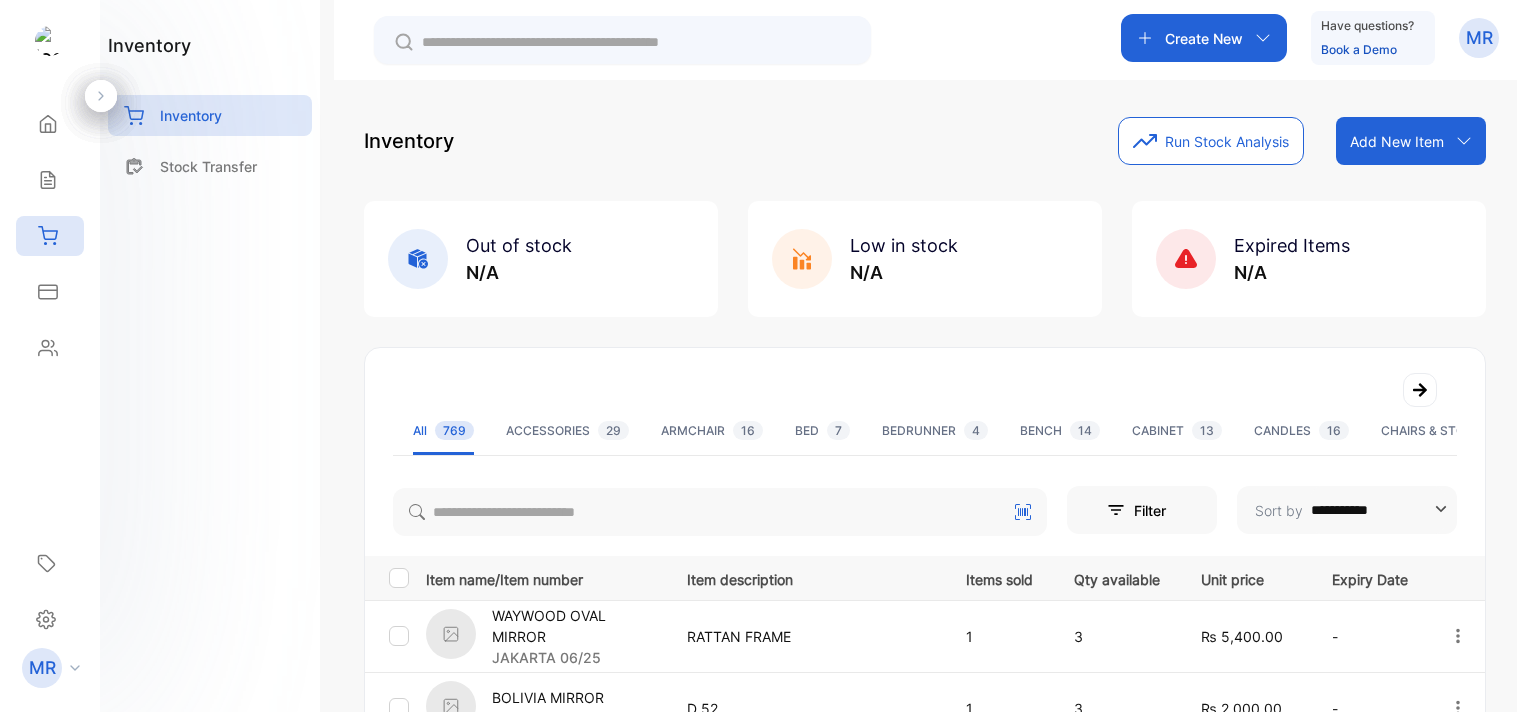 scroll, scrollTop: 0, scrollLeft: 0, axis: both 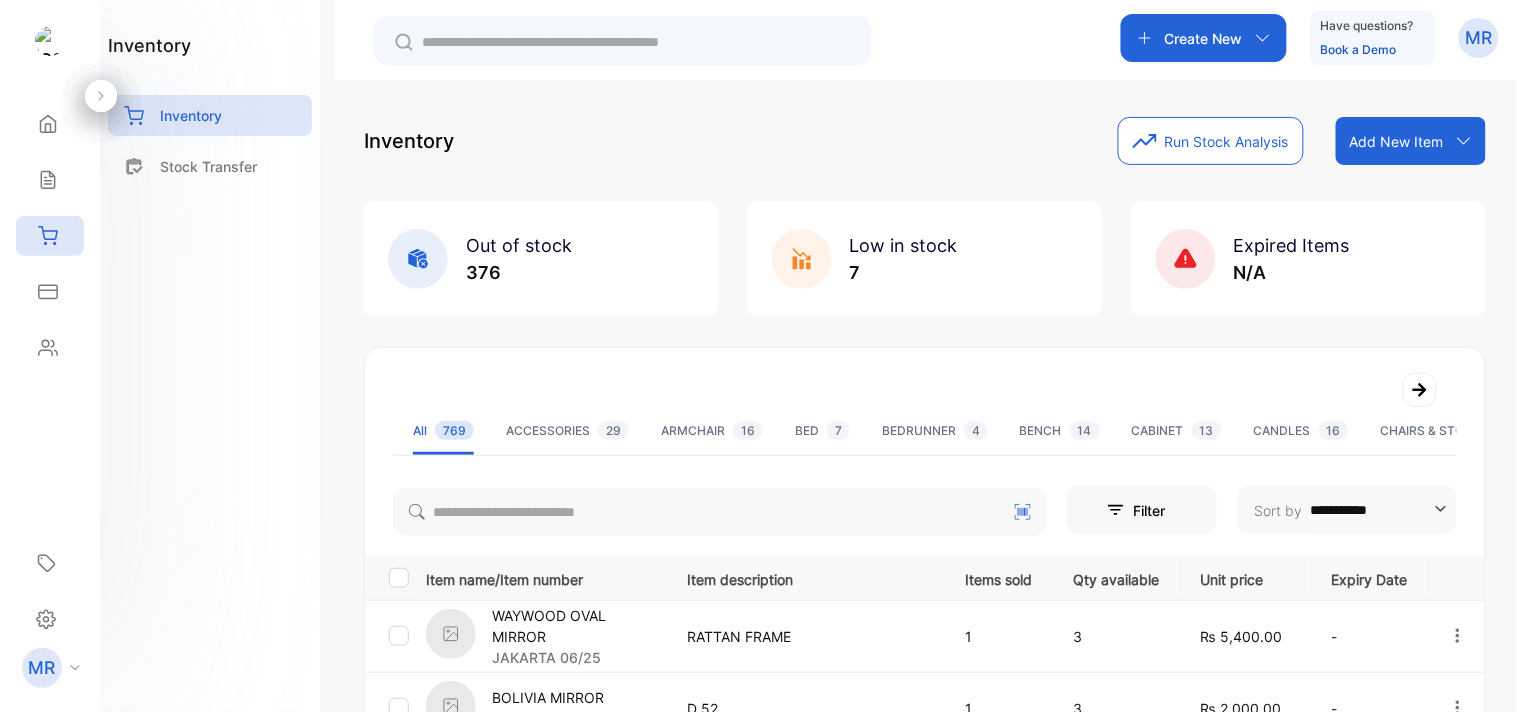 click at bounding box center (48, 124) 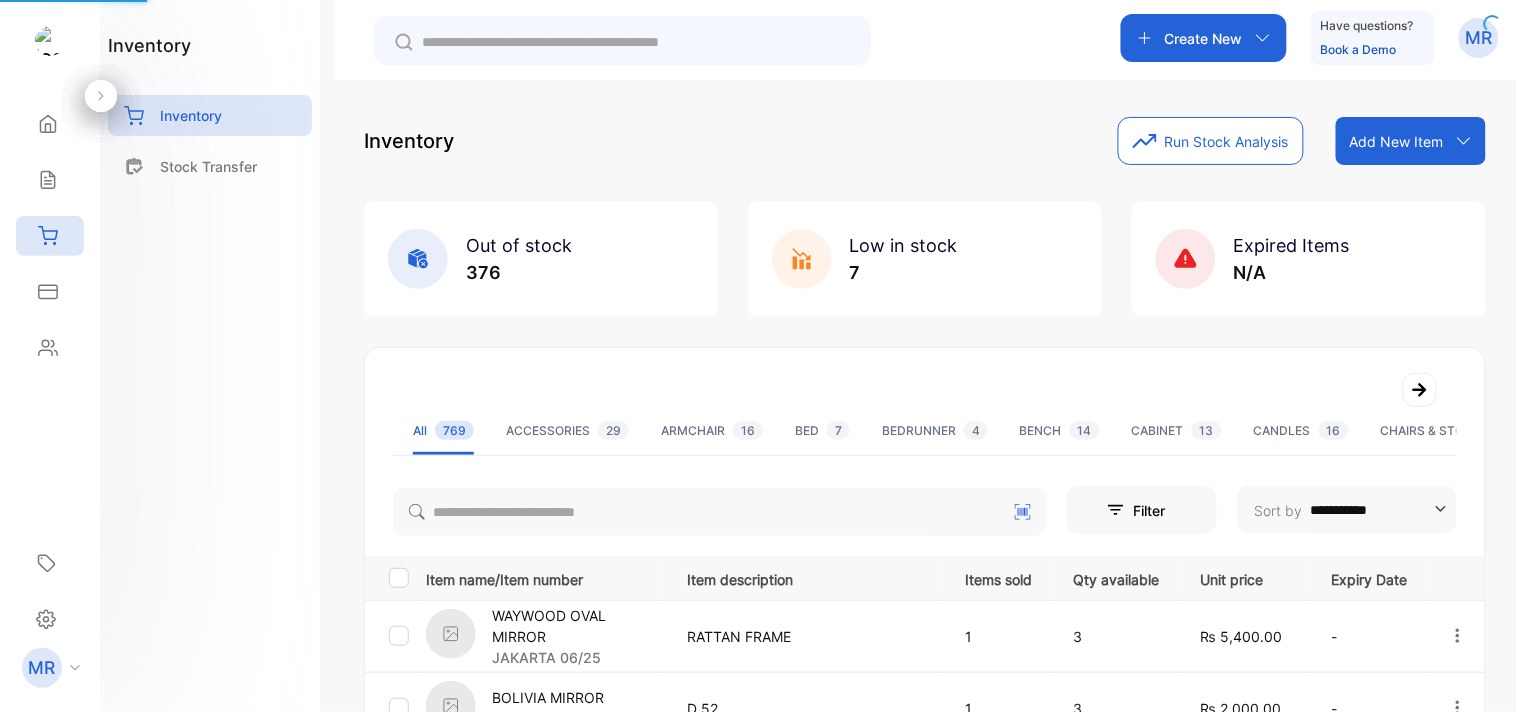 scroll, scrollTop: 0, scrollLeft: 0, axis: both 